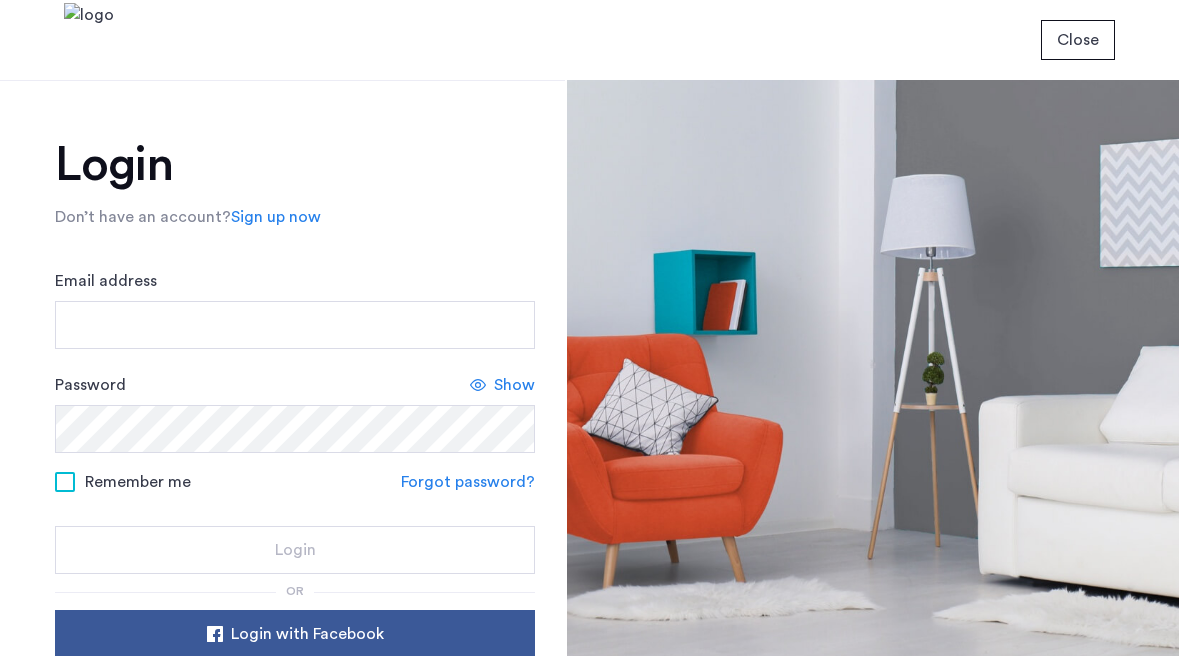 scroll, scrollTop: 0, scrollLeft: 0, axis: both 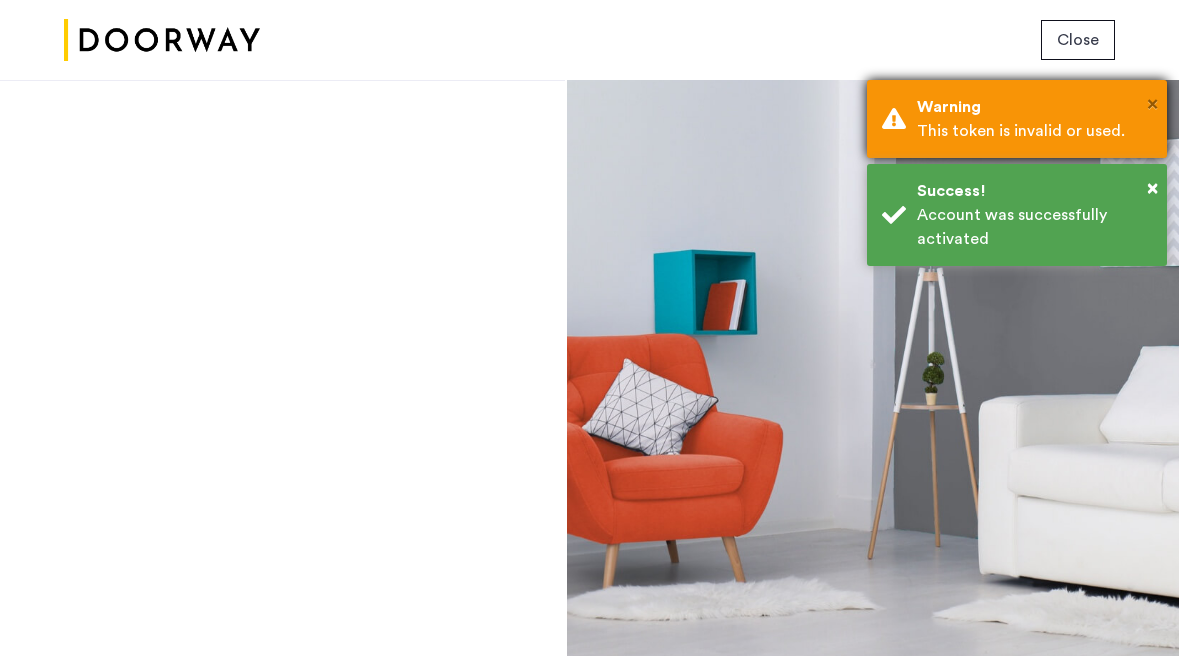 click on "×" at bounding box center [1152, 104] 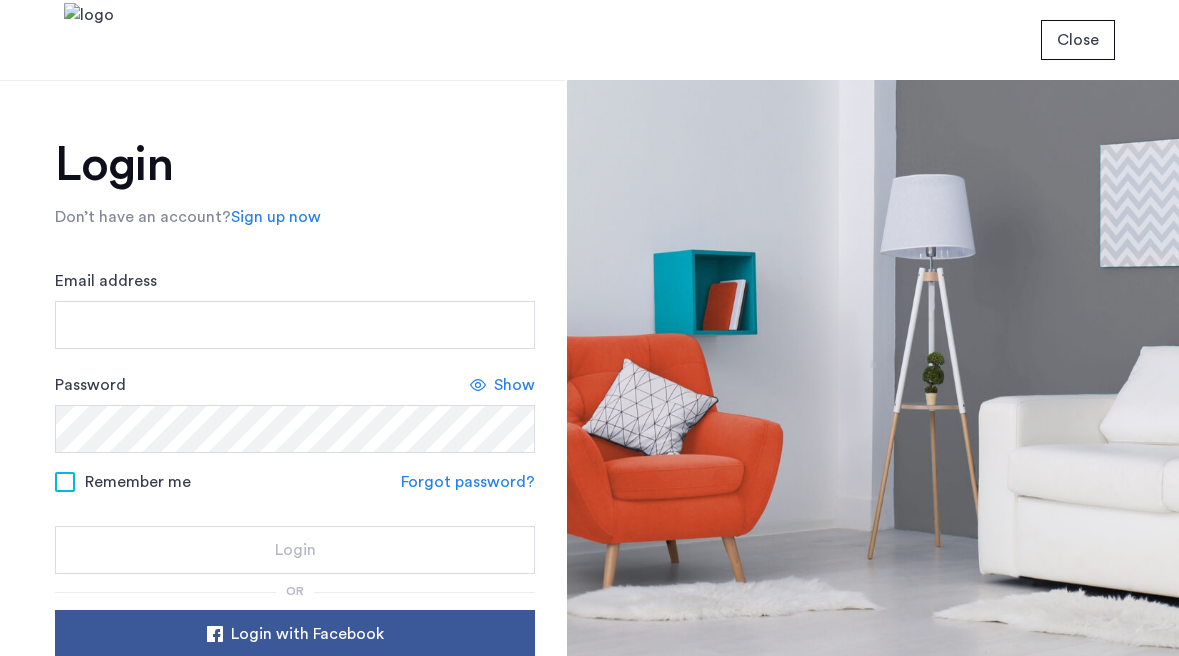 scroll, scrollTop: 0, scrollLeft: 0, axis: both 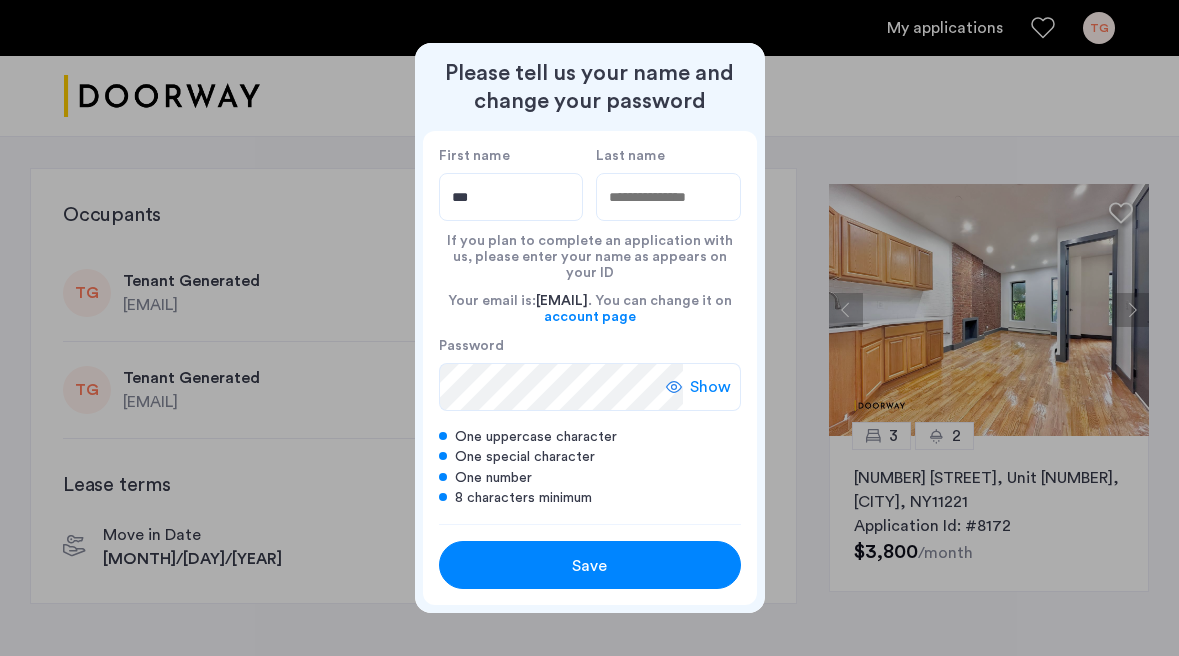 type on "***" 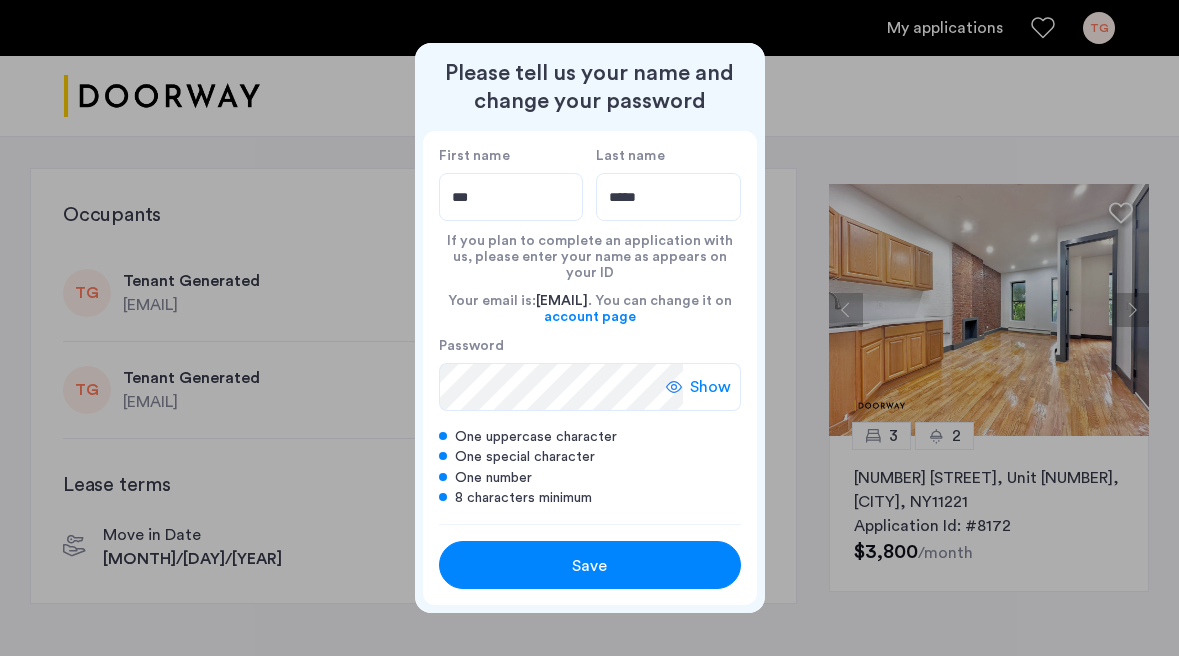 type on "*****" 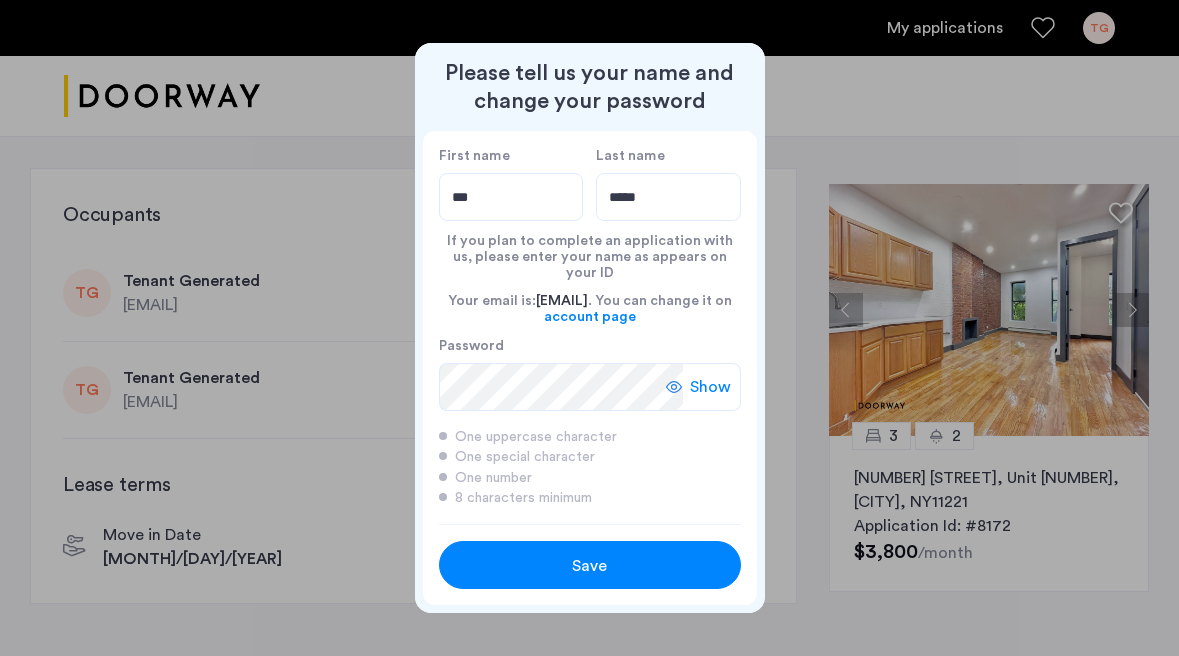 click on "Show" at bounding box center (710, 387) 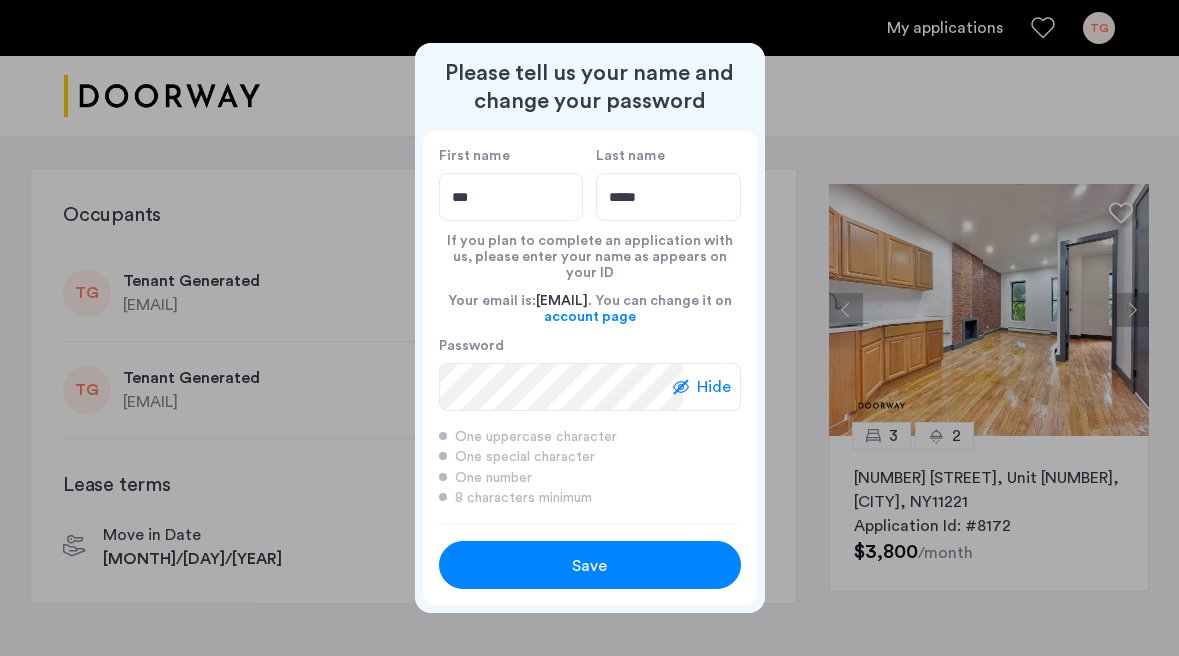 click on "Save" at bounding box center (589, 566) 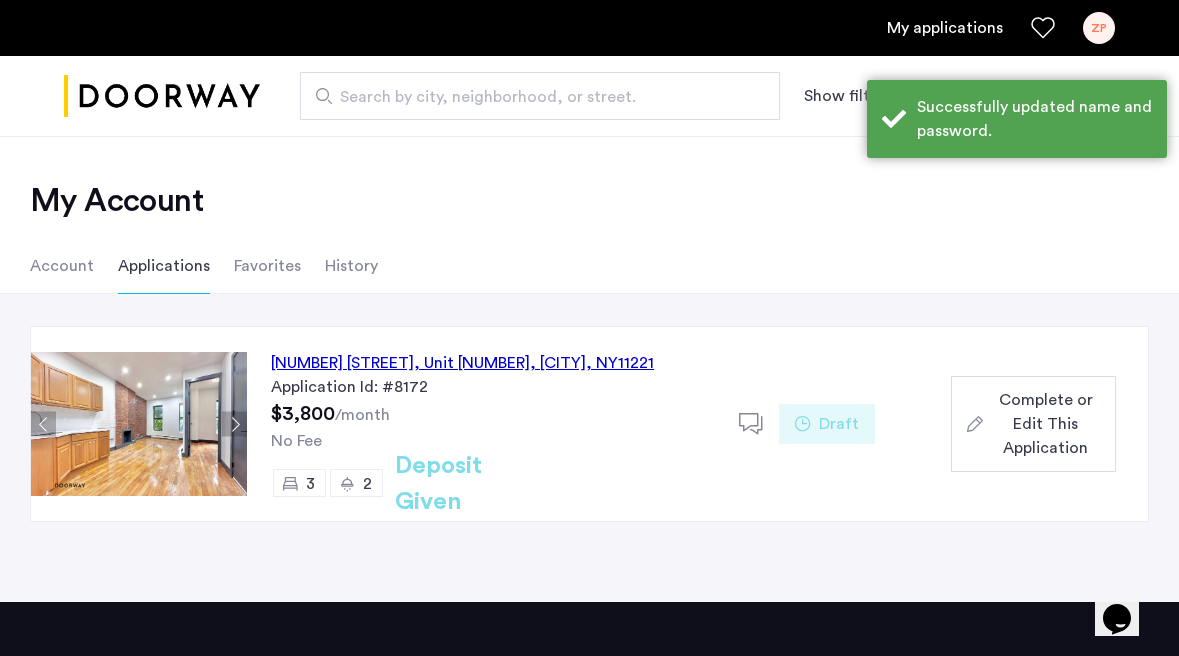 scroll, scrollTop: 0, scrollLeft: 0, axis: both 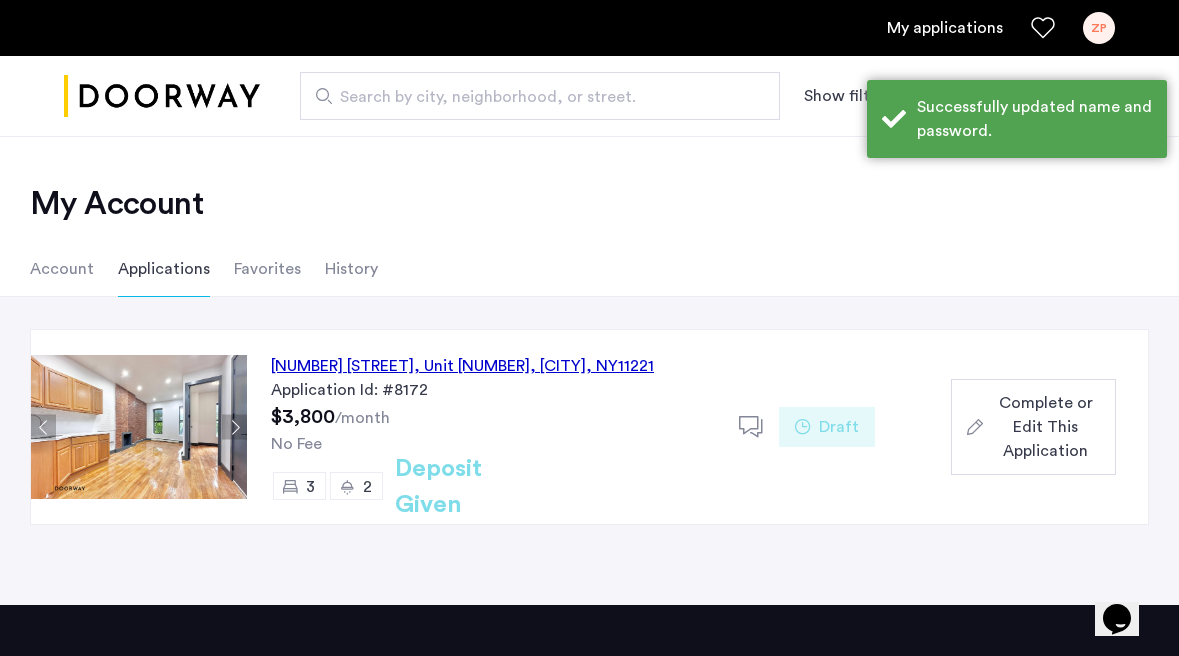 click on "Complete or Edit This Application" 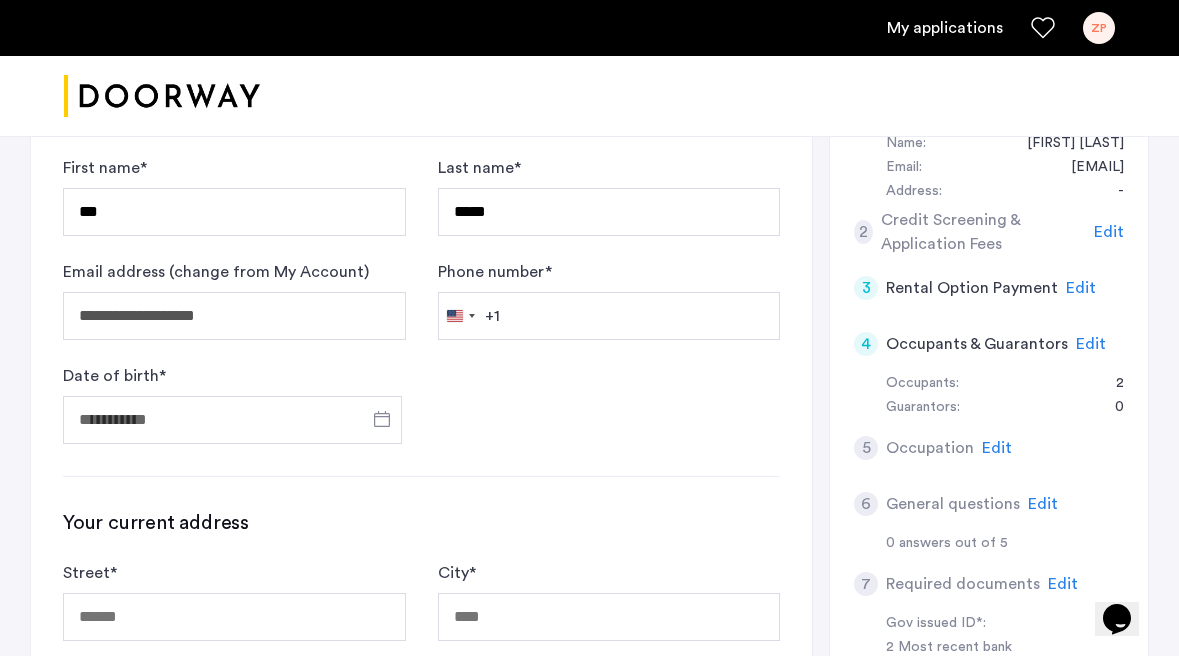 scroll, scrollTop: 361, scrollLeft: 0, axis: vertical 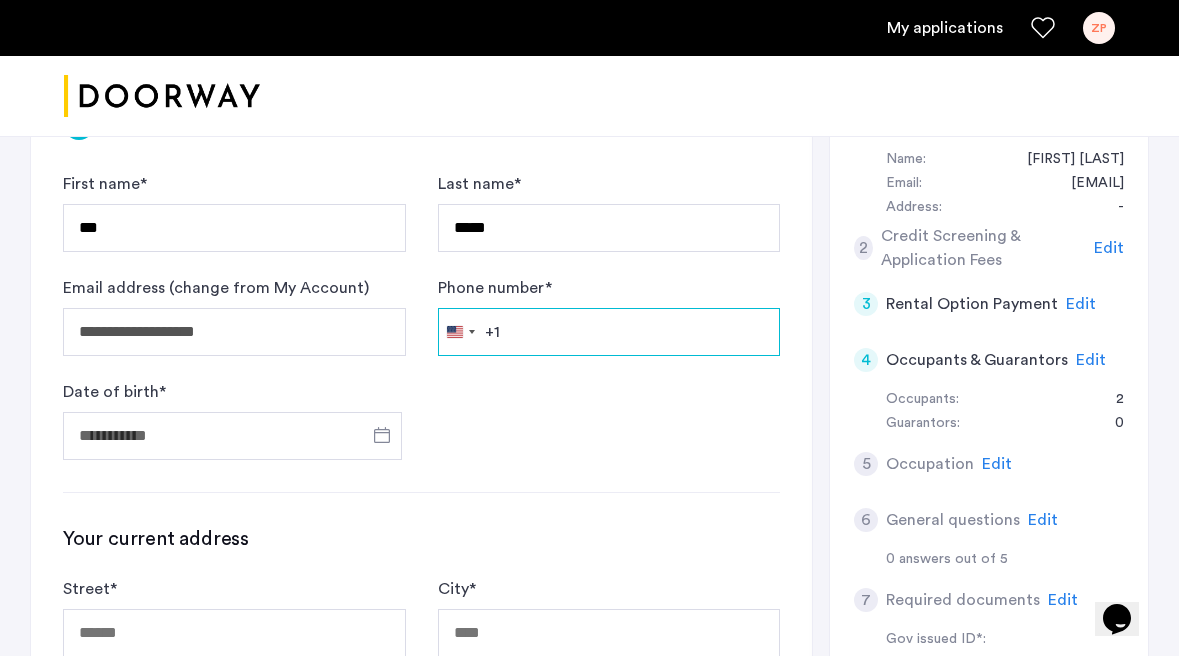 click on "Phone number  *" at bounding box center (609, 332) 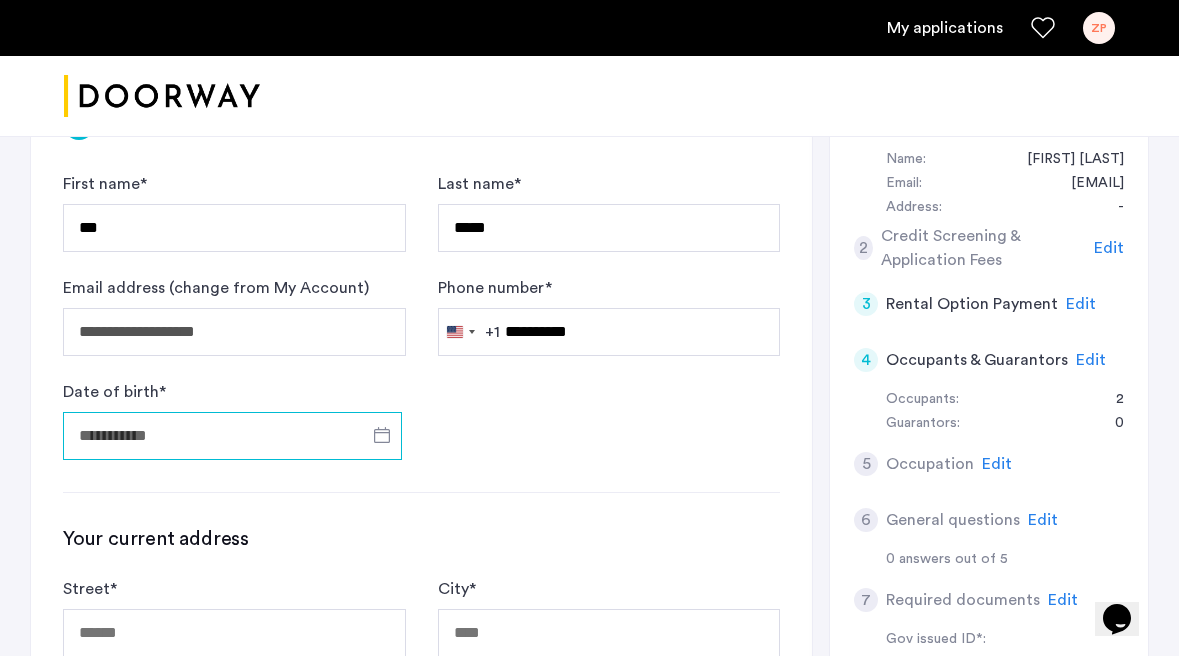 click on "Date of birth  *" at bounding box center [232, 436] 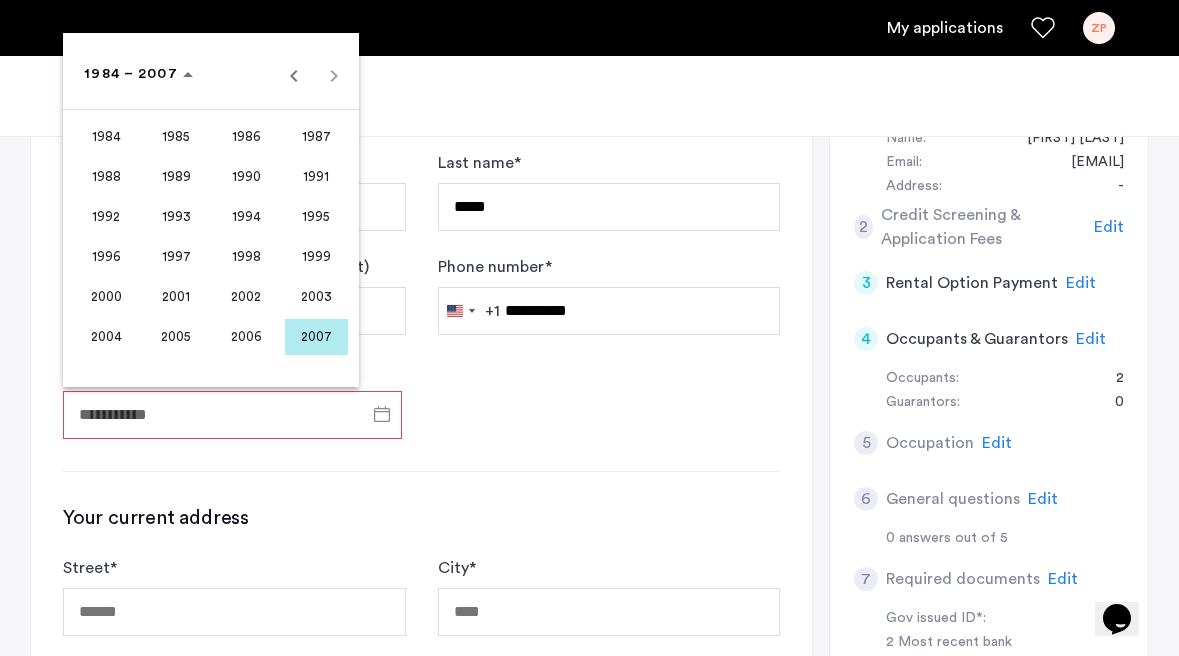 scroll, scrollTop: 379, scrollLeft: 0, axis: vertical 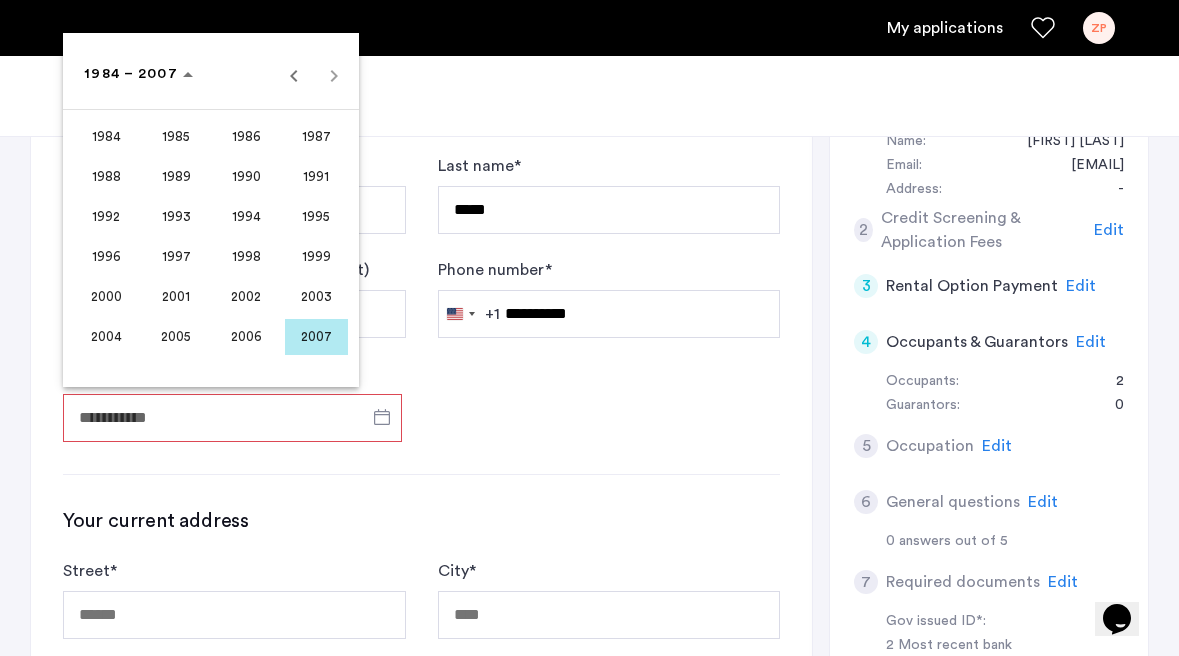 click on "2000" at bounding box center [106, 297] 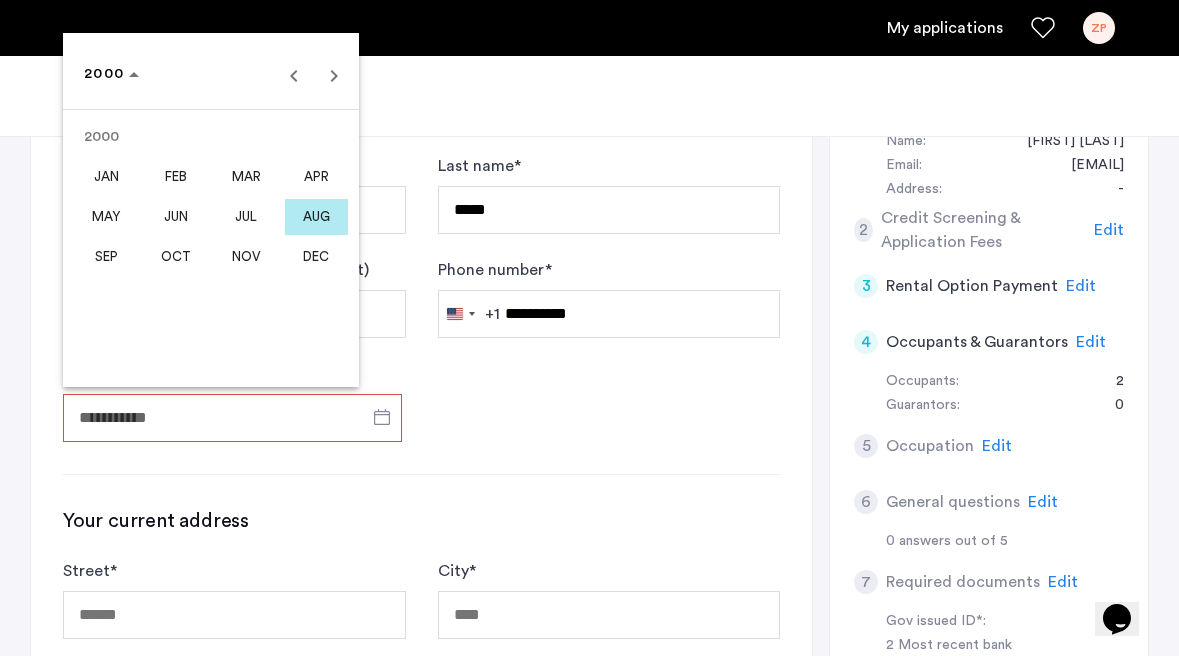 click on "JUN" at bounding box center (176, 217) 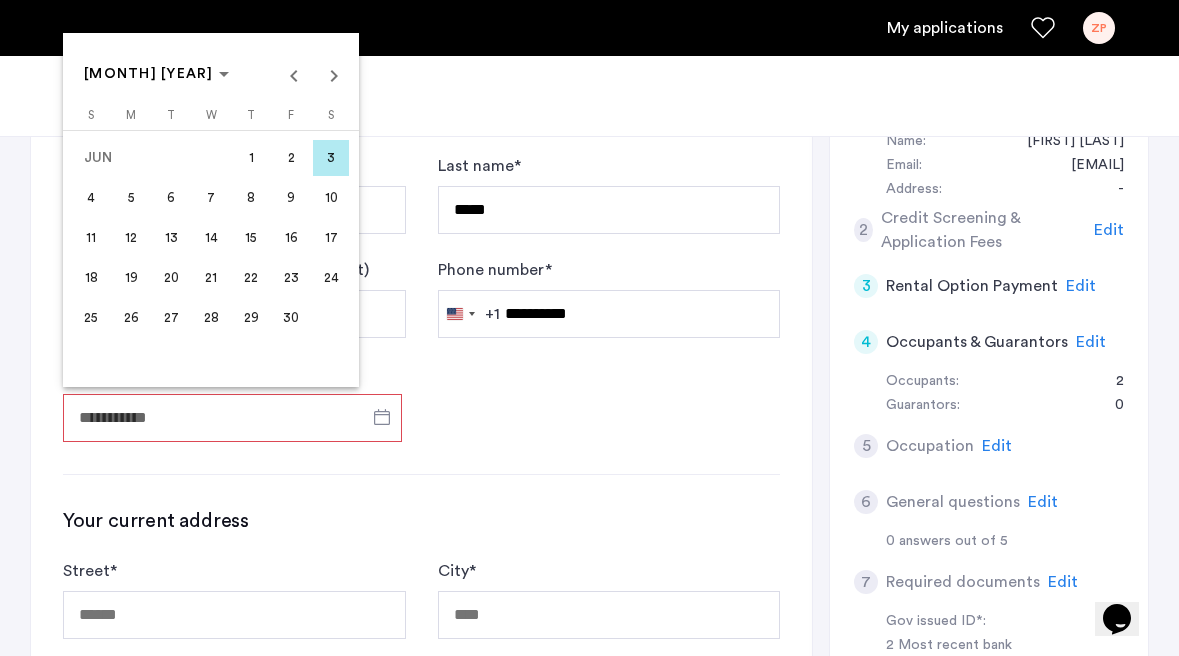 click on "9" at bounding box center (291, 198) 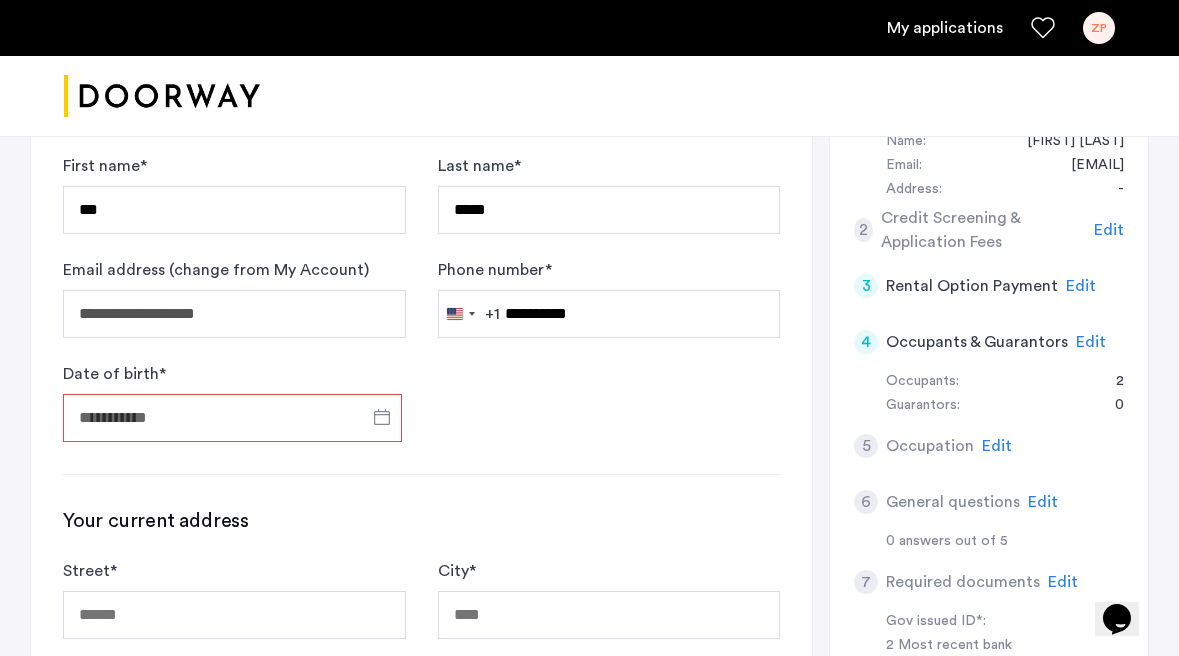 type on "**********" 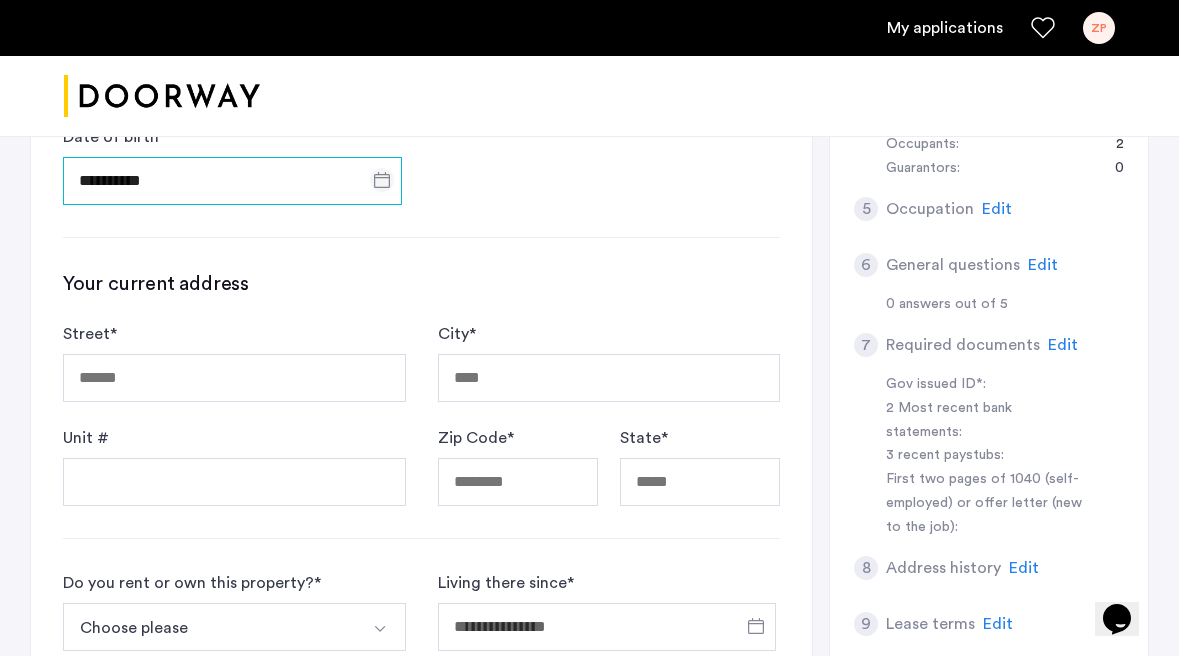 scroll, scrollTop: 645, scrollLeft: 0, axis: vertical 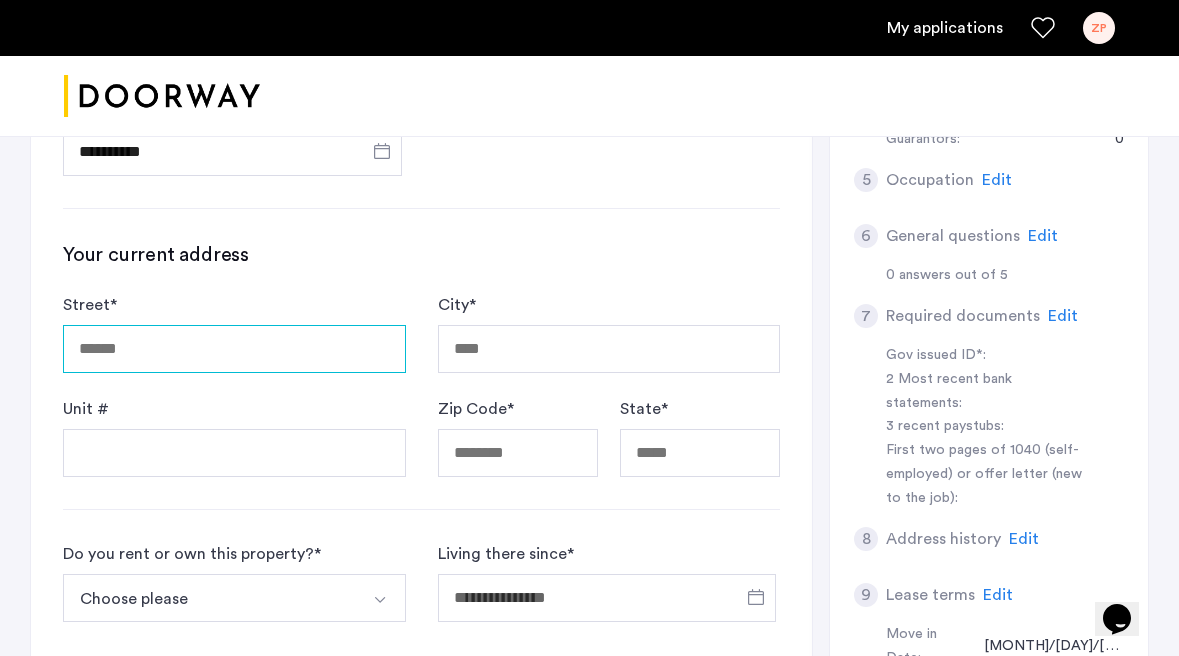 click on "Street  *" at bounding box center [234, 349] 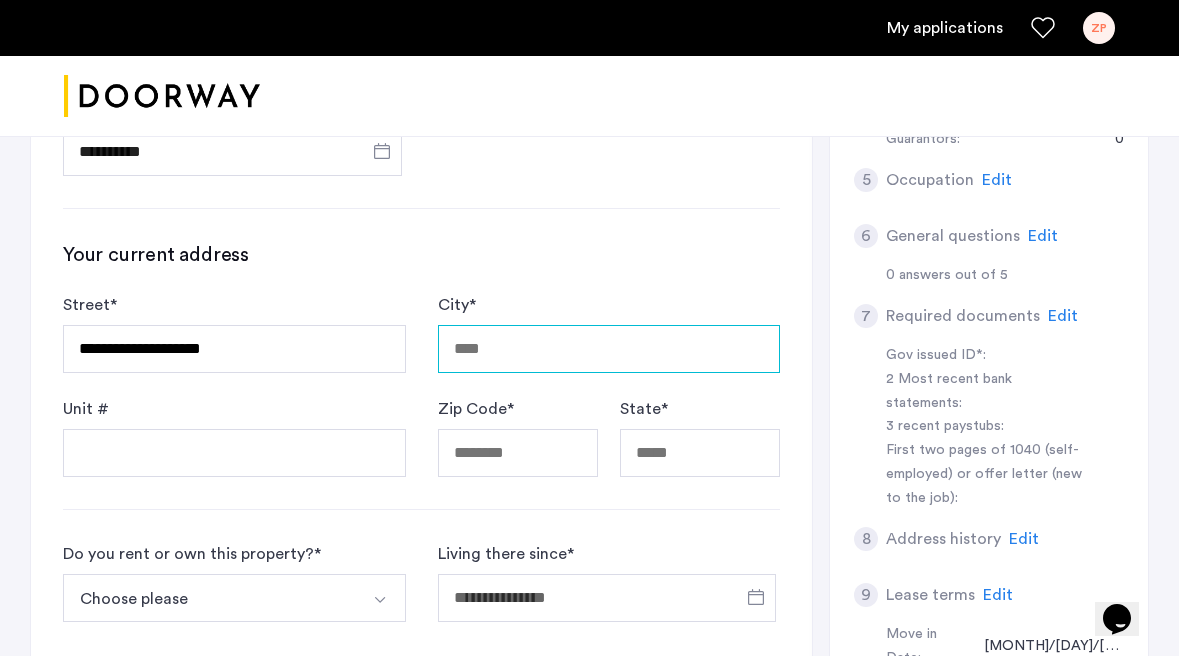 type on "********" 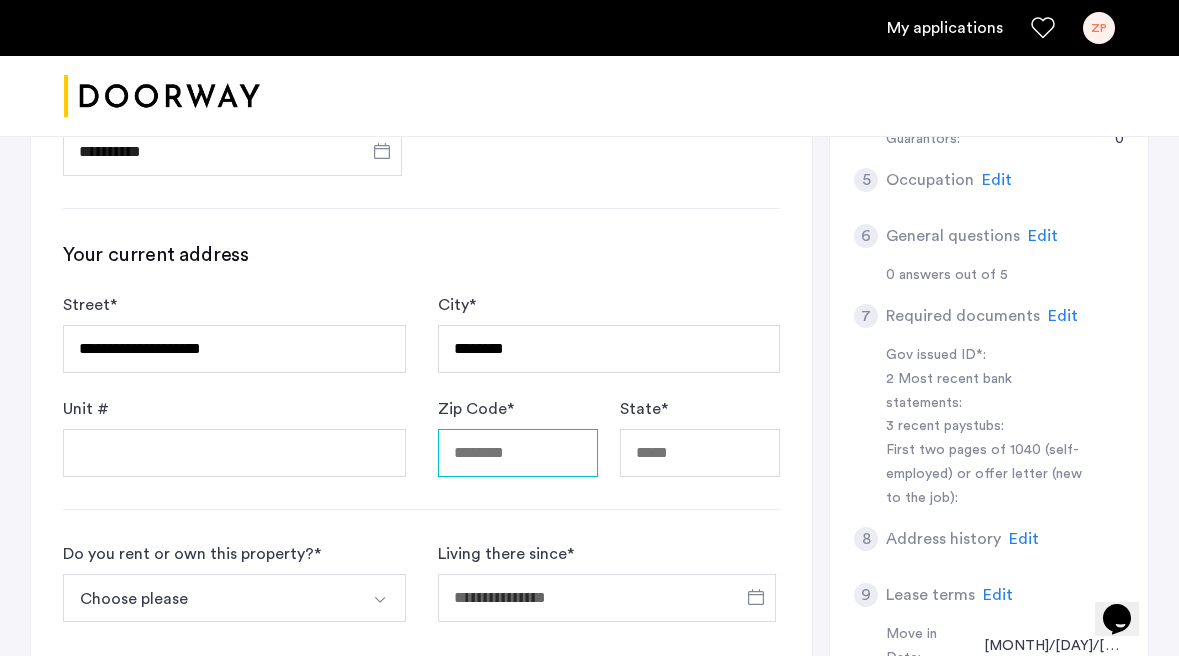 type on "*****" 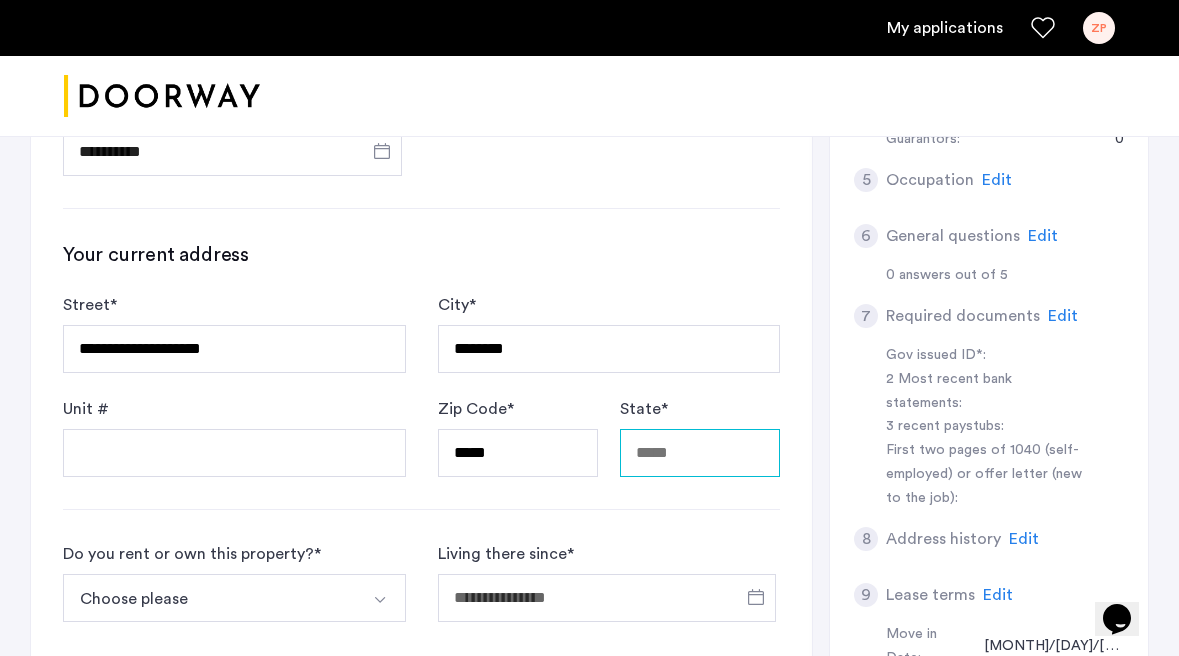 type on "**" 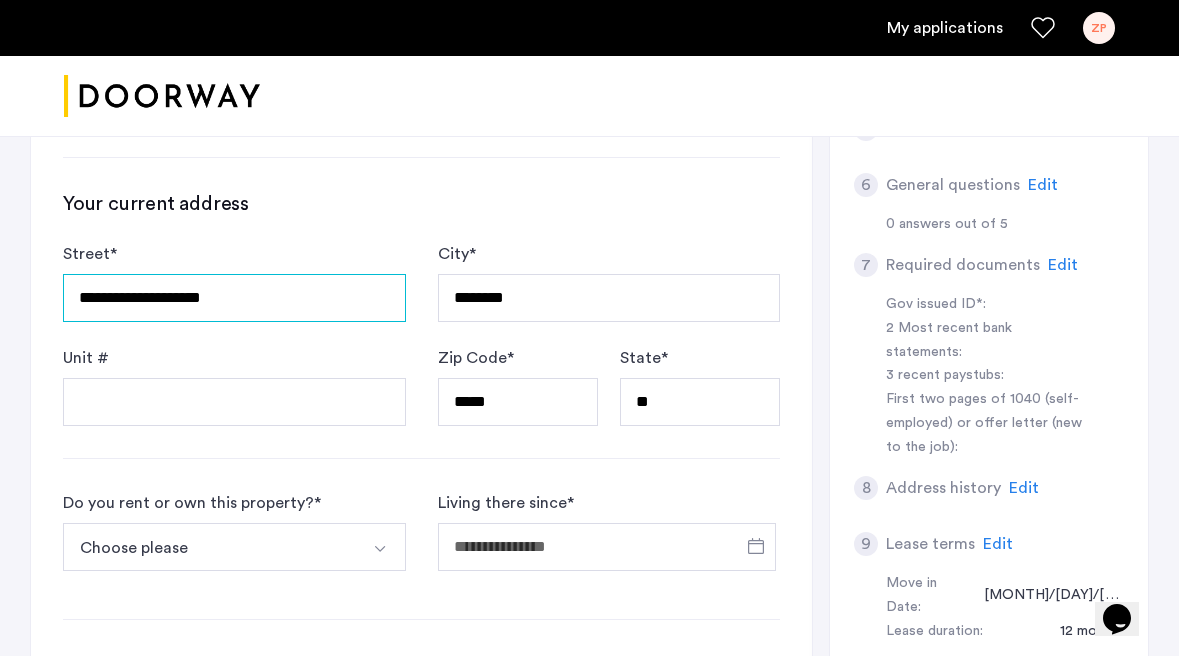 scroll, scrollTop: 700, scrollLeft: 0, axis: vertical 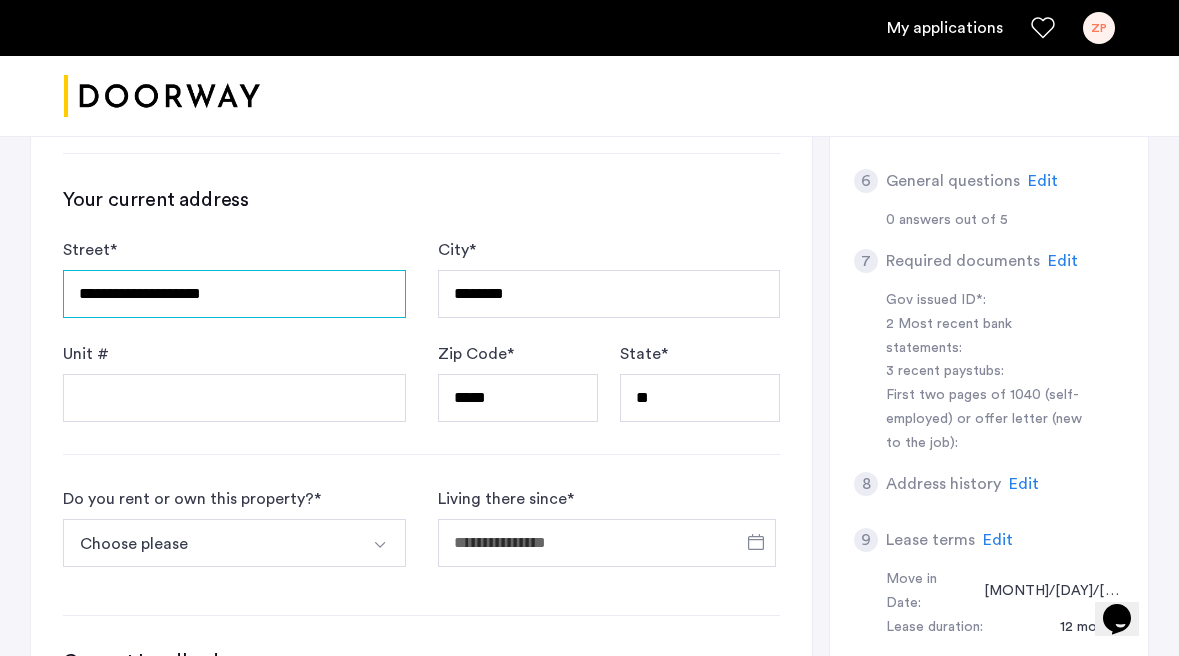 drag, startPoint x: 269, startPoint y: 287, endPoint x: 213, endPoint y: 288, distance: 56.008926 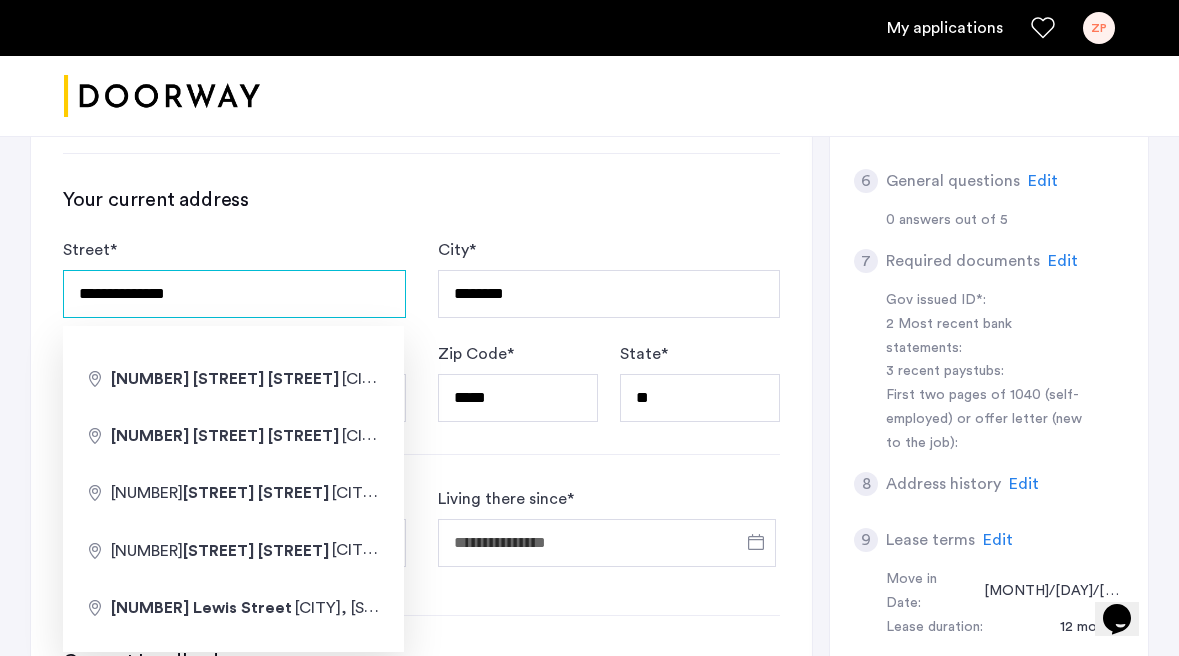 type on "**********" 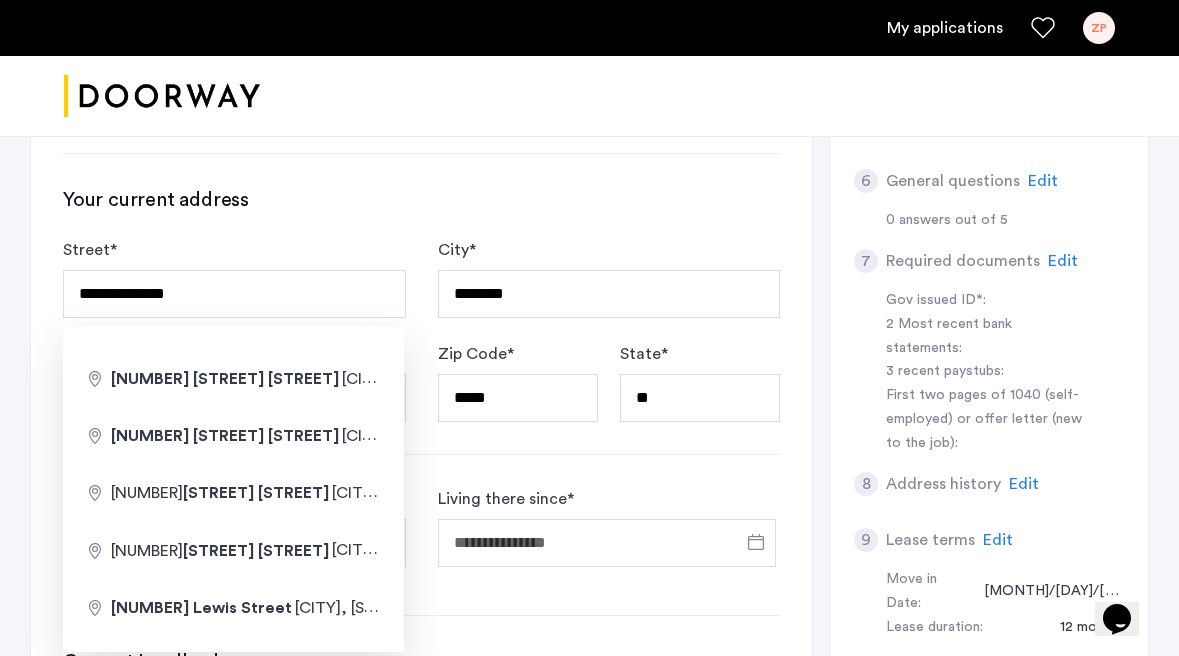 click on "**********" 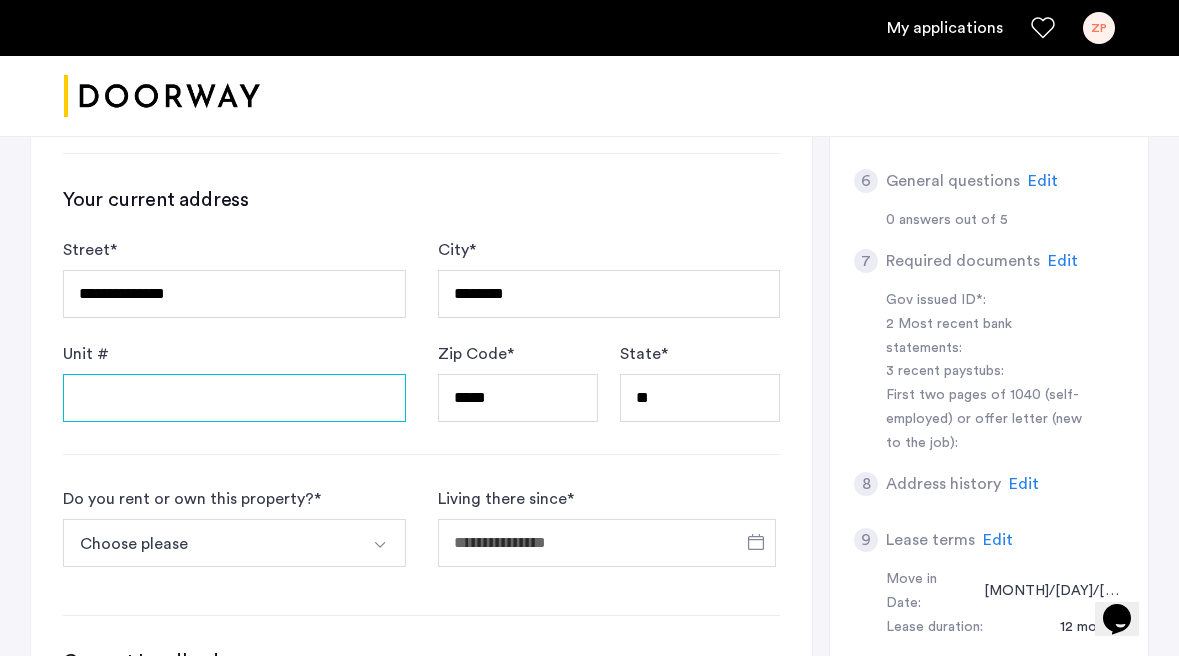click on "Unit #" at bounding box center (234, 398) 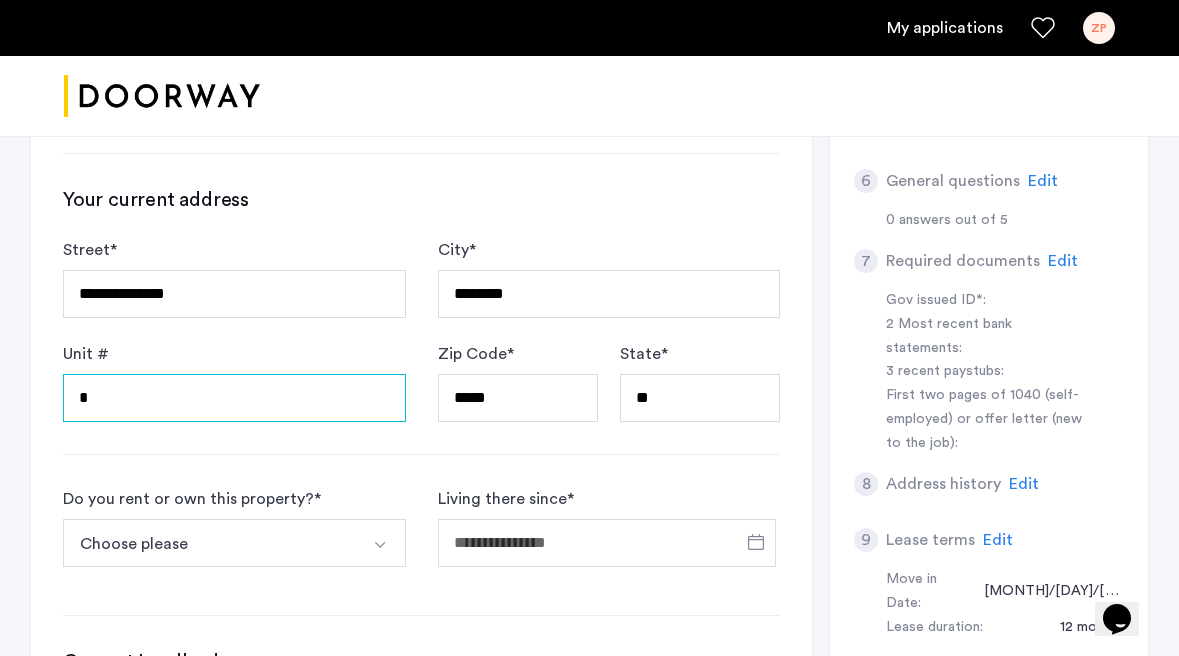 type on "*" 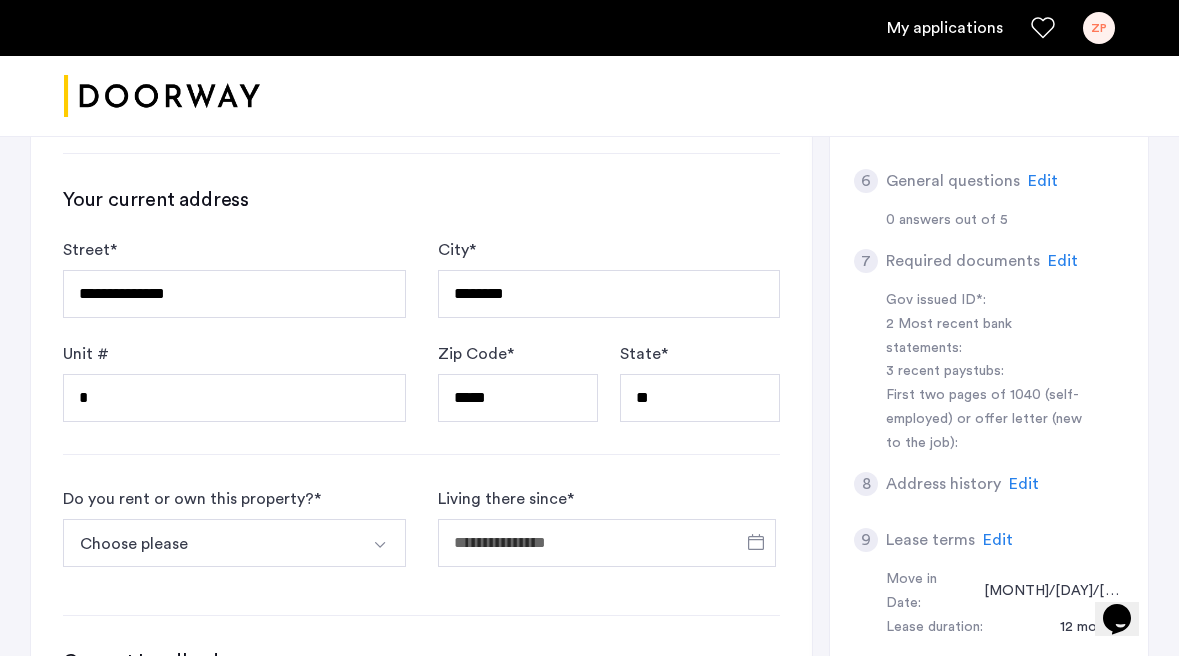 click on "Your current address" 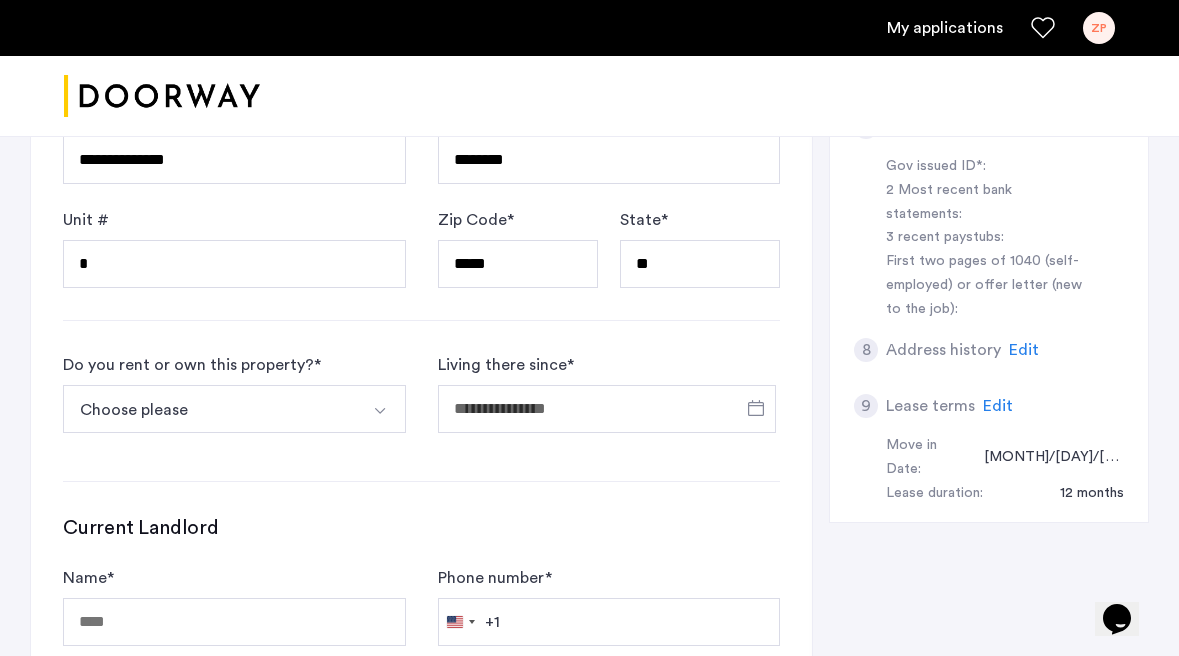 scroll, scrollTop: 862, scrollLeft: 0, axis: vertical 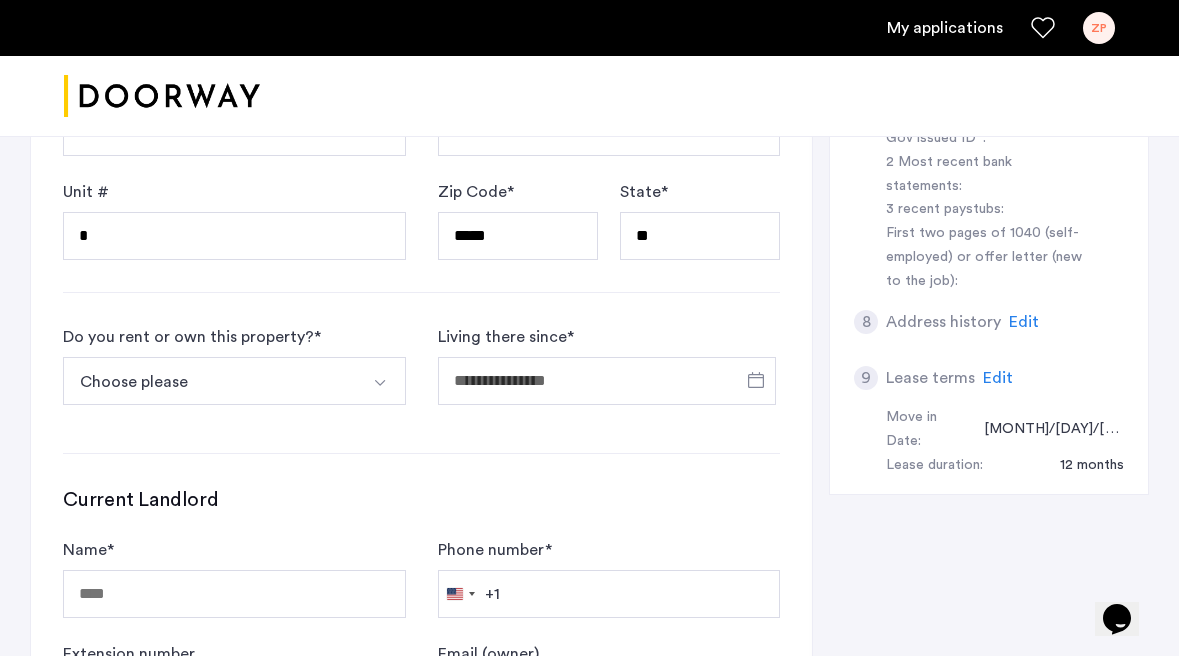 click on "Choose please" at bounding box center [211, 381] 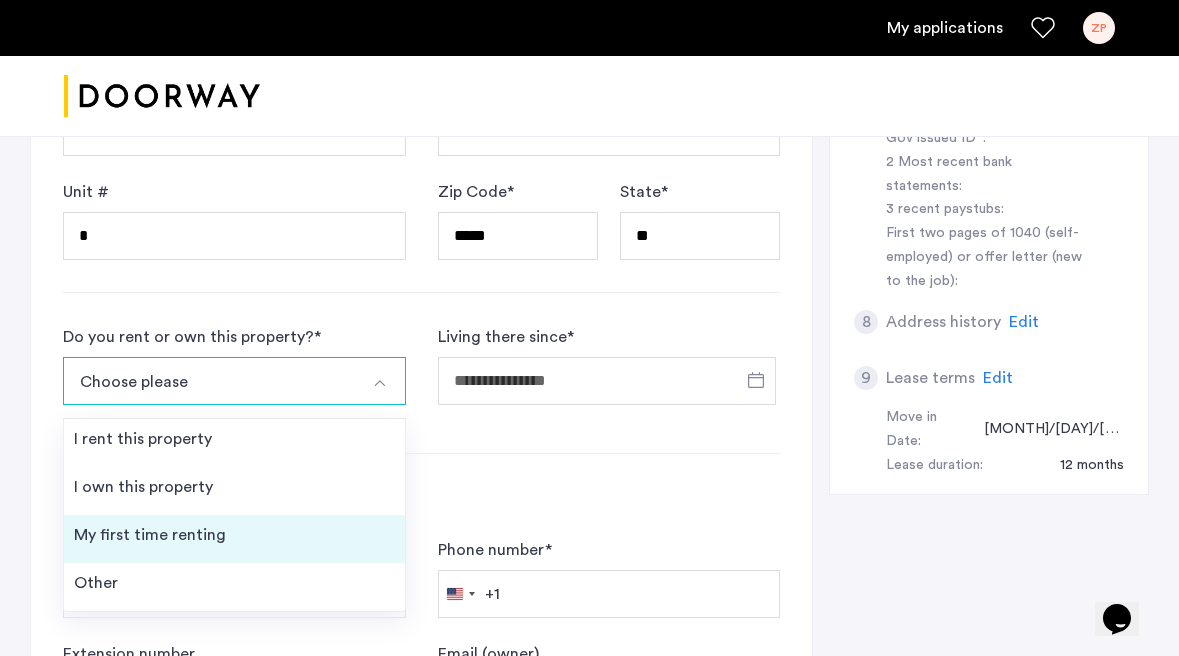 scroll, scrollTop: 970, scrollLeft: 0, axis: vertical 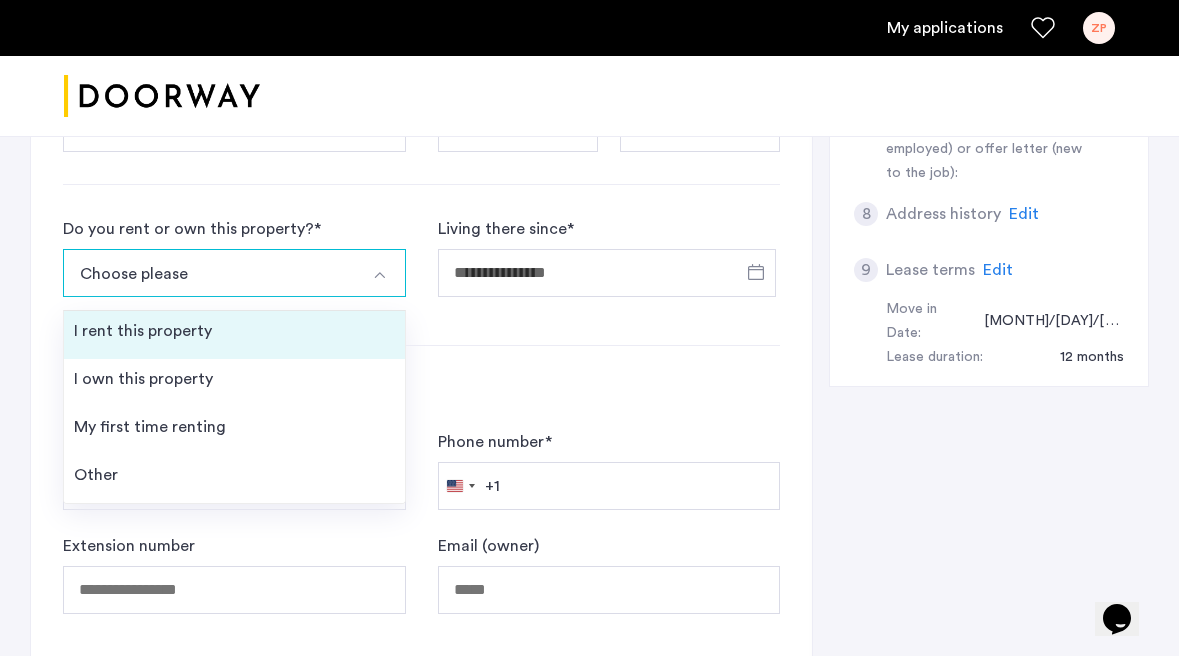 click on "I rent this property" at bounding box center [234, 335] 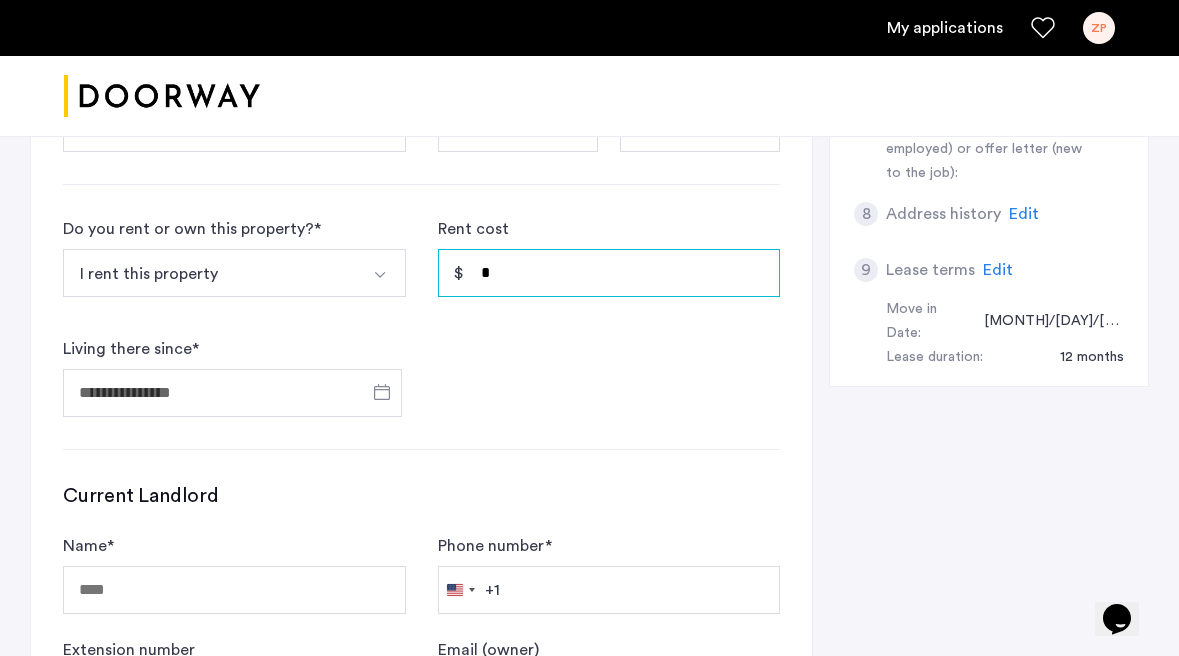 click on "*" at bounding box center (609, 273) 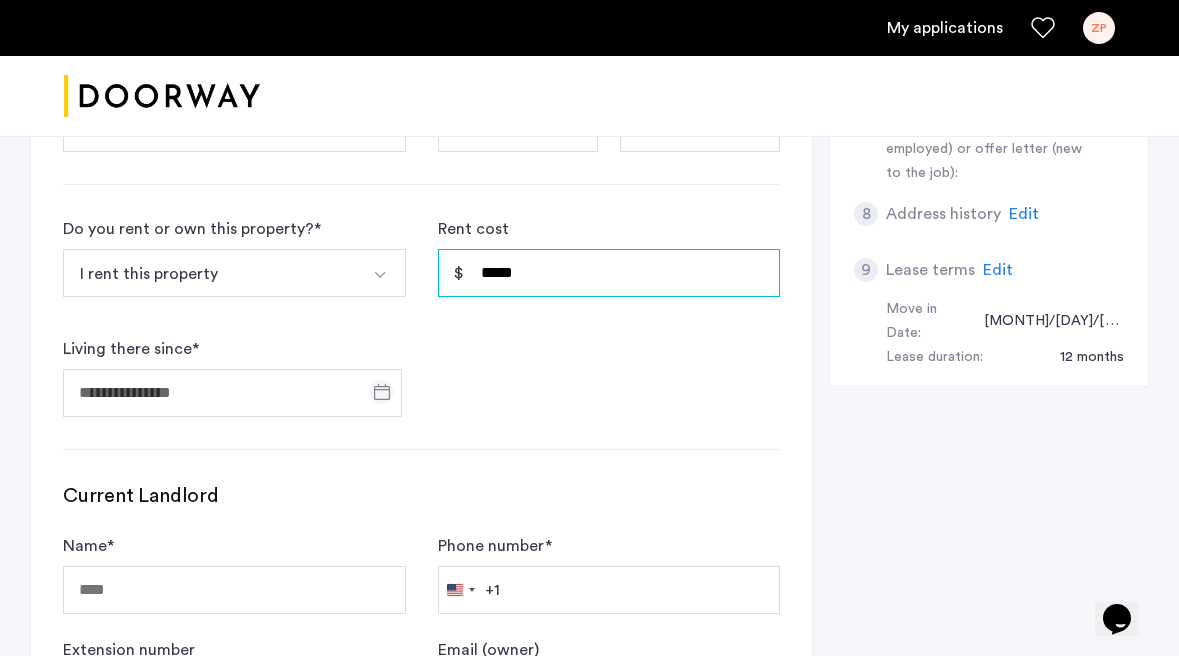 type on "*****" 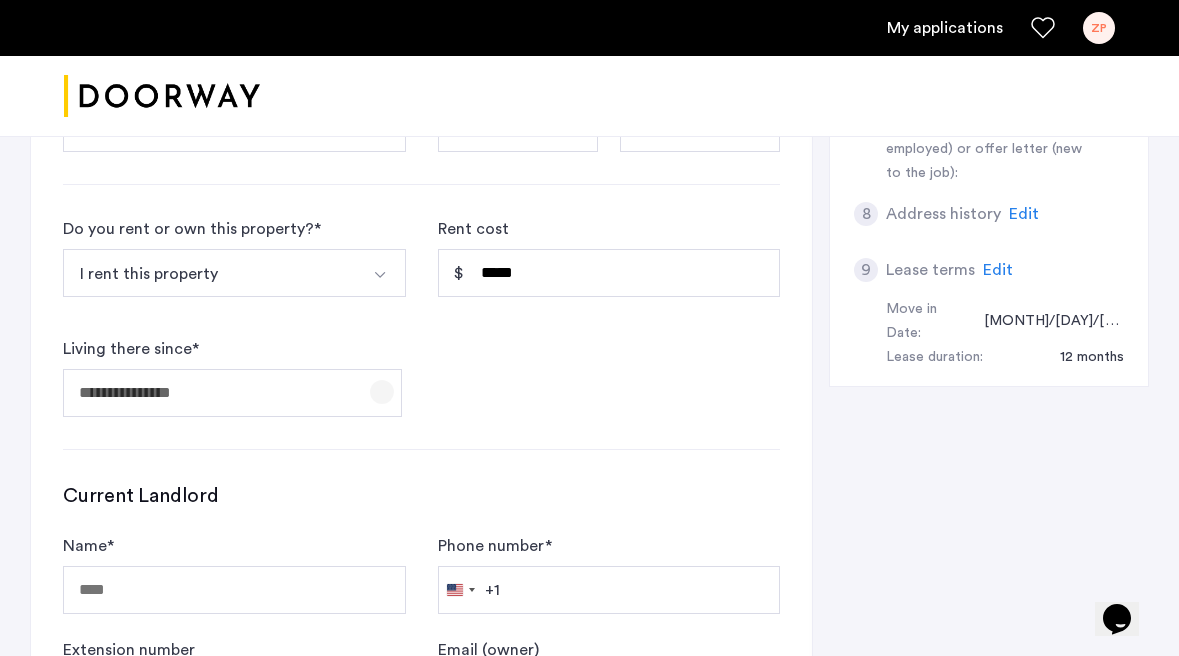 click 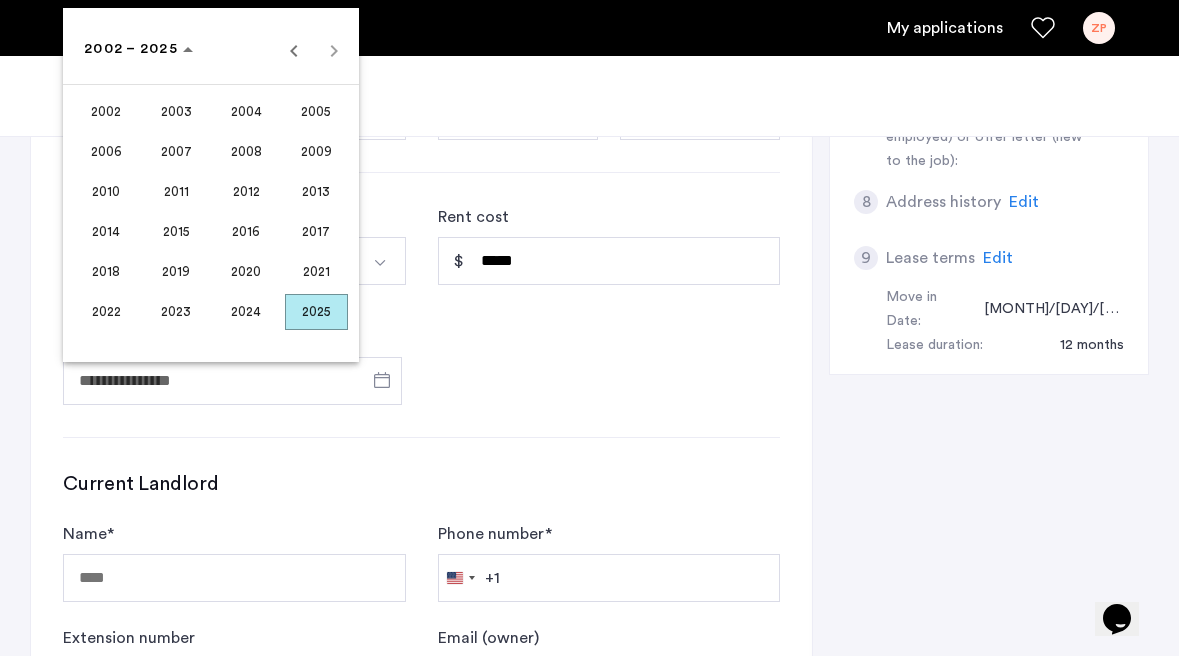 scroll, scrollTop: 997, scrollLeft: 0, axis: vertical 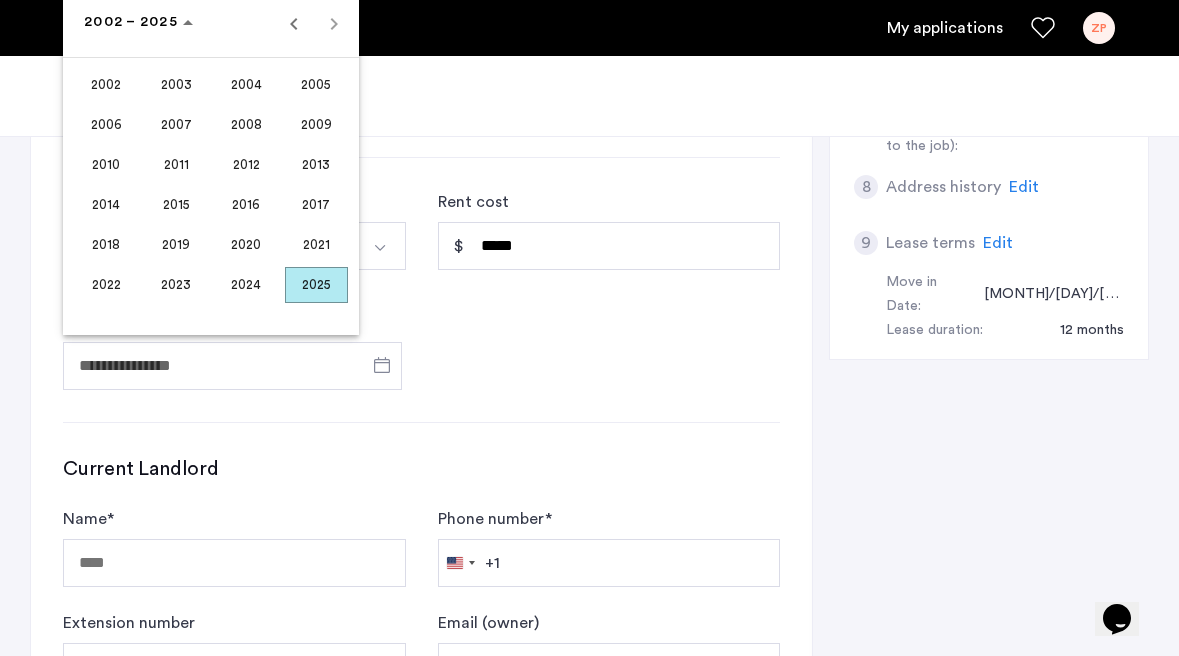 click on "2023" at bounding box center (176, 285) 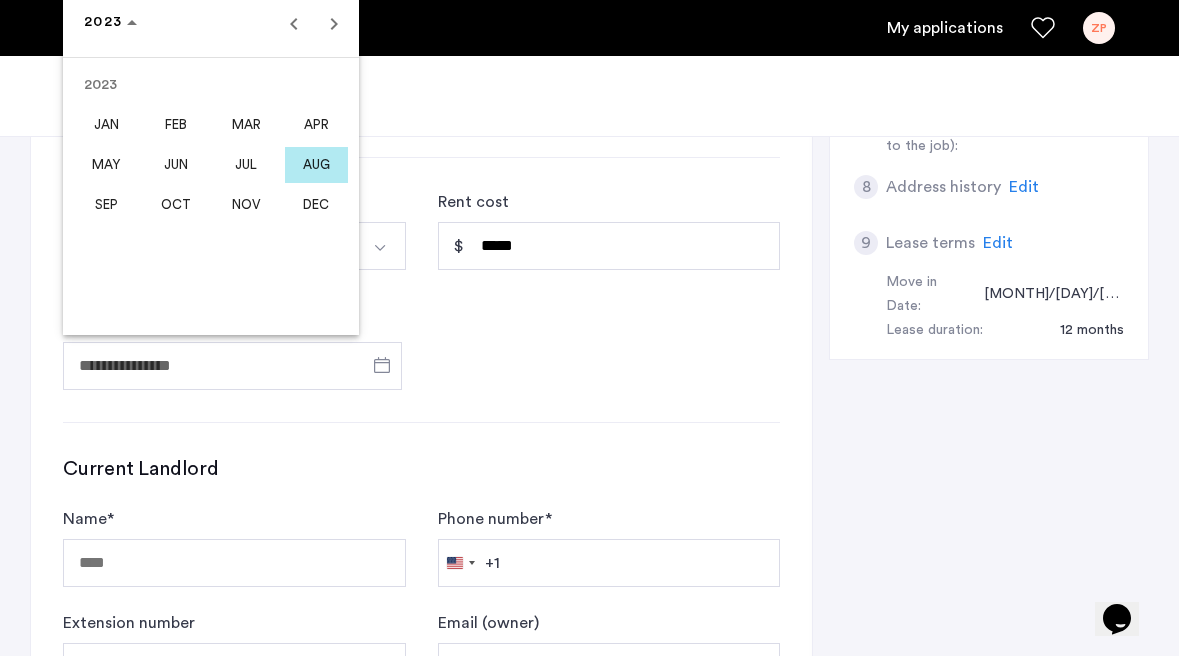 click on "AUG" at bounding box center (316, 165) 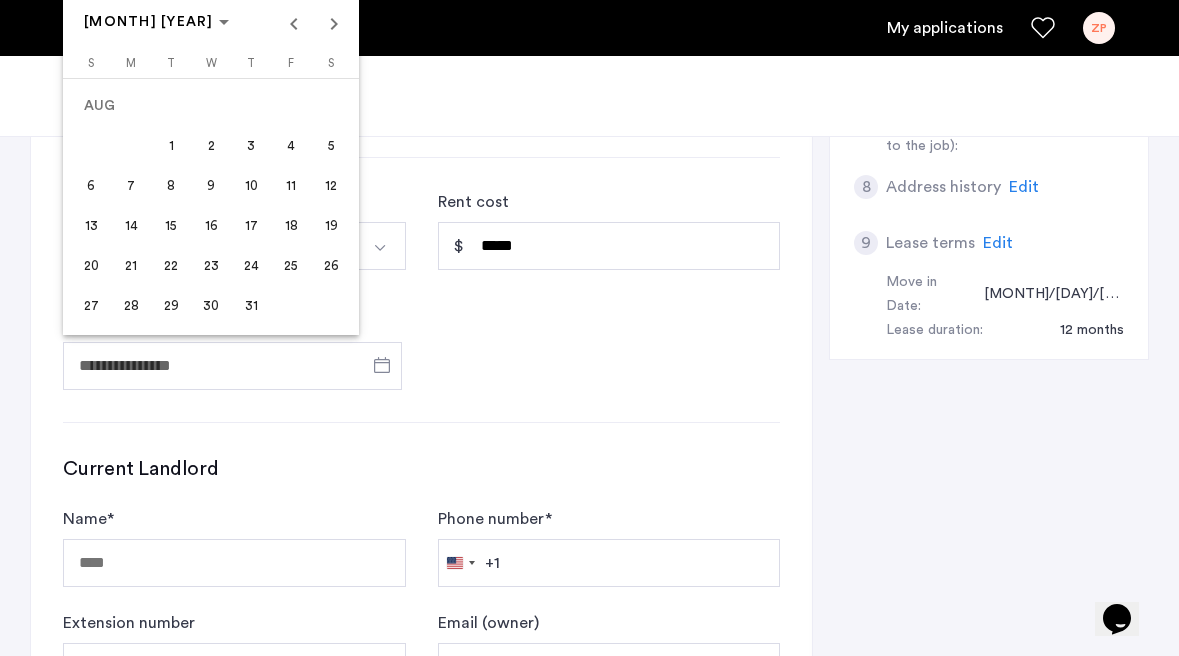 click on "17" at bounding box center (251, 226) 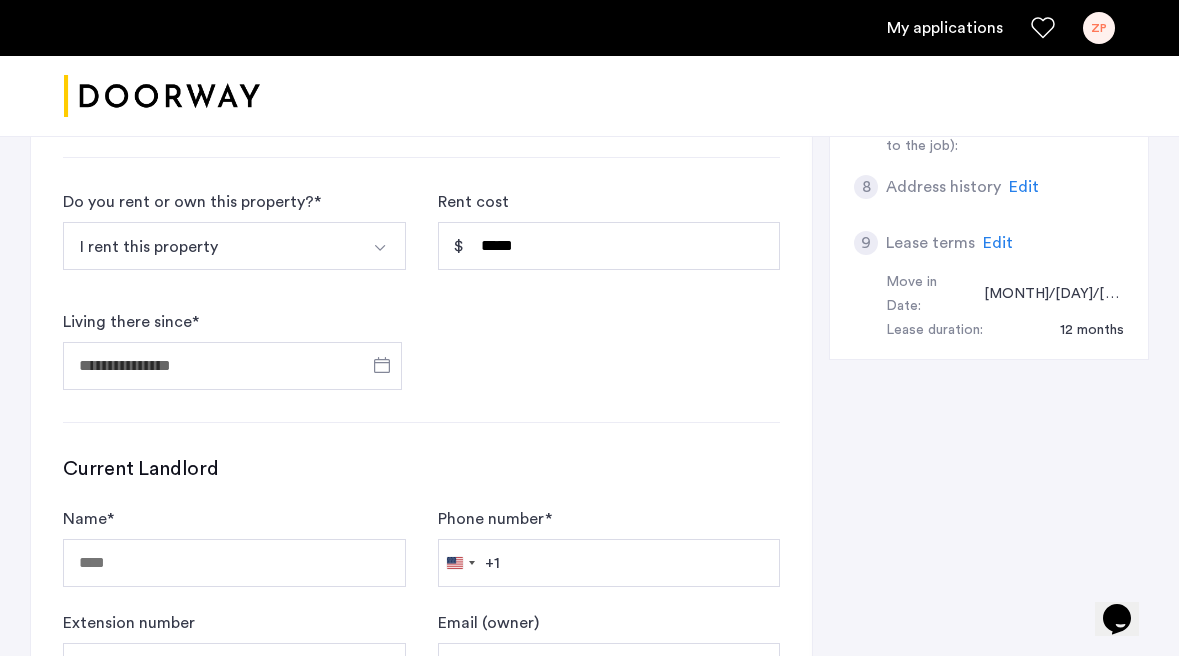 type on "**********" 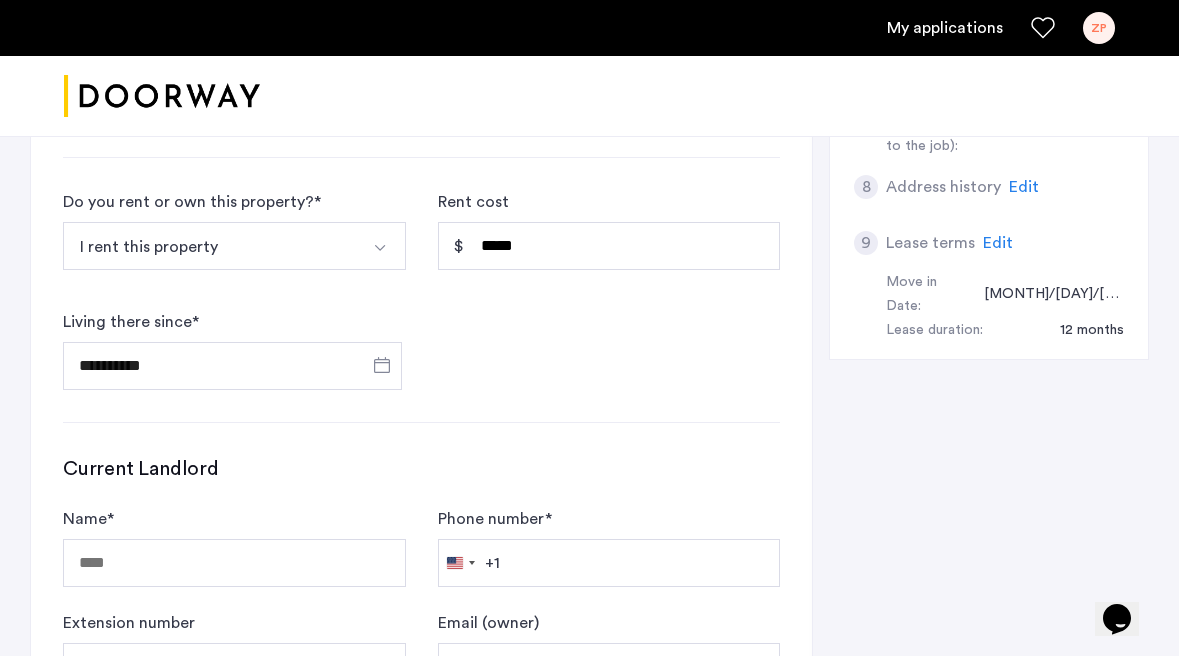 click on "**********" 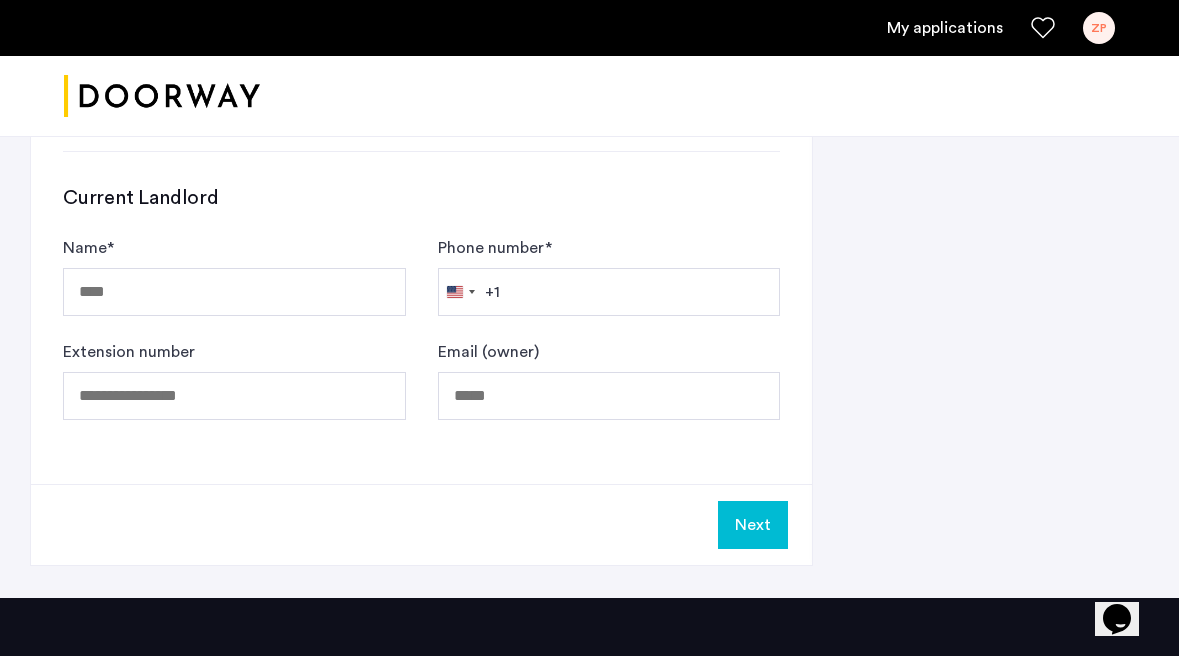 scroll, scrollTop: 1274, scrollLeft: 0, axis: vertical 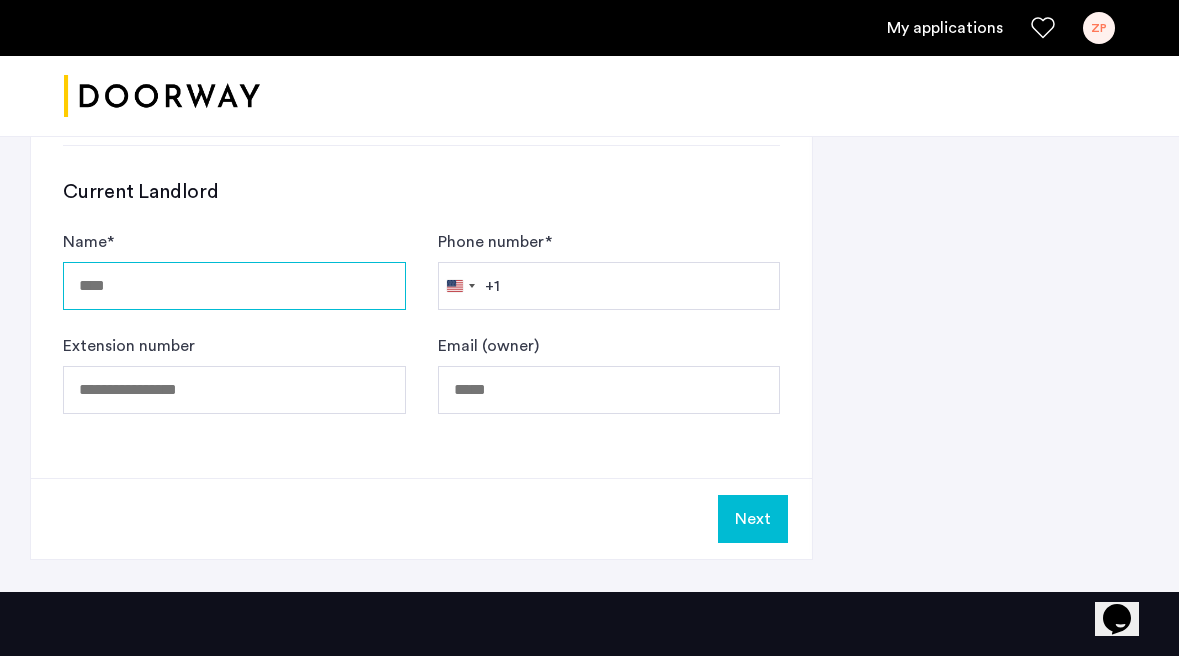 click on "Name  *" at bounding box center (234, 286) 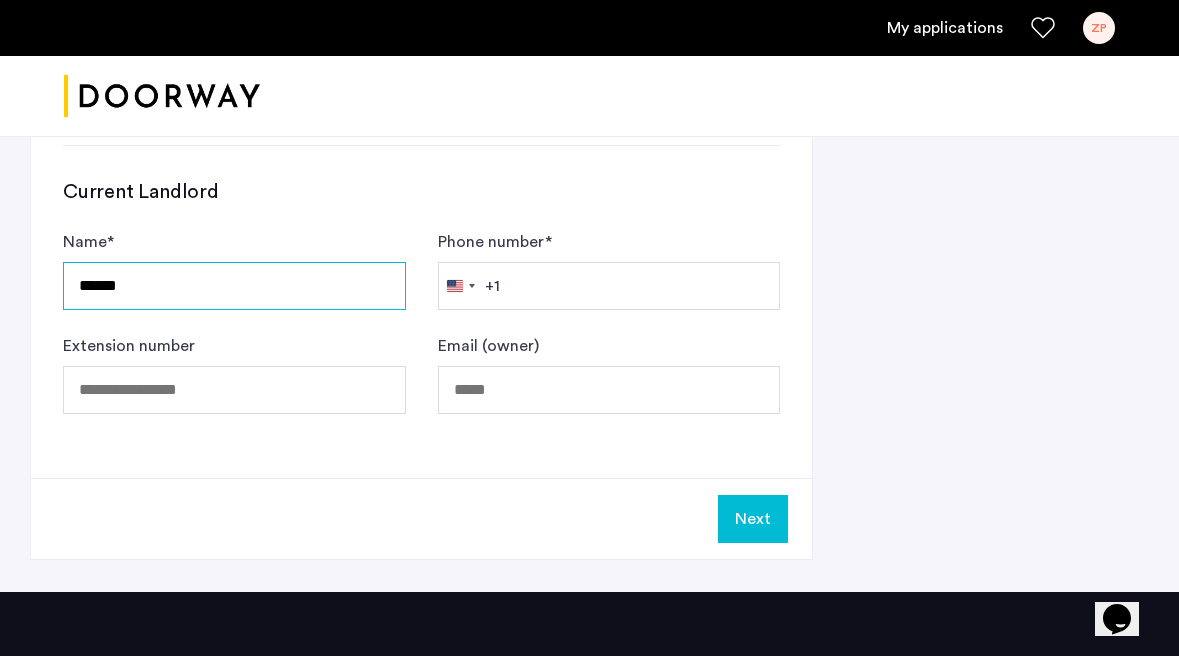 click on "*****" at bounding box center [234, 286] 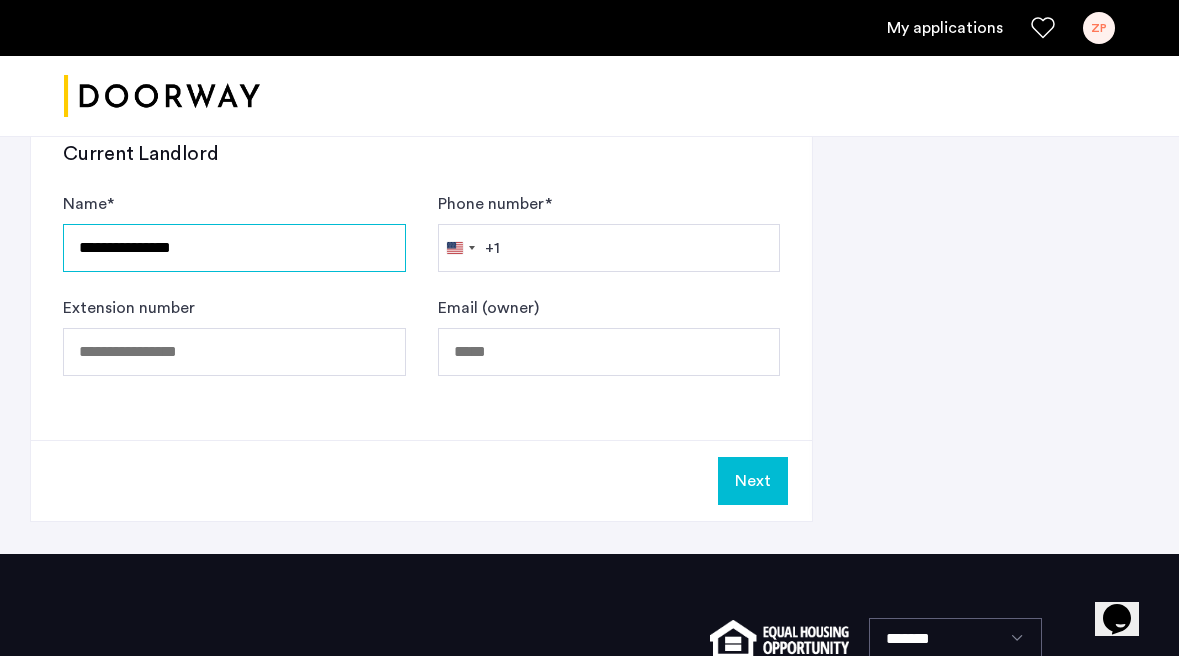 scroll, scrollTop: 1317, scrollLeft: 0, axis: vertical 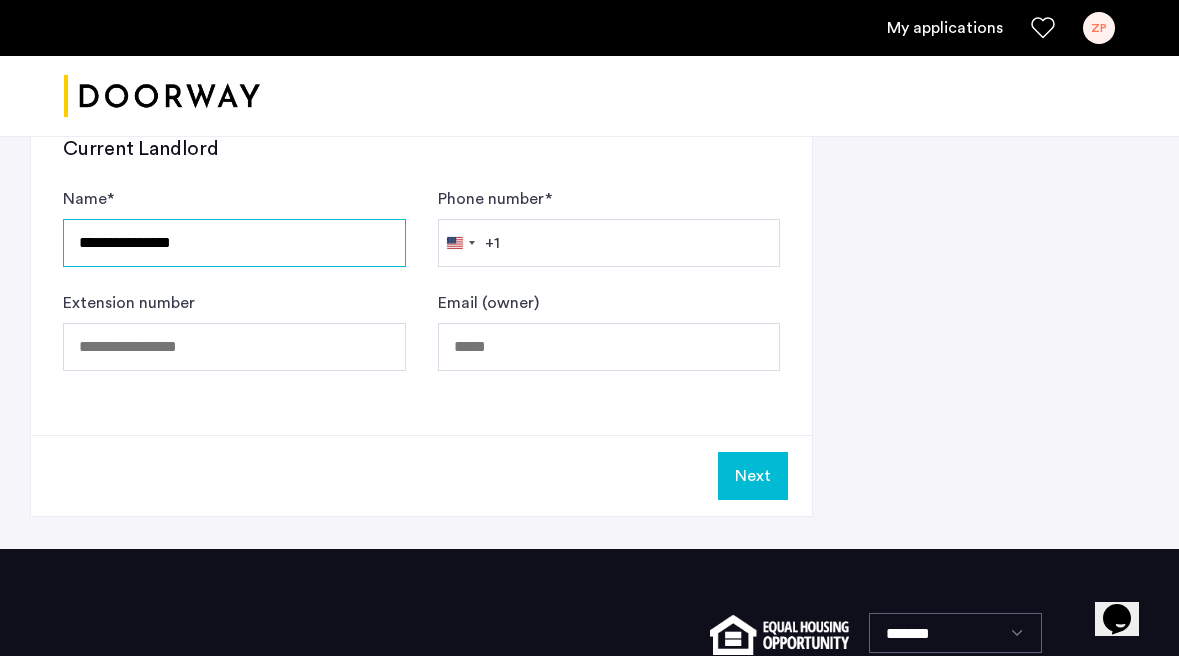 type on "**********" 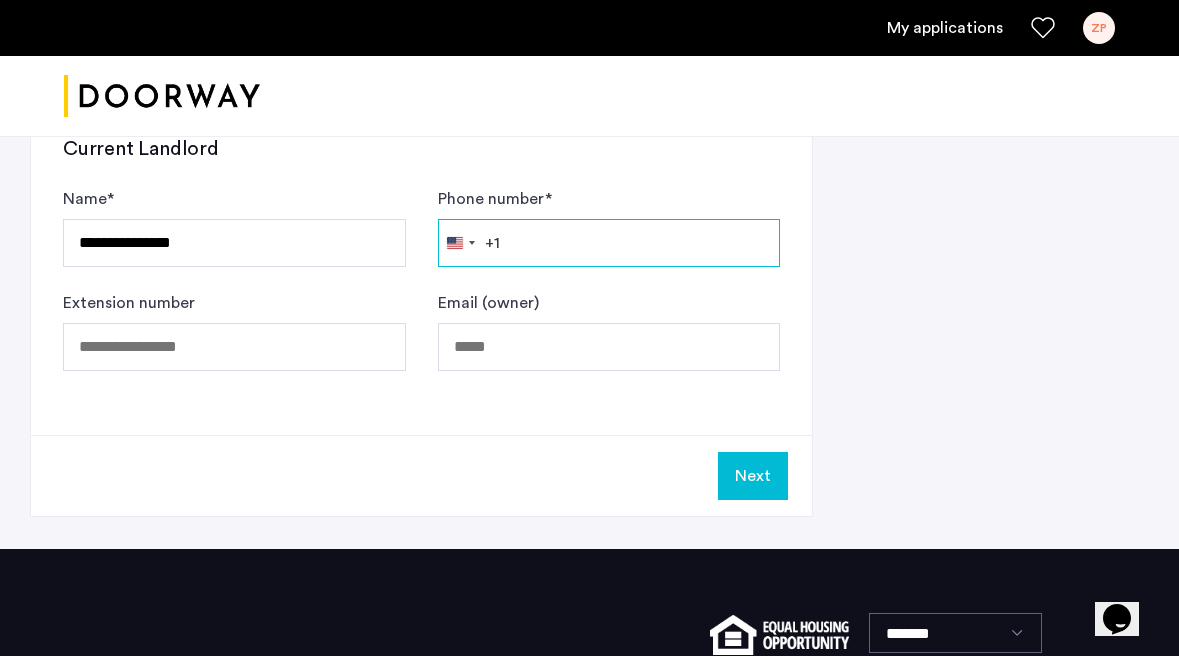 click on "Phone number  *" at bounding box center (609, 243) 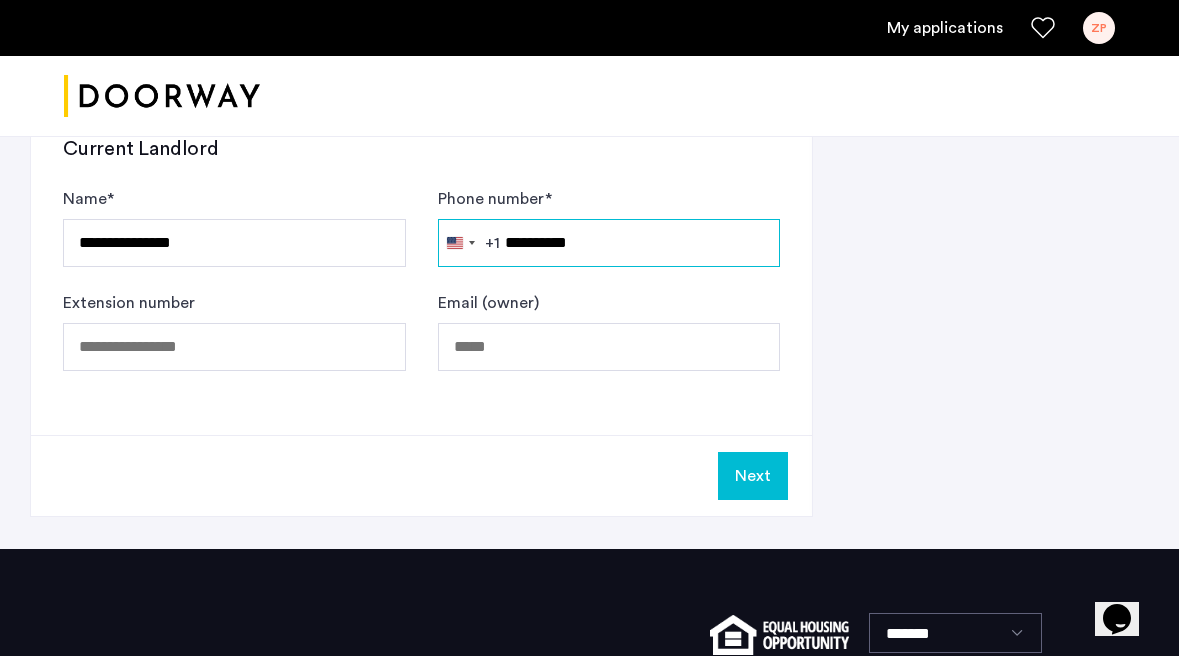 type on "**********" 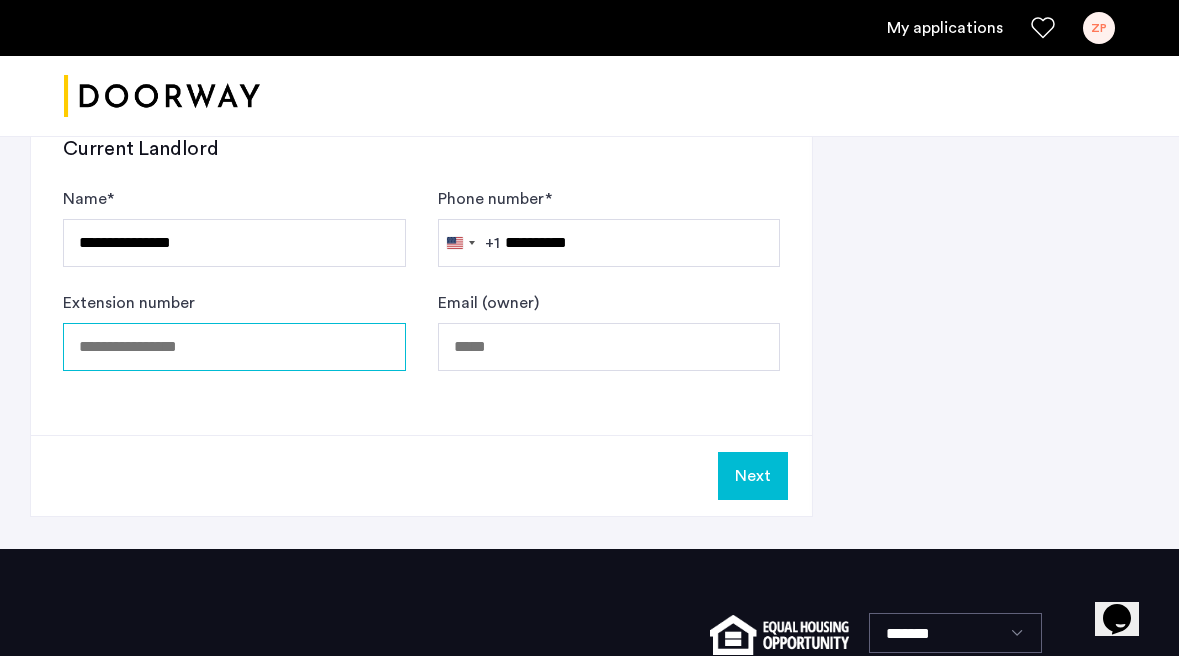 click on "Extension number" at bounding box center (234, 347) 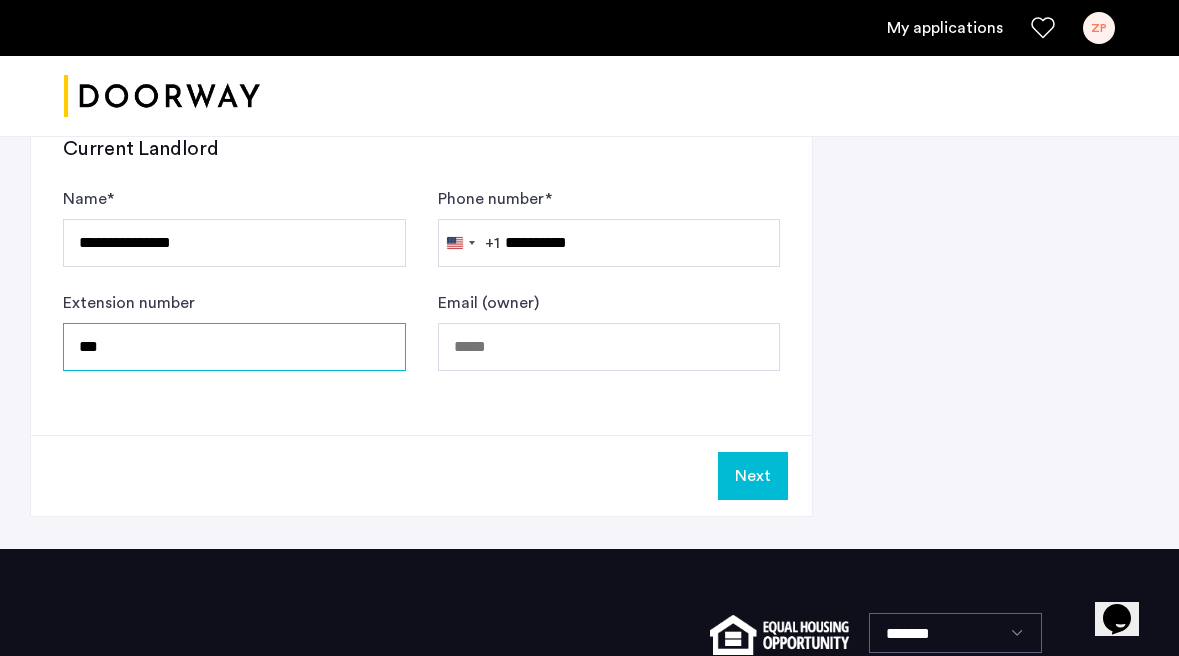 type on "***" 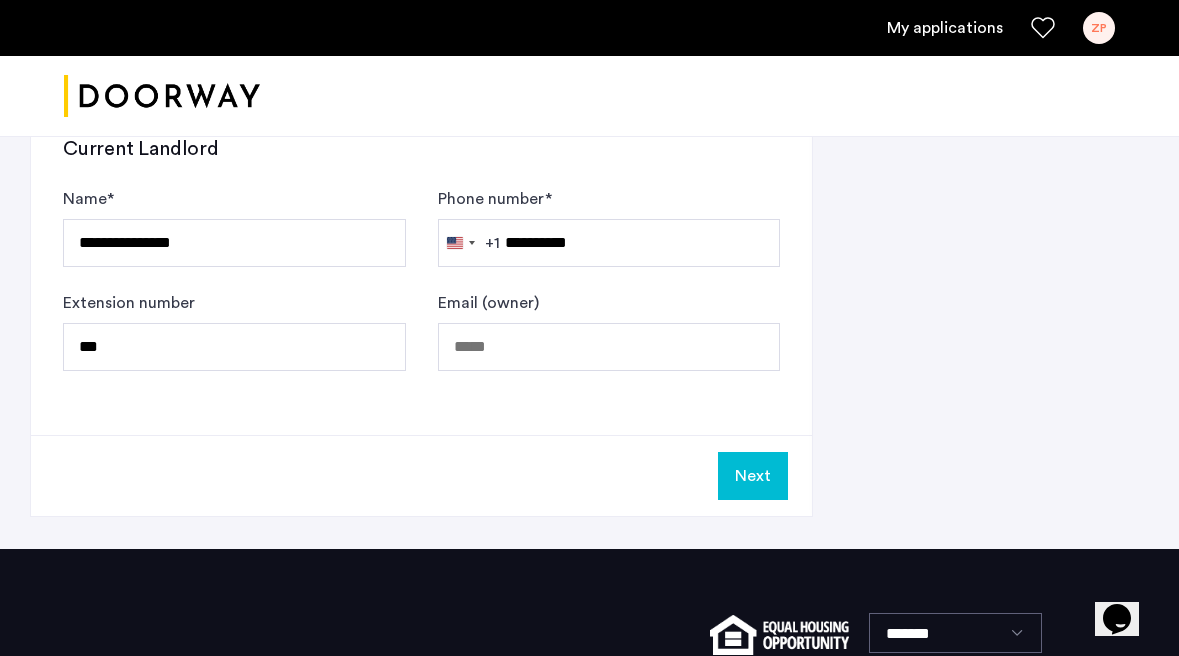 click on "*******" 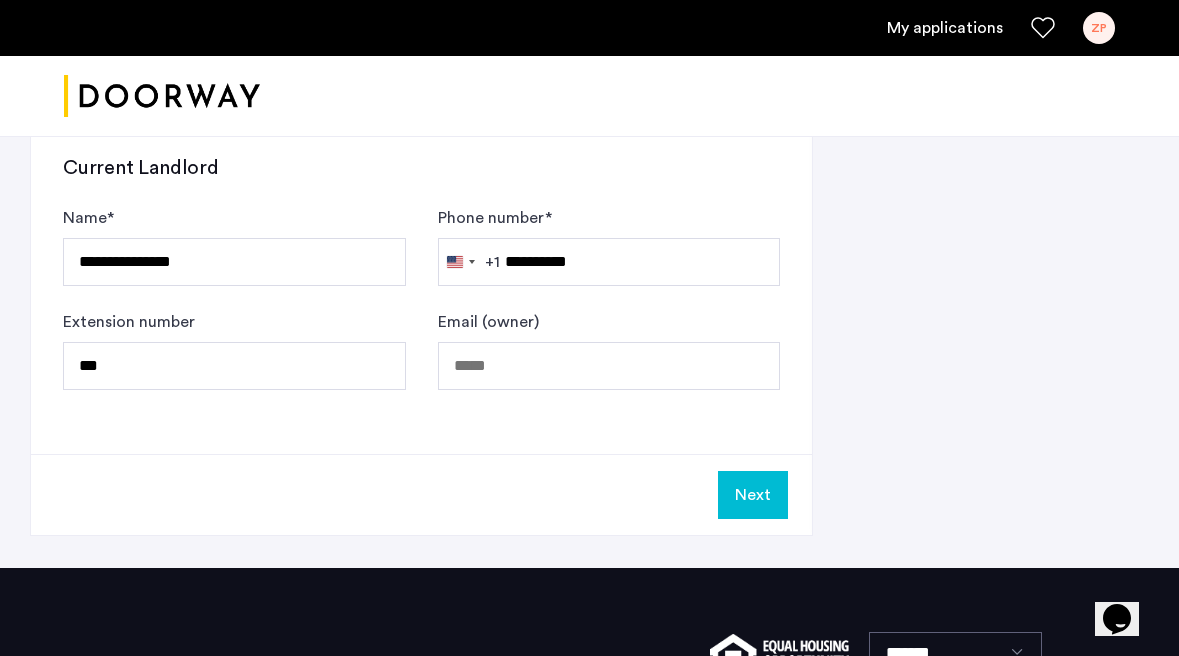 scroll, scrollTop: 1272, scrollLeft: 0, axis: vertical 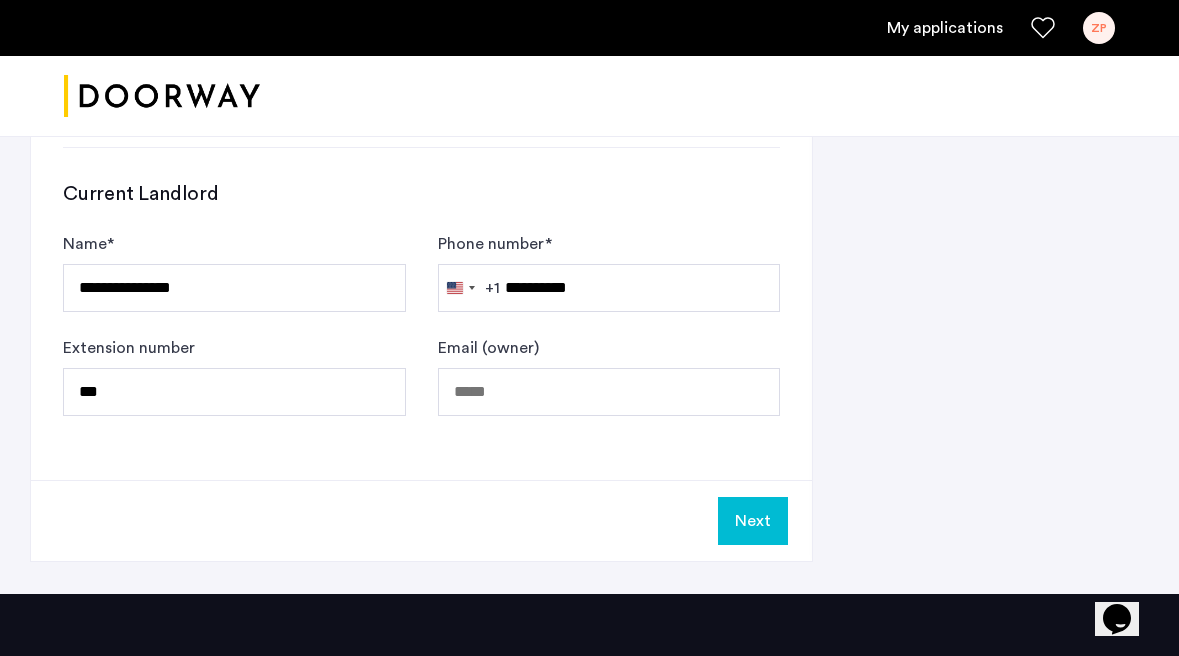 click on "Next" 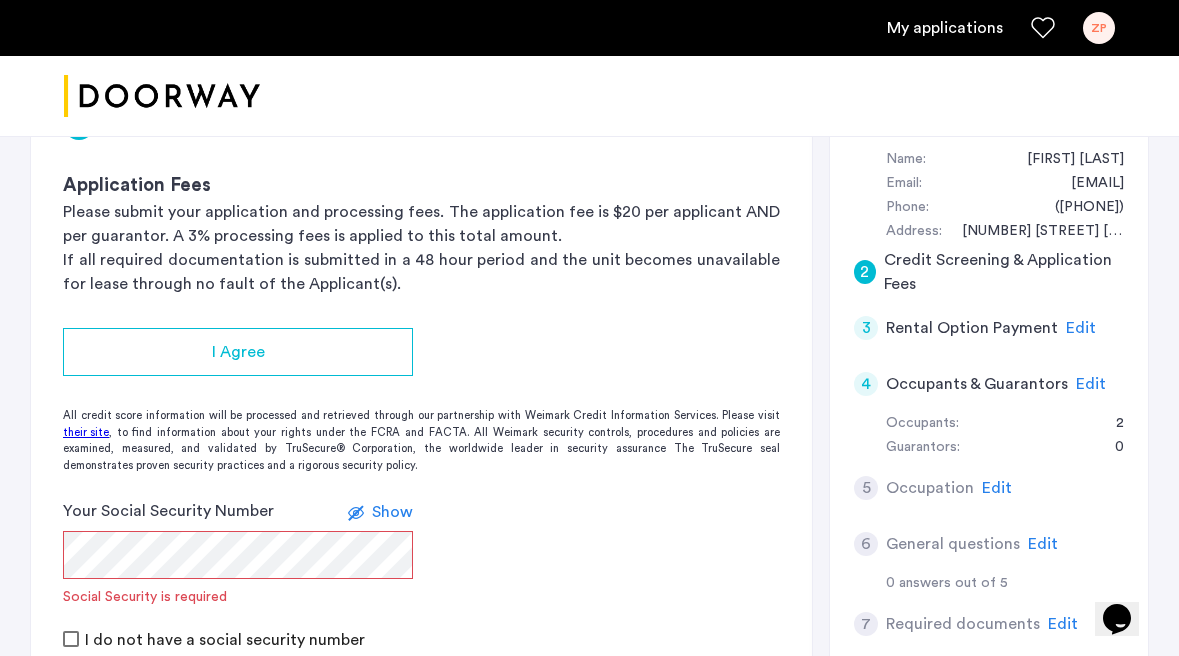 scroll, scrollTop: 362, scrollLeft: 0, axis: vertical 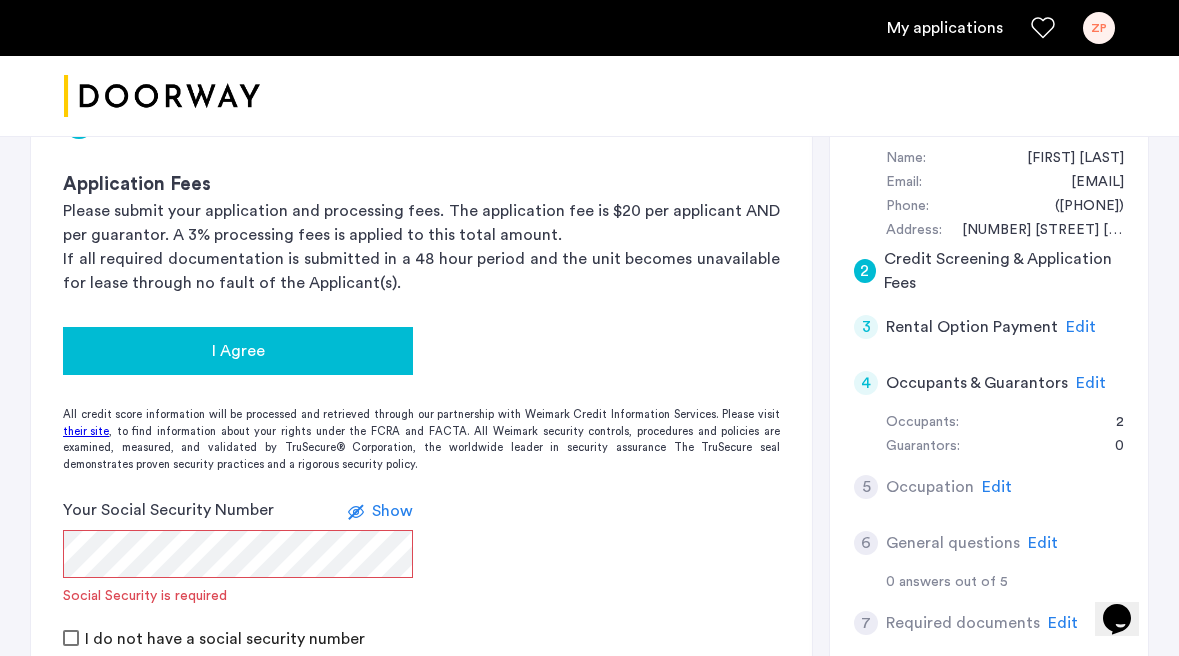 click on "I Agree" 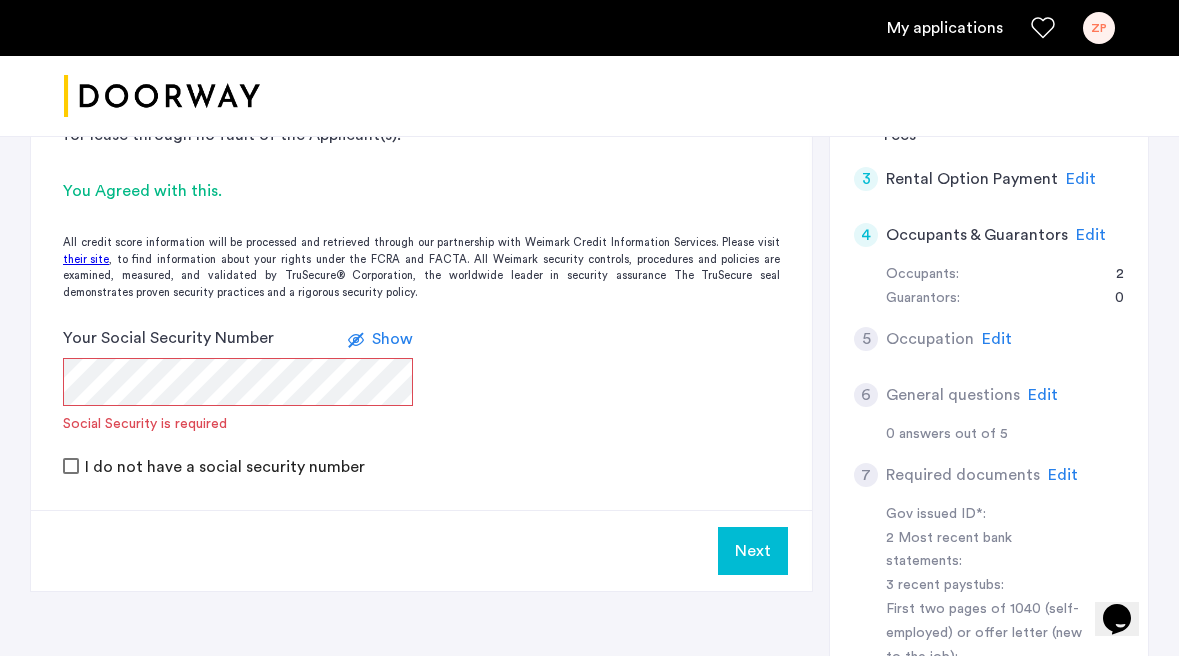 scroll, scrollTop: 512, scrollLeft: 0, axis: vertical 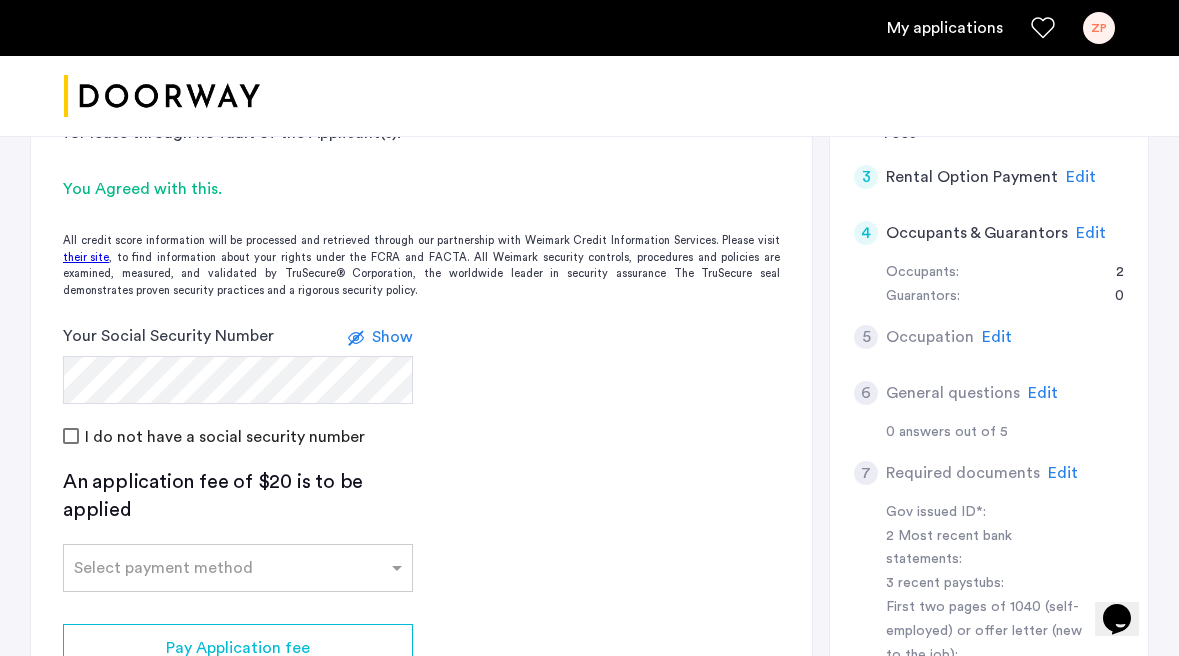 click on "Your Social Security Number Show I do not have a social security number" 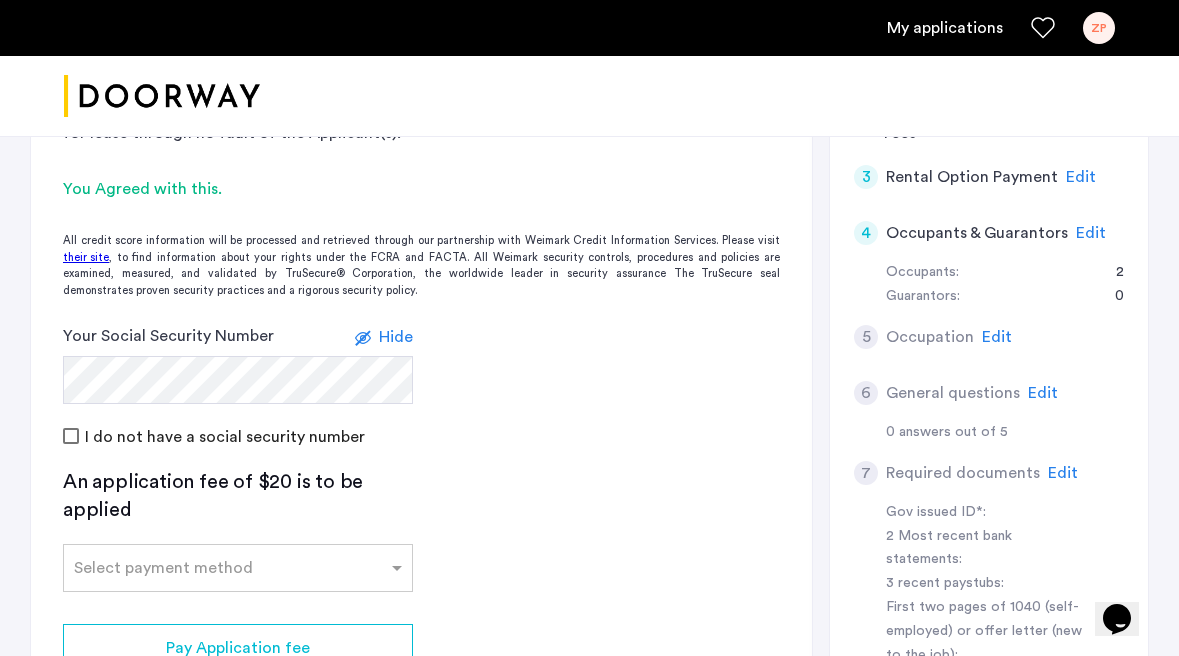 click 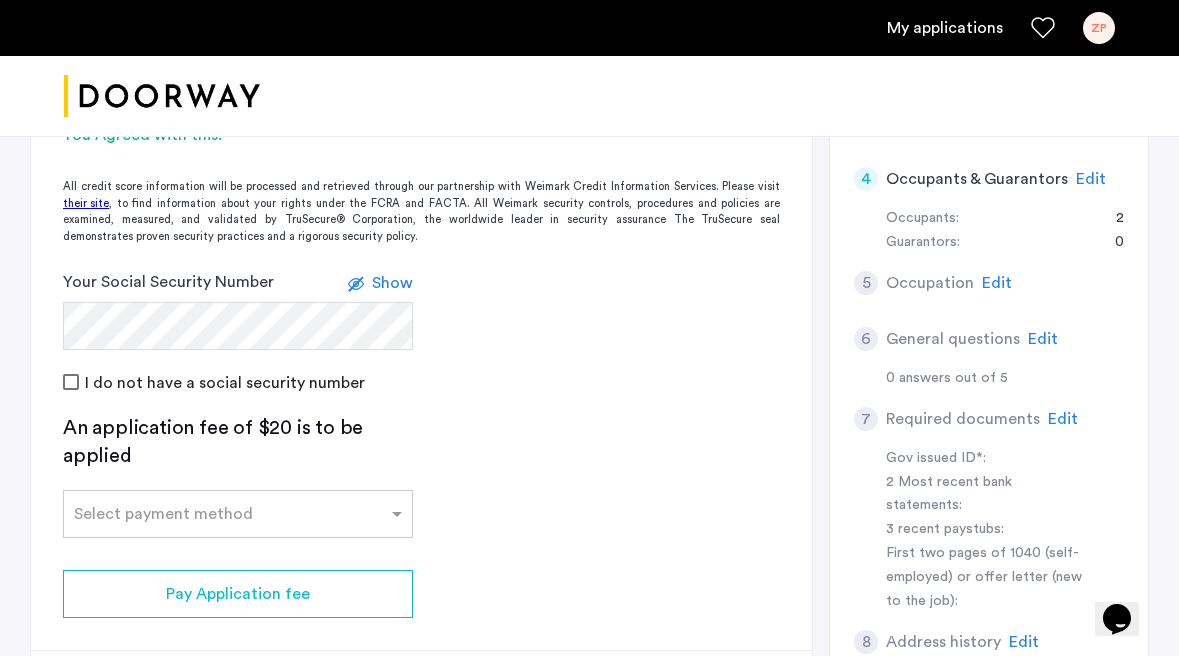 scroll, scrollTop: 638, scrollLeft: 0, axis: vertical 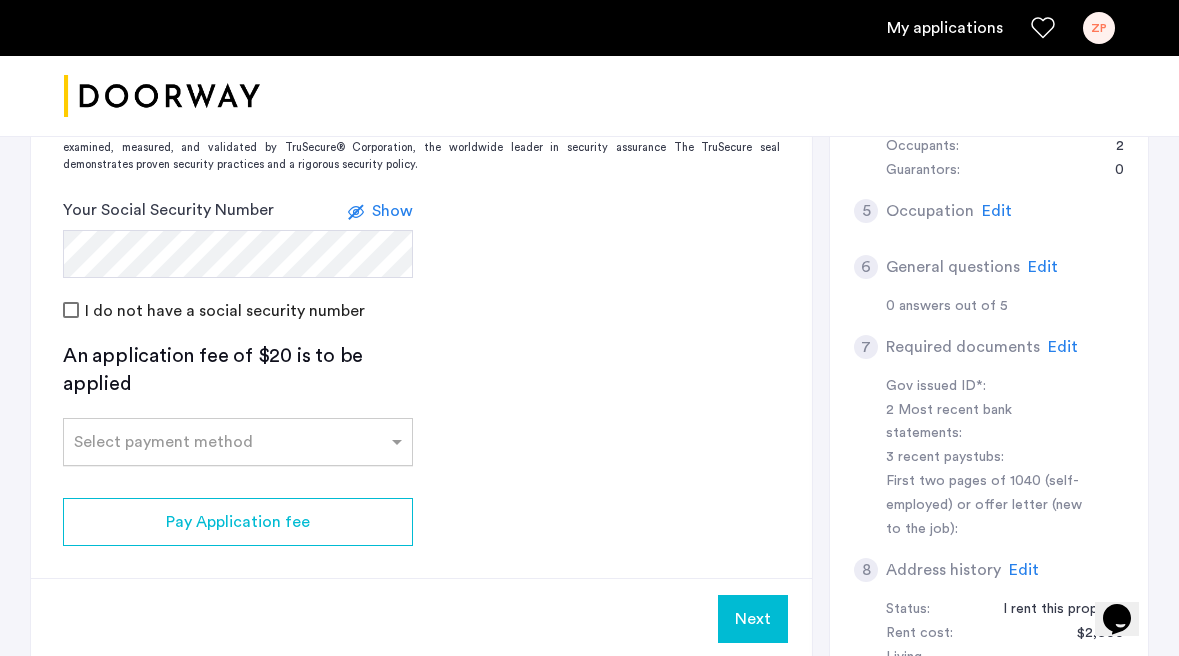 click on "Select payment method" 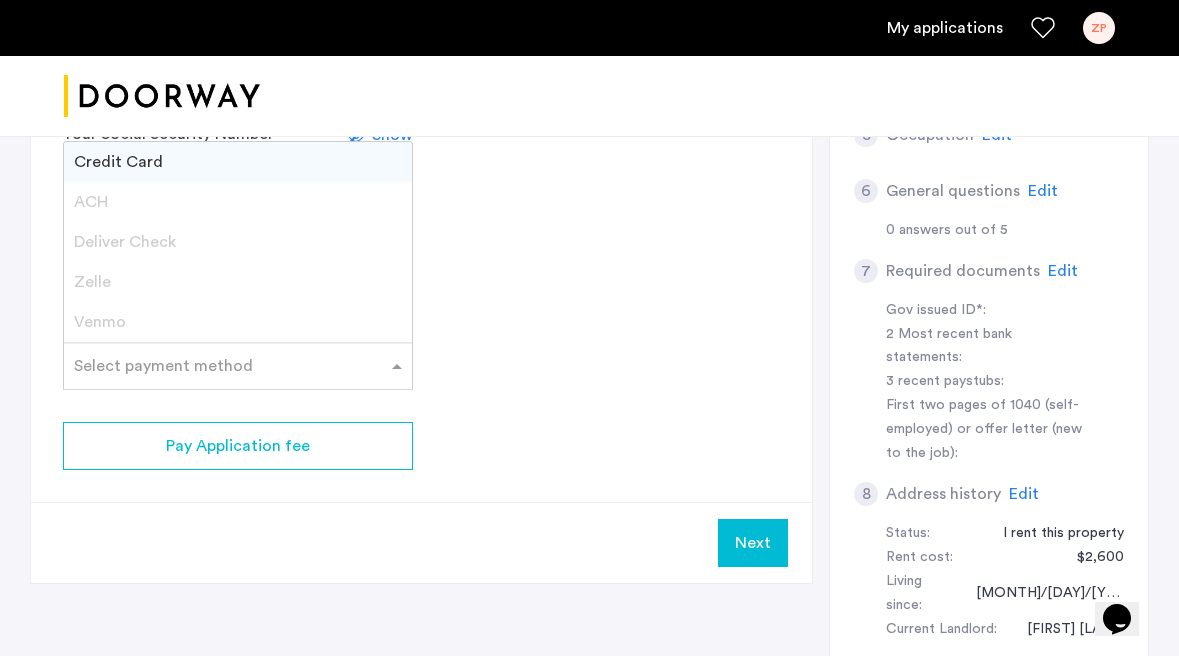 scroll, scrollTop: 715, scrollLeft: 0, axis: vertical 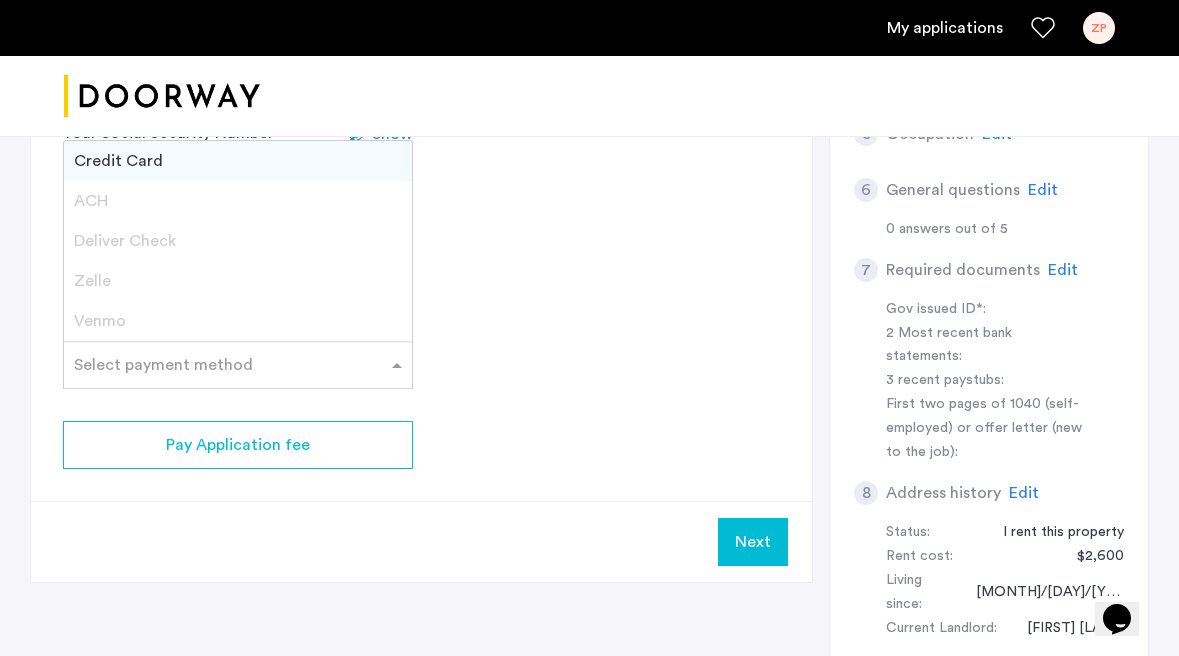 click on "Credit Card" at bounding box center [118, 161] 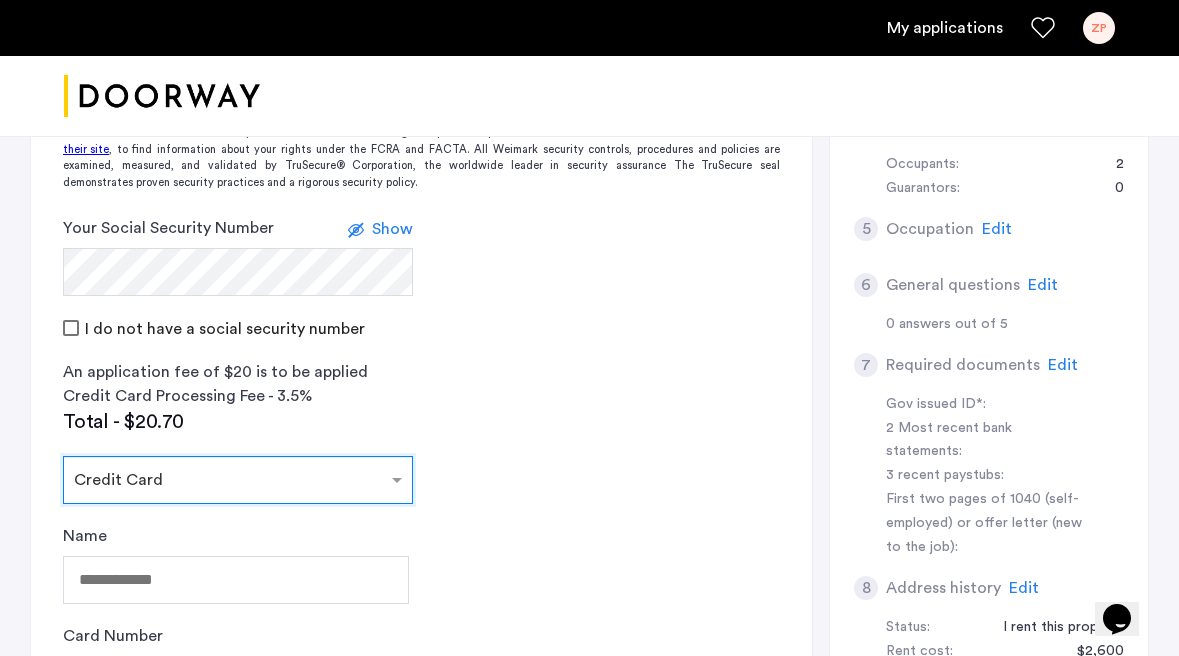 scroll, scrollTop: 644, scrollLeft: 0, axis: vertical 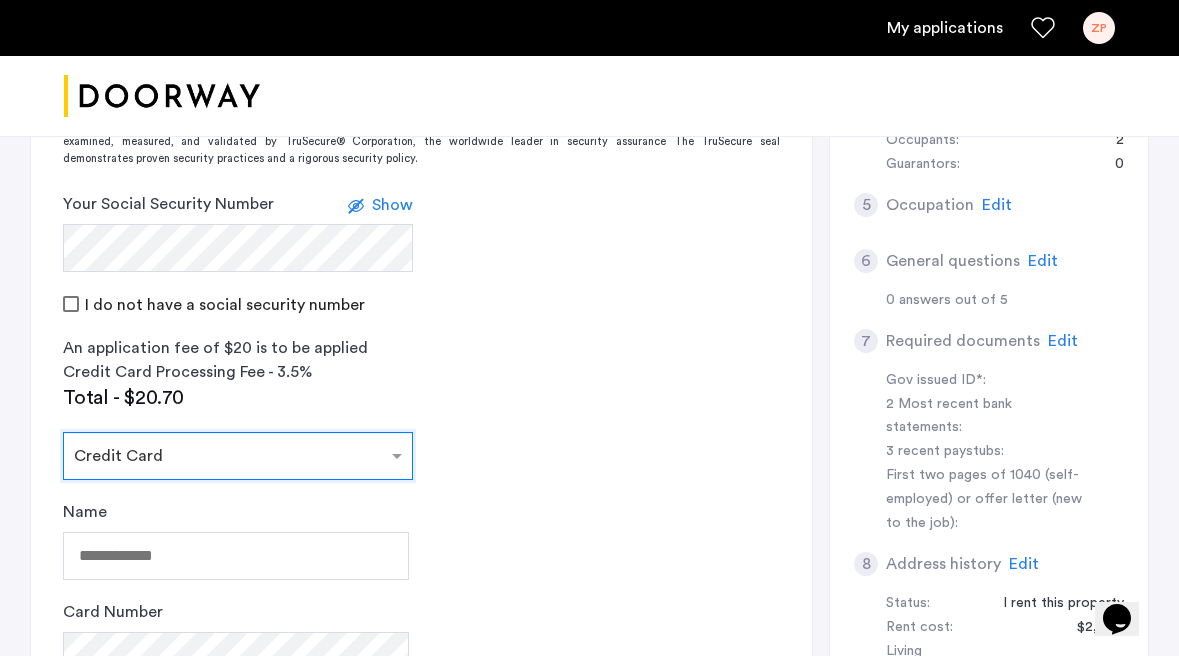 click on "Select payment method ×  Credit Card" 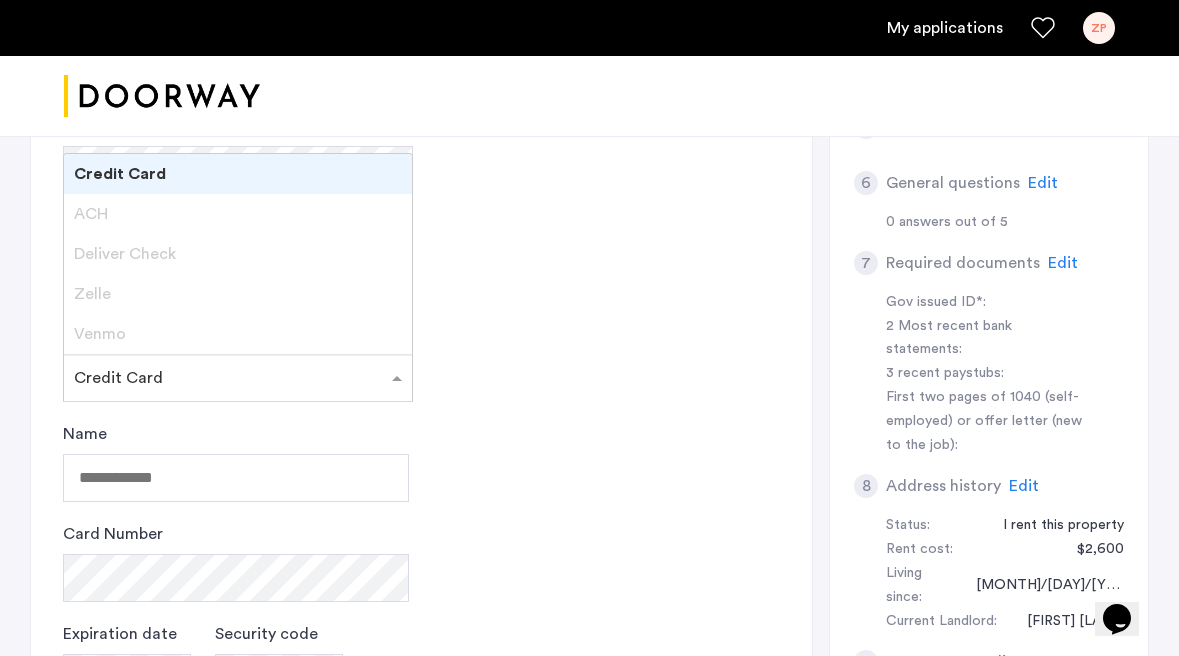 click on "Your Social Security Number Show I do not have a social security number An application fee of $20 is to be applied Credit Card Processing Fee - 3.5% Total - $20.70" 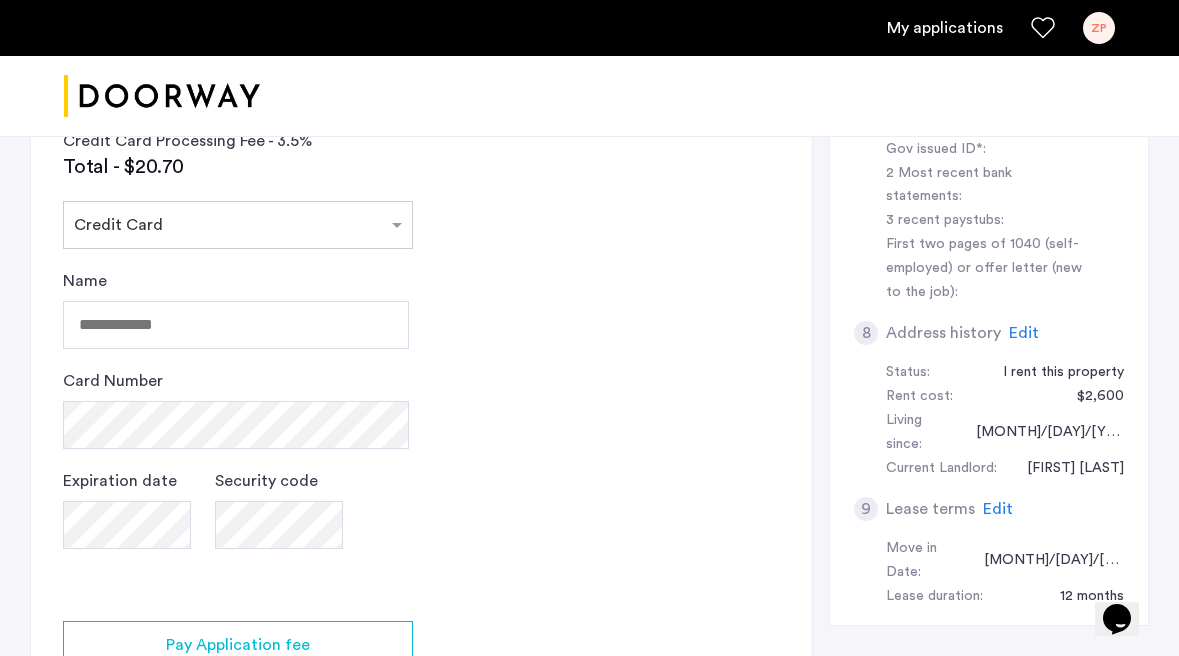 scroll, scrollTop: 880, scrollLeft: 0, axis: vertical 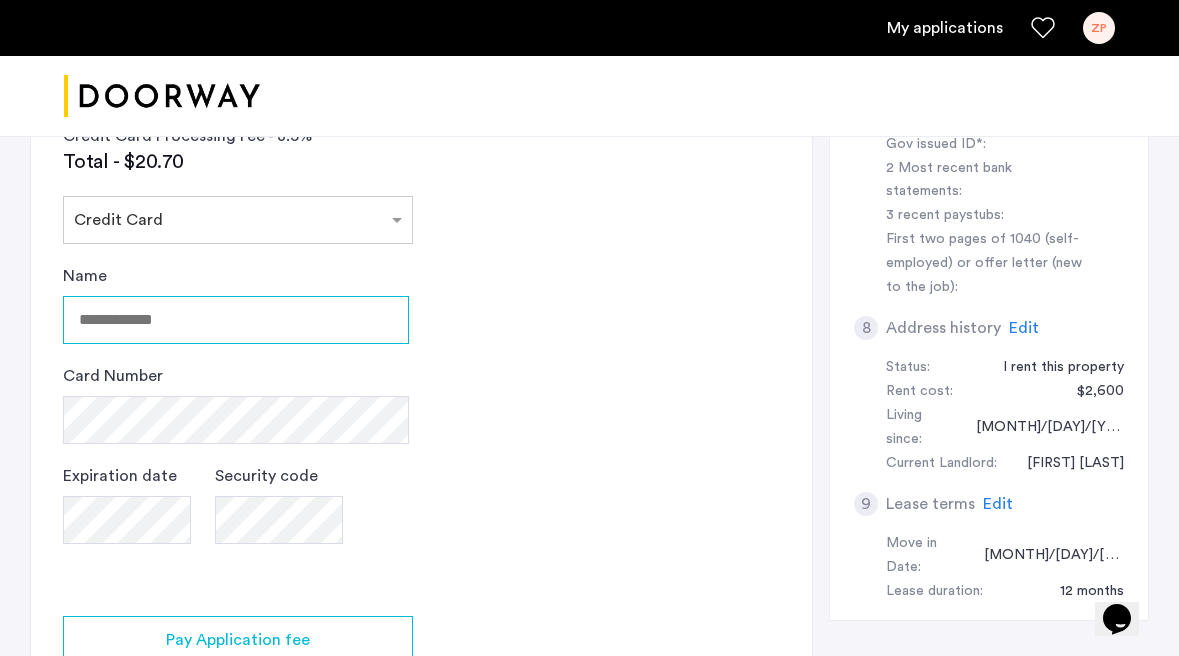 click on "Name" at bounding box center [236, 320] 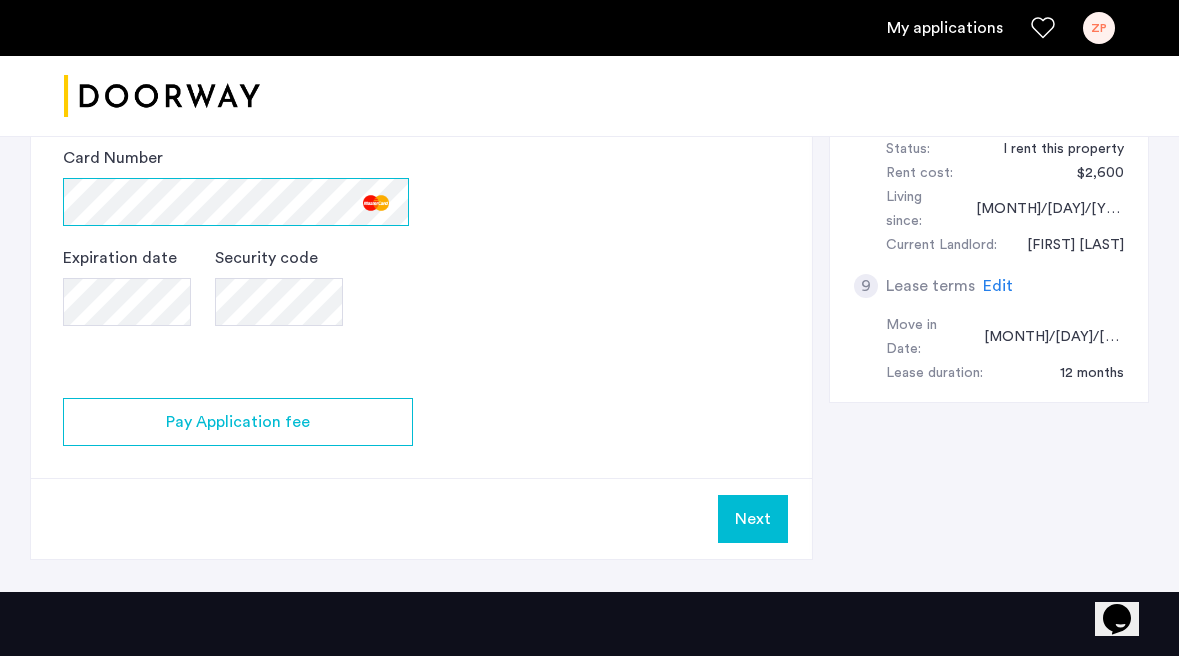 scroll, scrollTop: 1163, scrollLeft: 0, axis: vertical 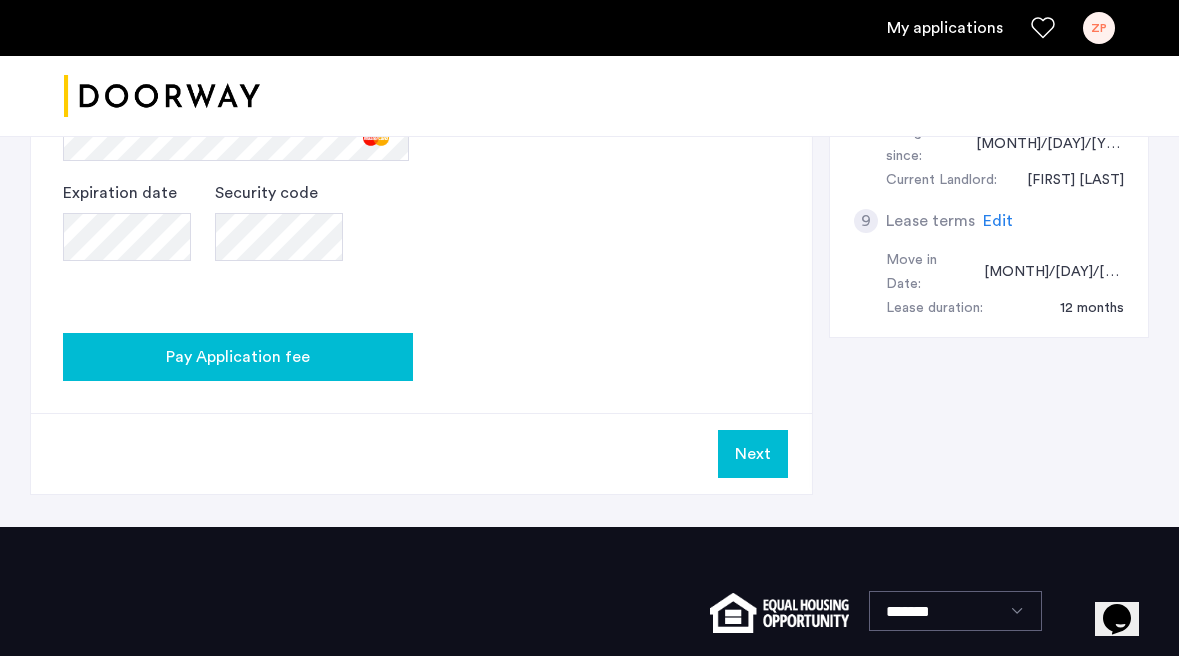 click on "Pay Application fee" 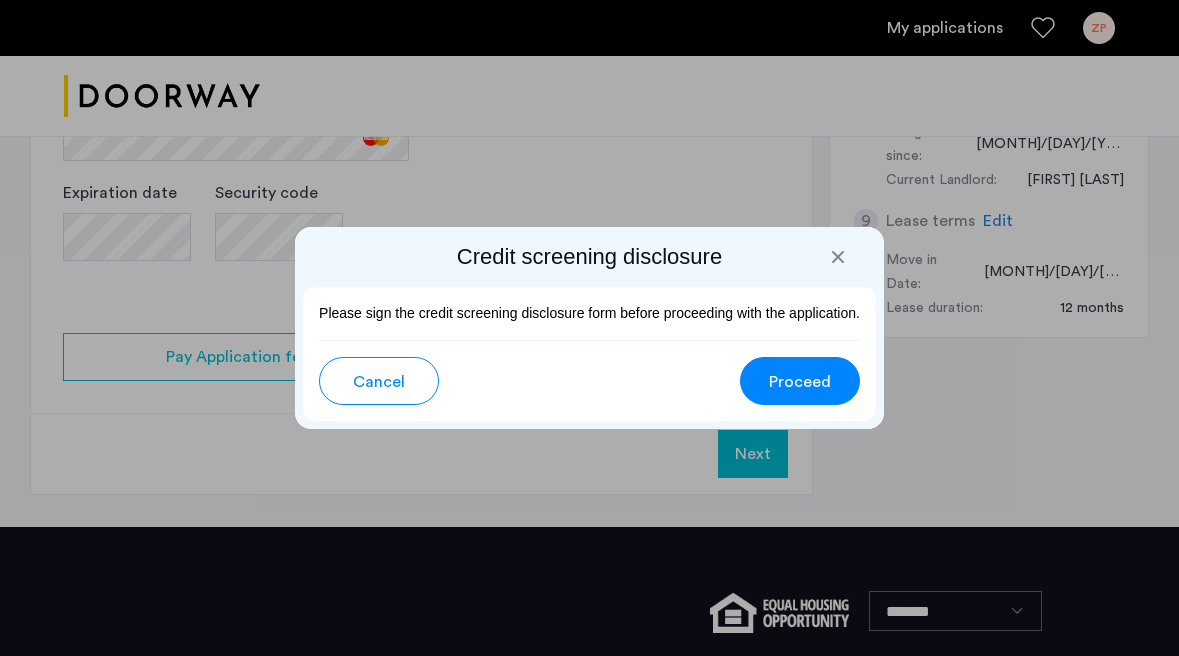click on "Proceed" at bounding box center [800, 382] 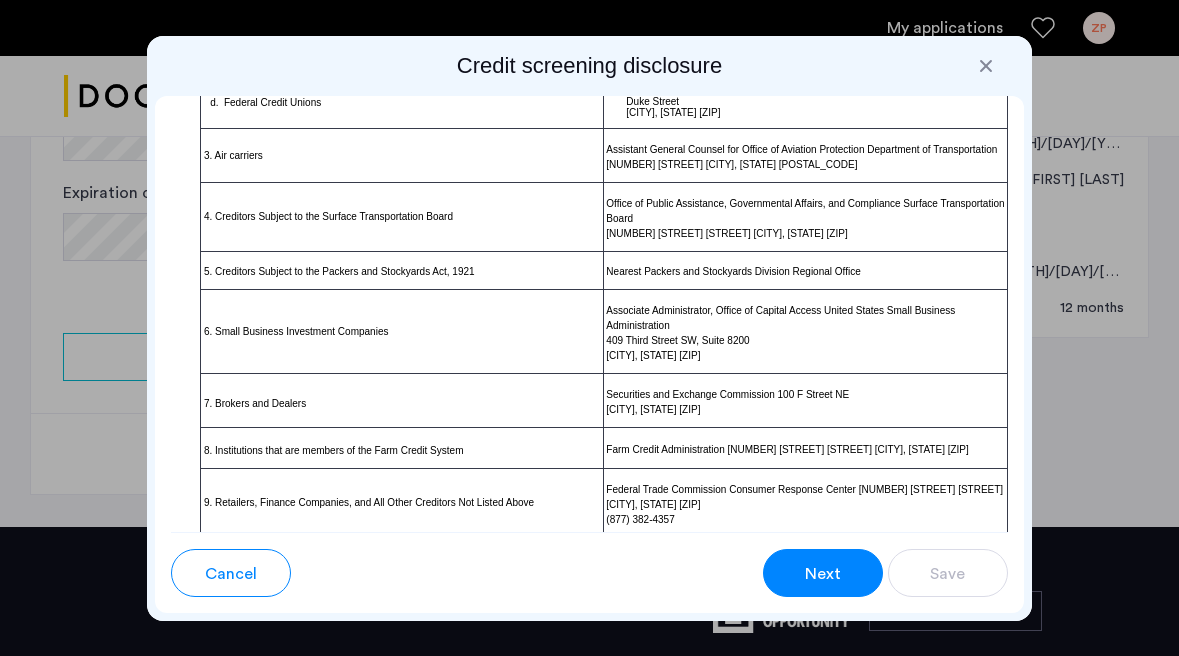 scroll, scrollTop: 1761, scrollLeft: 0, axis: vertical 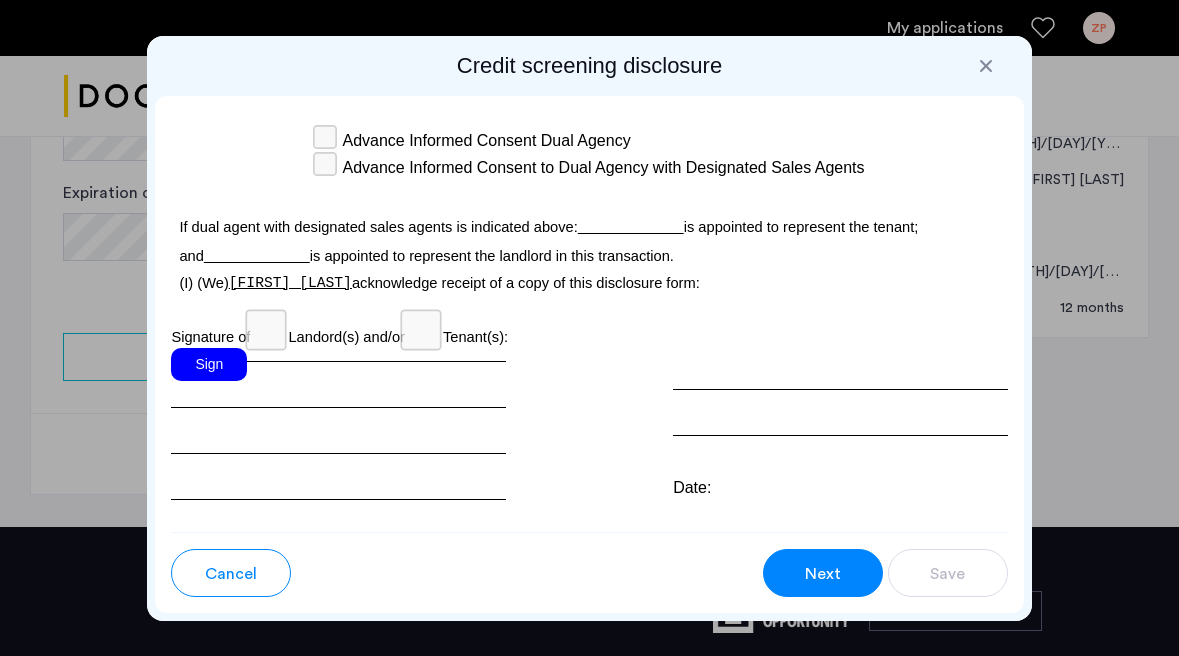 click on "Next" at bounding box center [823, 573] 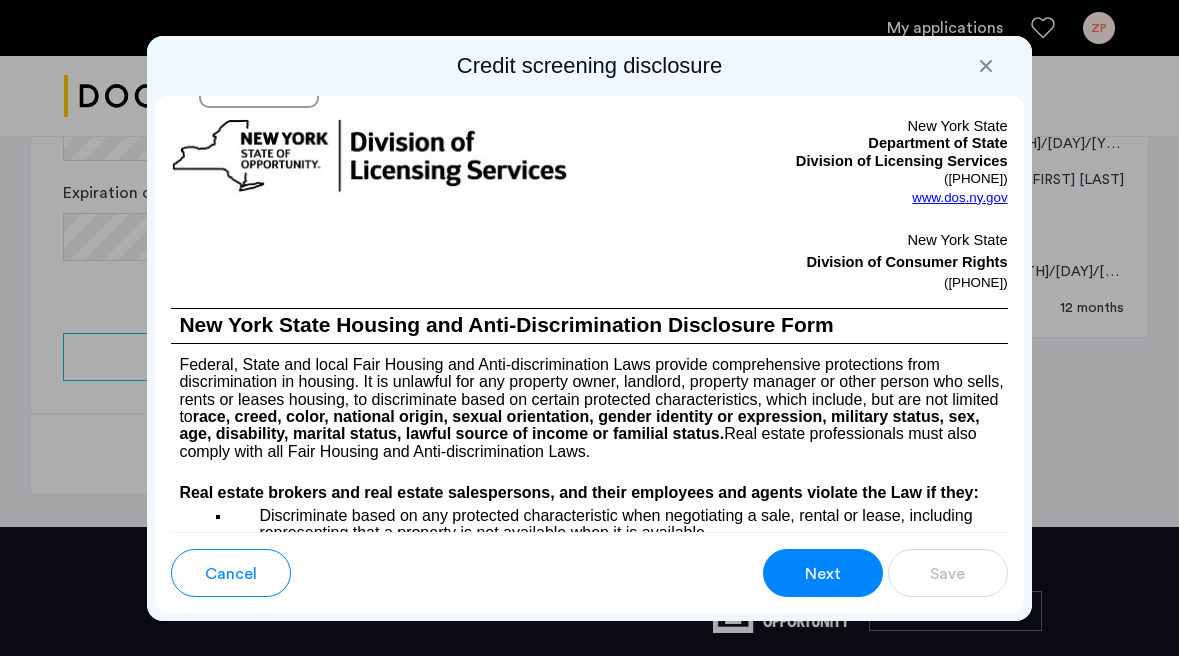 scroll, scrollTop: 2611, scrollLeft: 0, axis: vertical 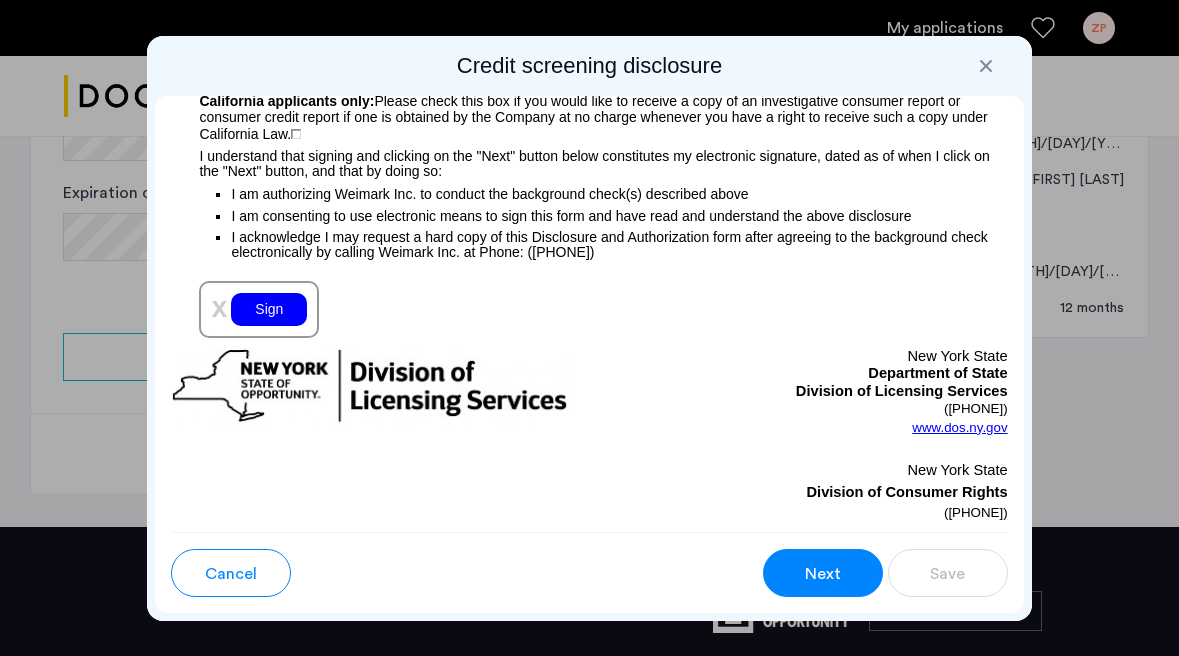 click on "Sign" at bounding box center (269, 309) 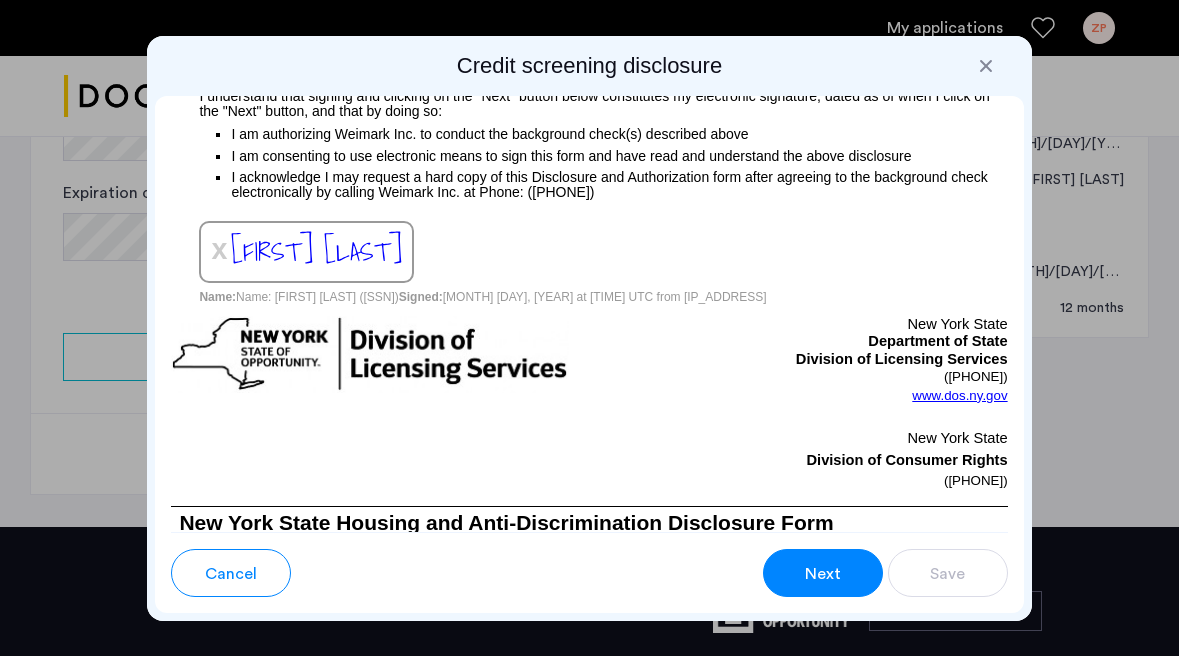 click on "Next" at bounding box center [823, 573] 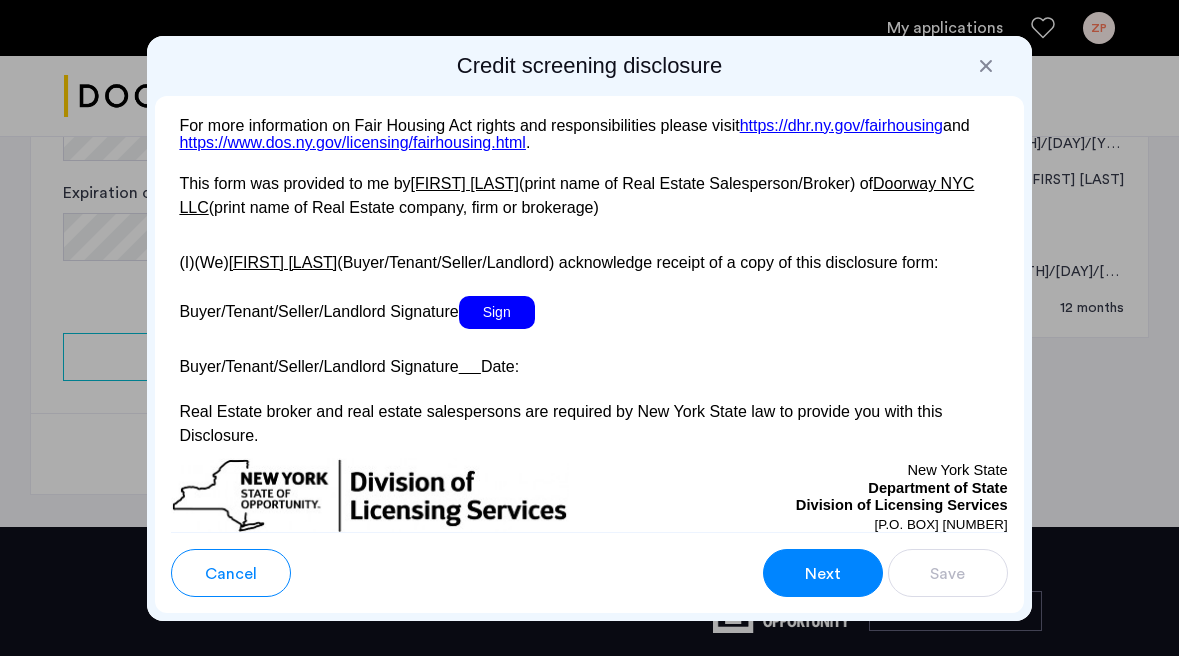 scroll, scrollTop: 4189, scrollLeft: 0, axis: vertical 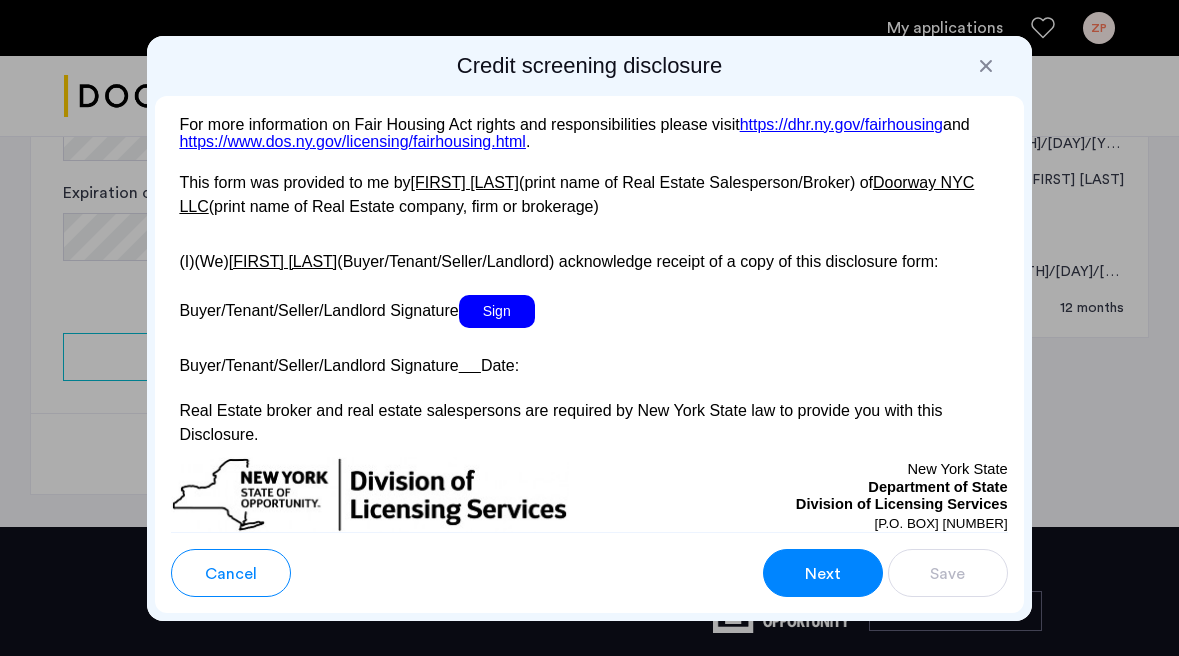 click on "Sign" at bounding box center (497, 311) 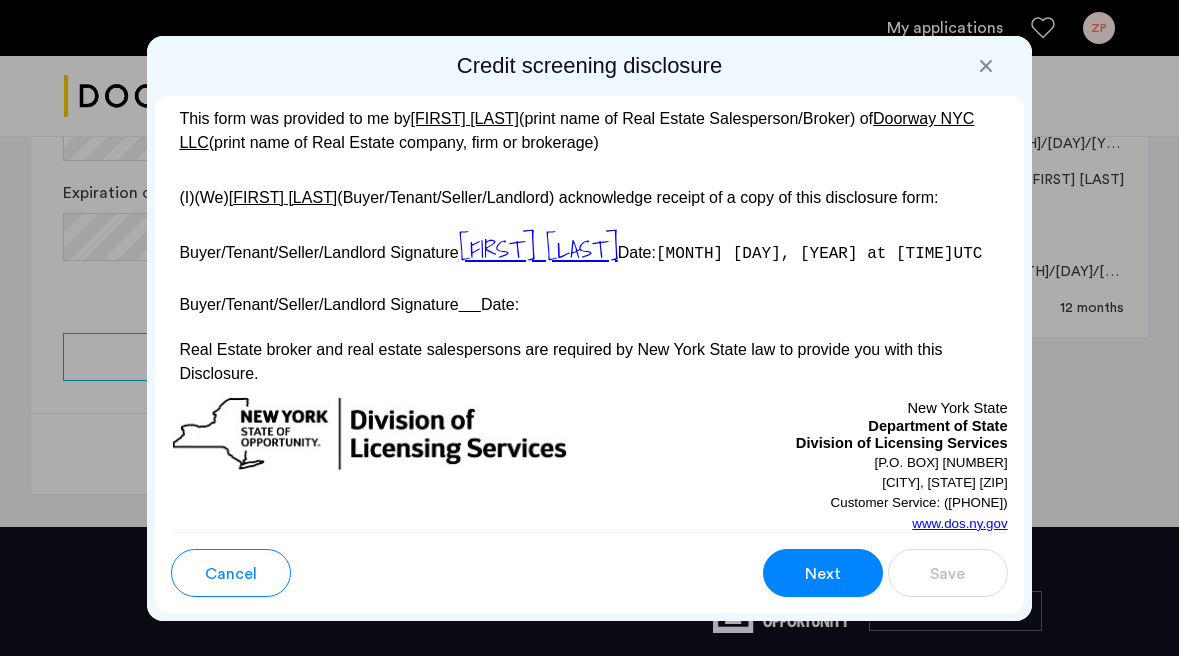 click on "Next" at bounding box center (823, 574) 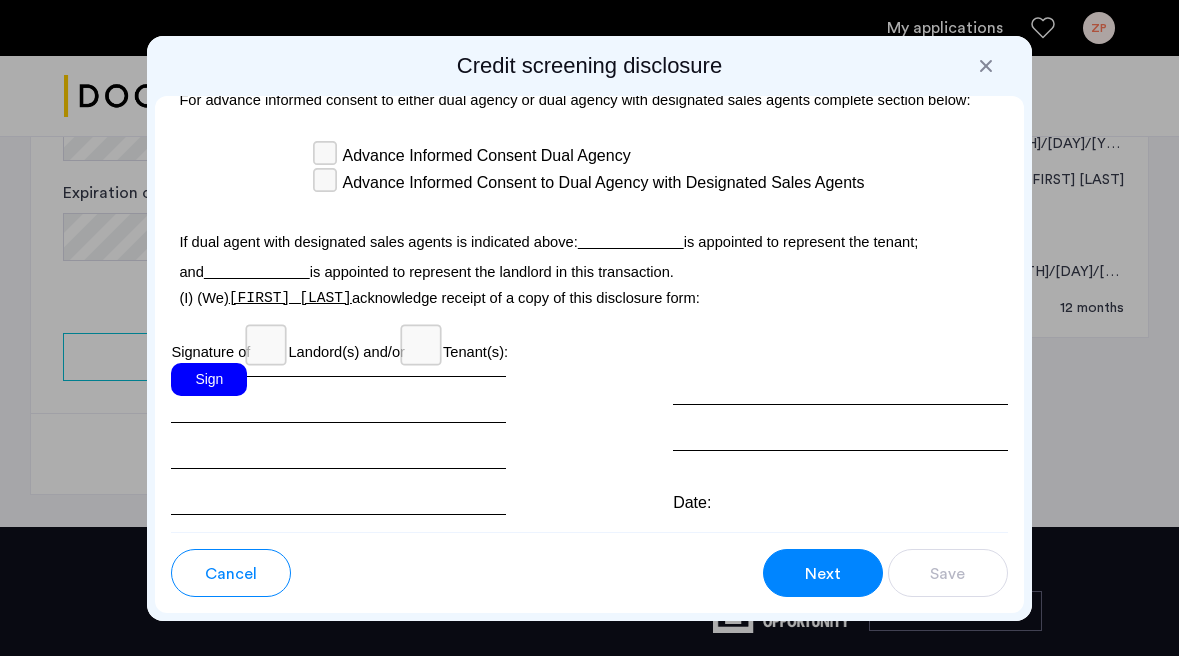 scroll, scrollTop: 6727, scrollLeft: 0, axis: vertical 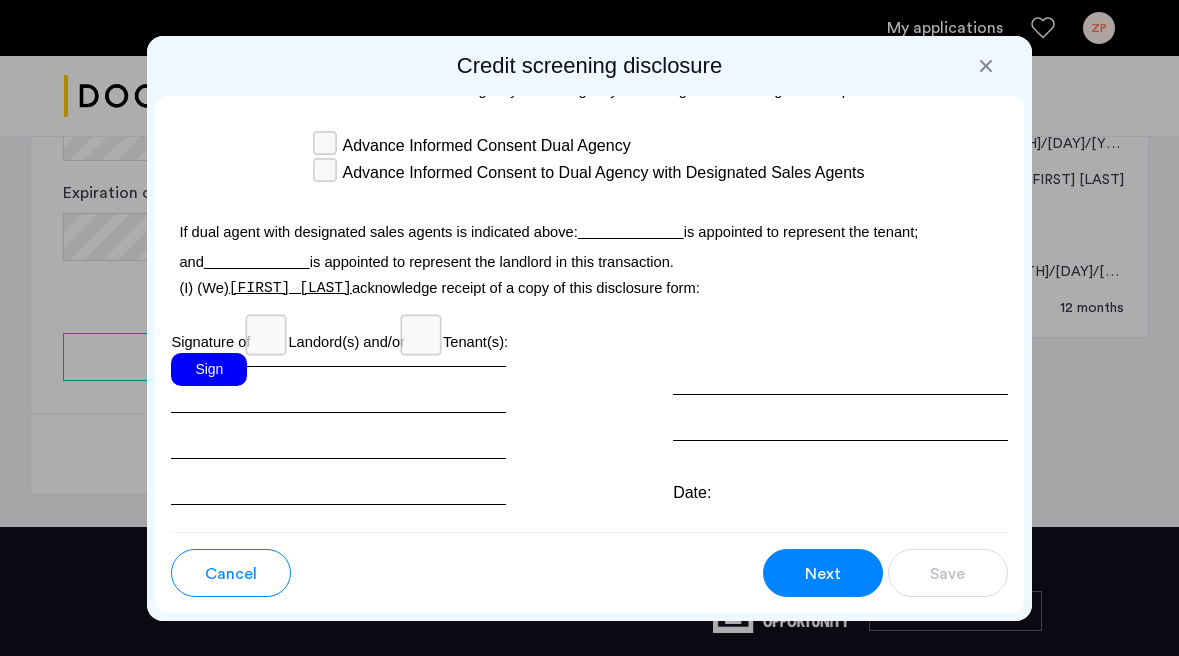 click on "Sign" at bounding box center [209, 369] 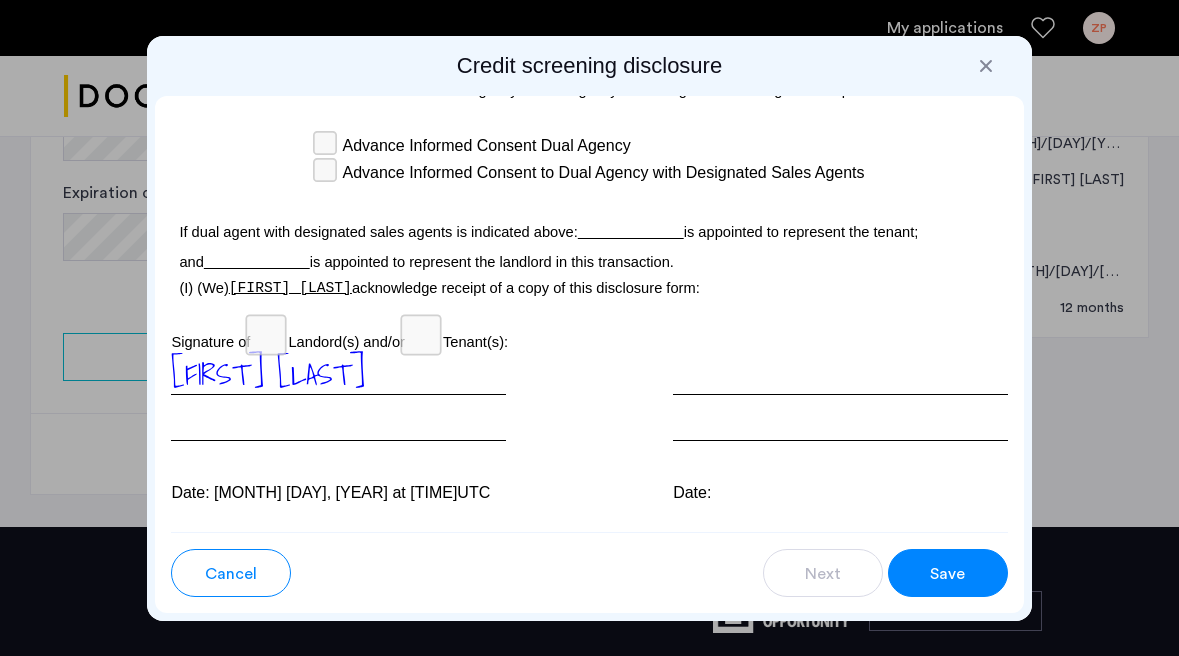 scroll, scrollTop: 6732, scrollLeft: 0, axis: vertical 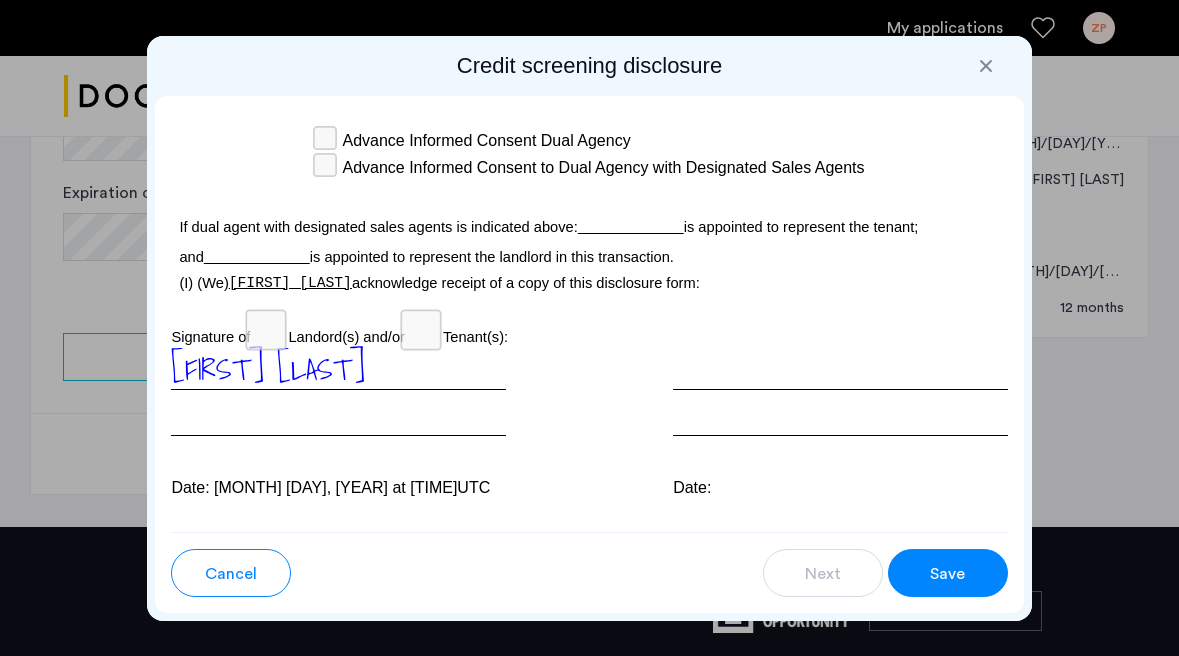 click on "Save" at bounding box center (948, 573) 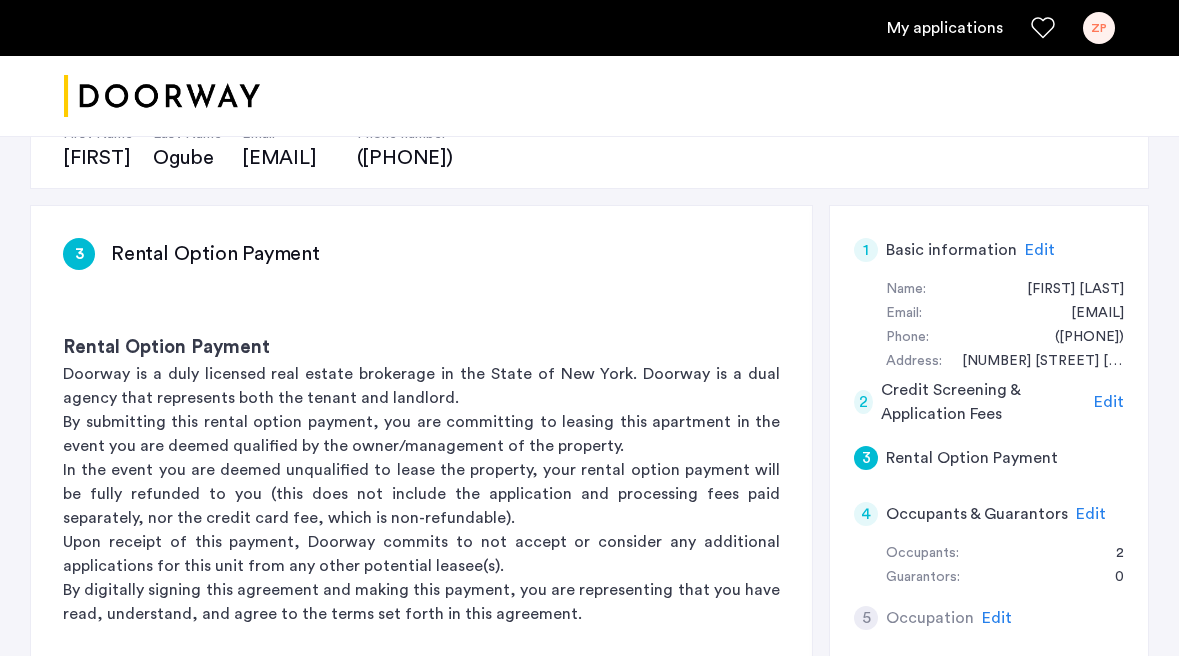 scroll, scrollTop: 375, scrollLeft: 0, axis: vertical 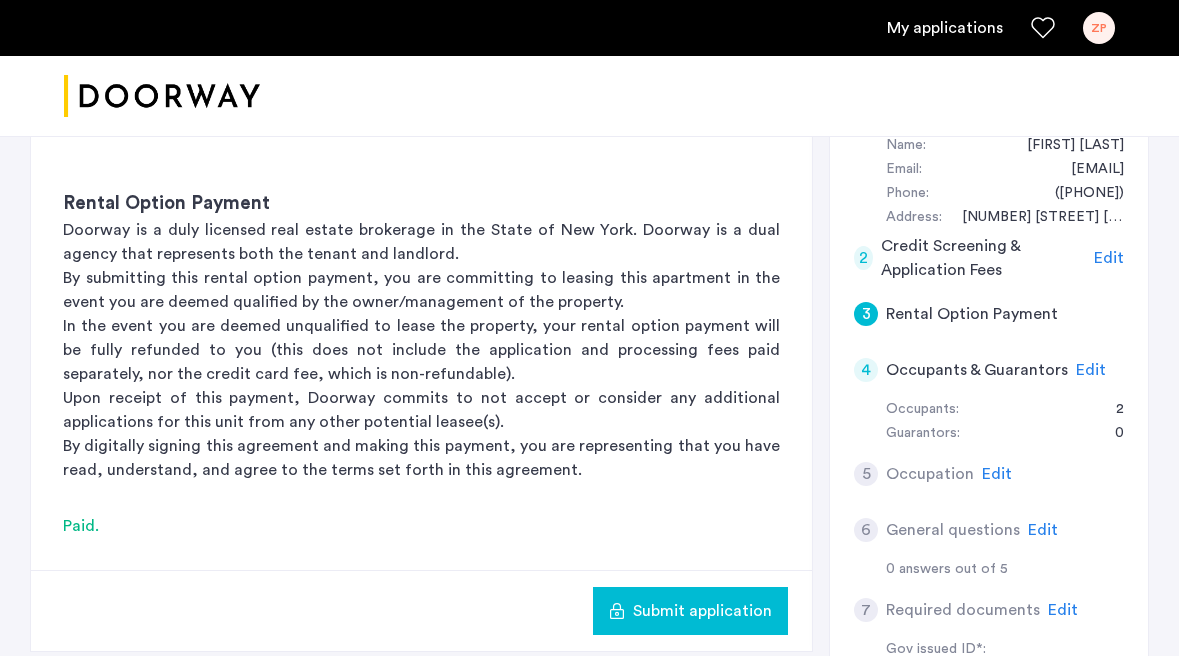 click on "Submit application" 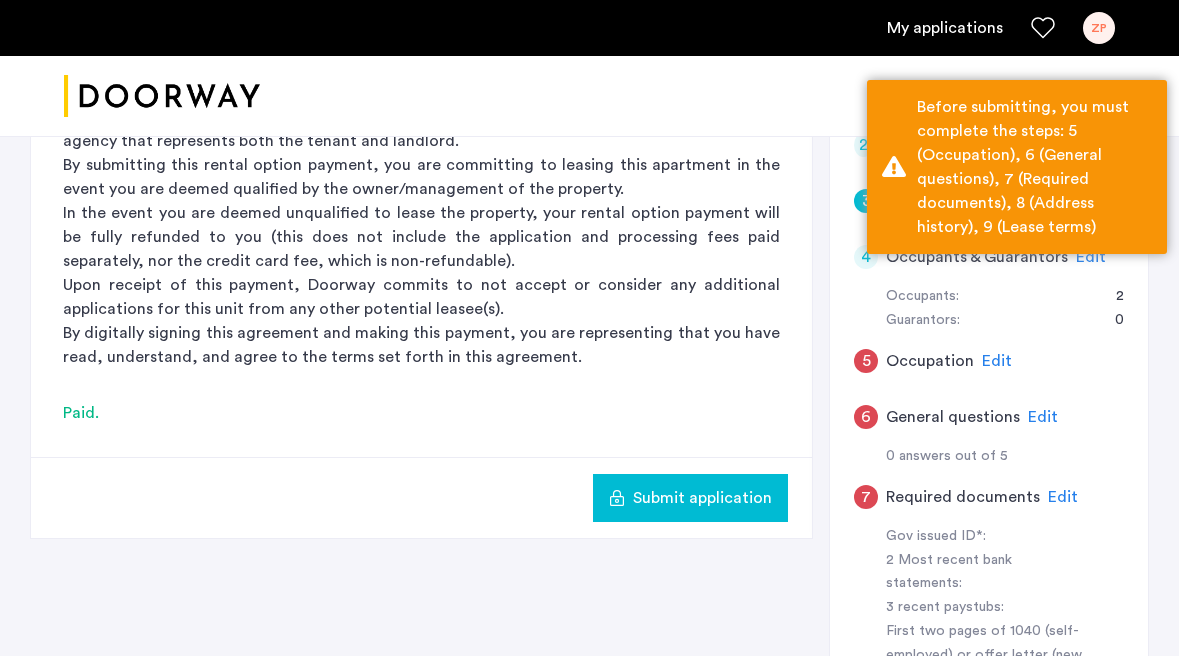 scroll, scrollTop: 494, scrollLeft: 0, axis: vertical 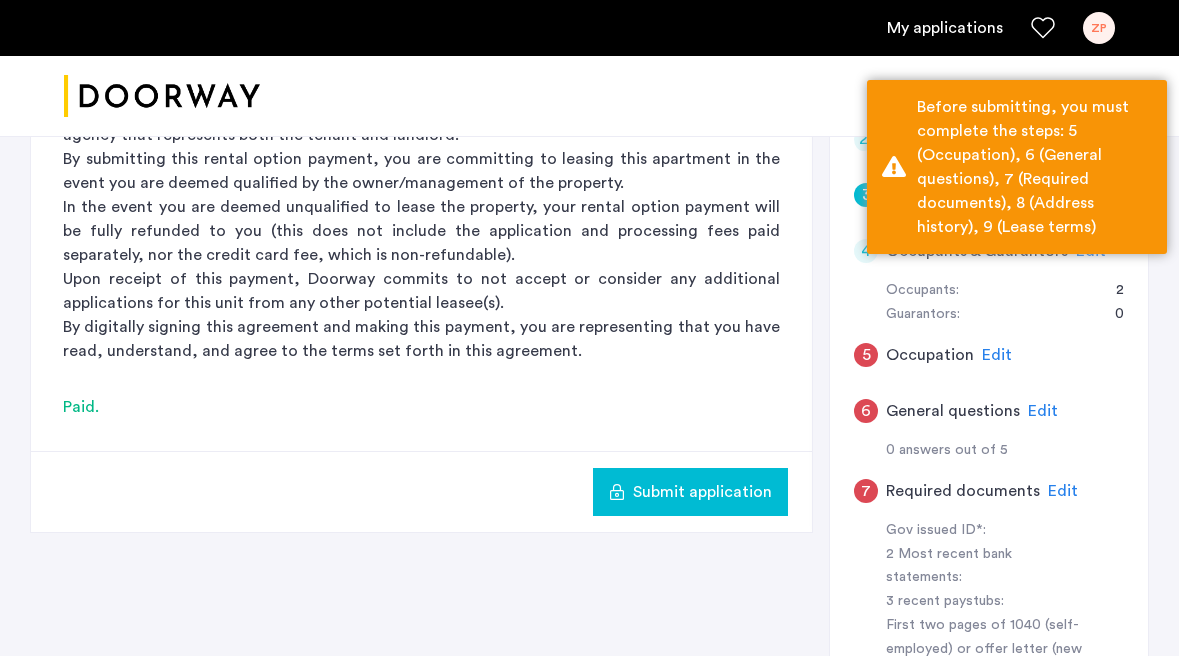 click on "Occupation" 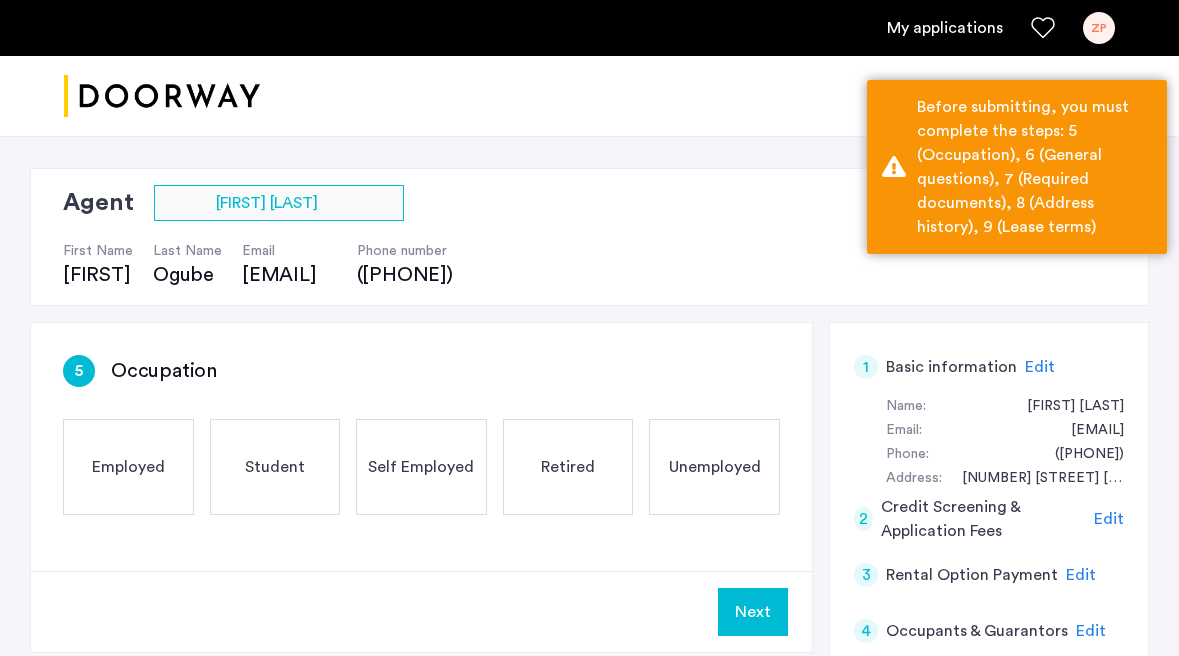 scroll, scrollTop: 123, scrollLeft: 0, axis: vertical 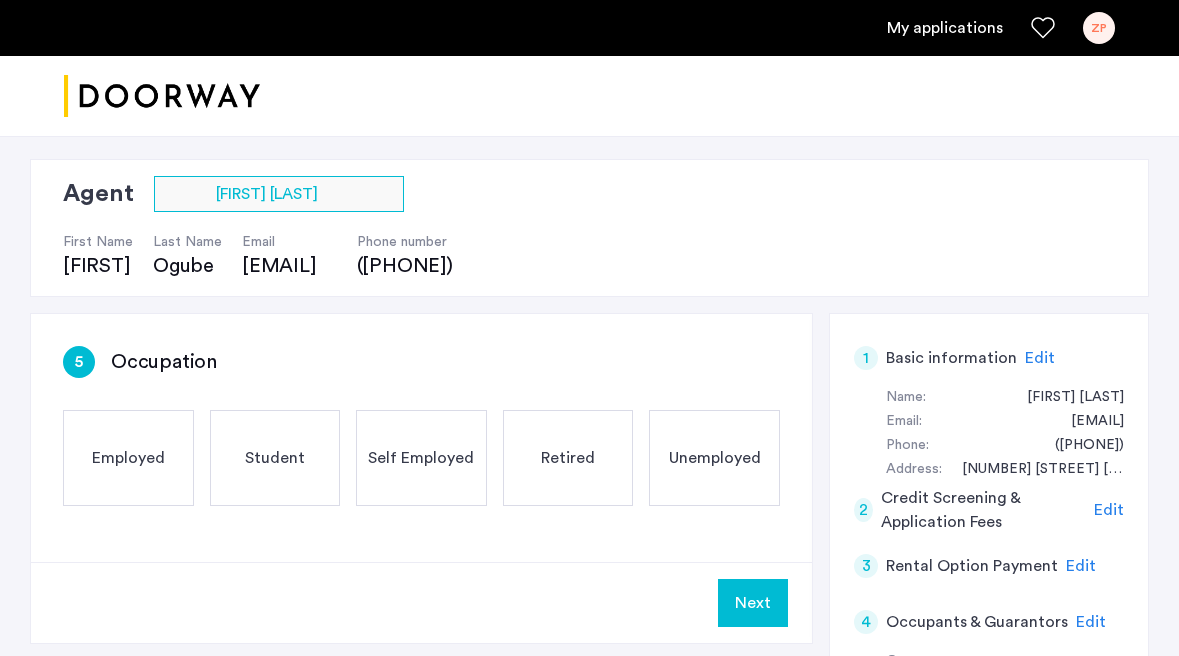 click on "Employed" 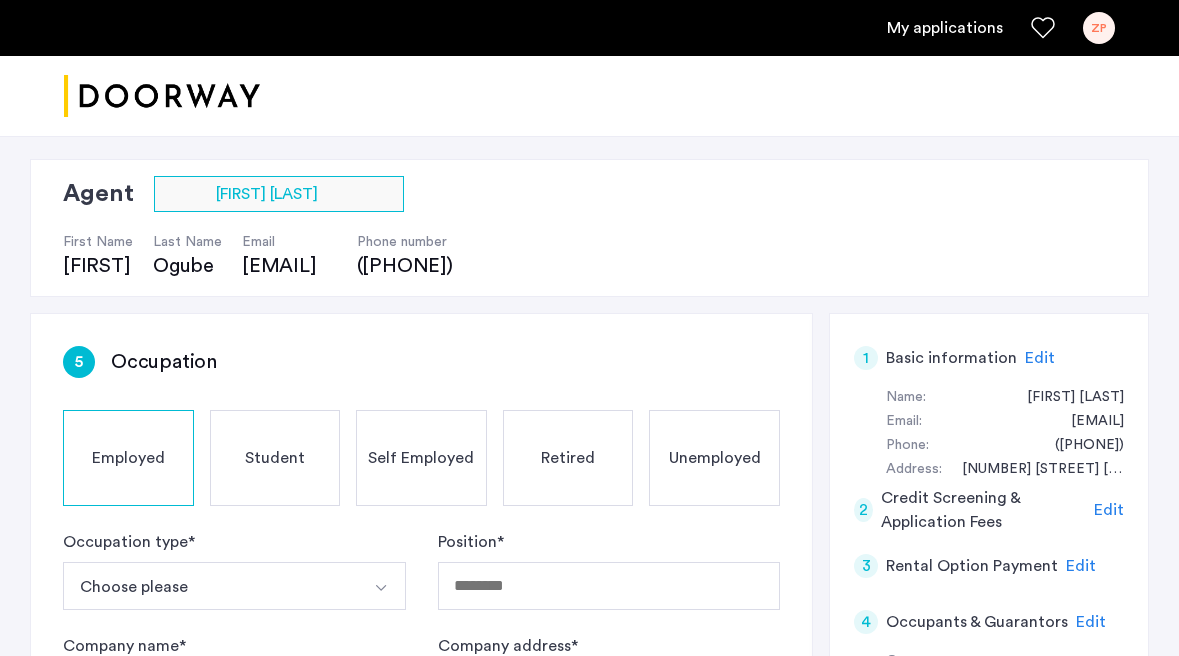 click on "Choose please" at bounding box center [211, 586] 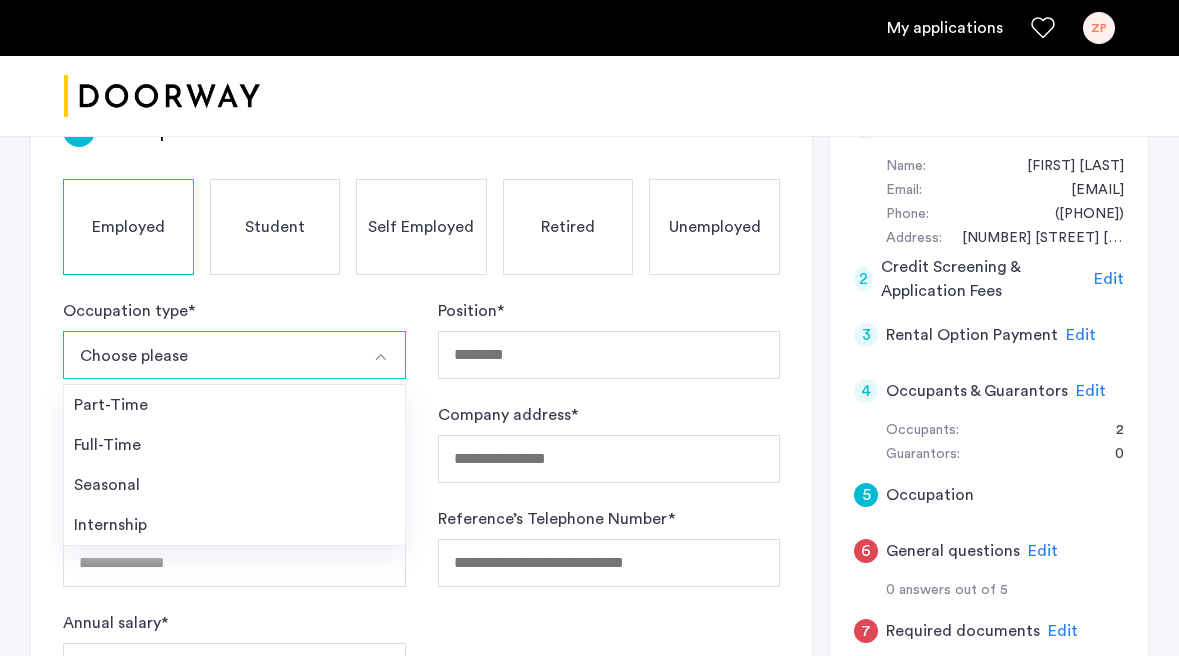scroll, scrollTop: 357, scrollLeft: 0, axis: vertical 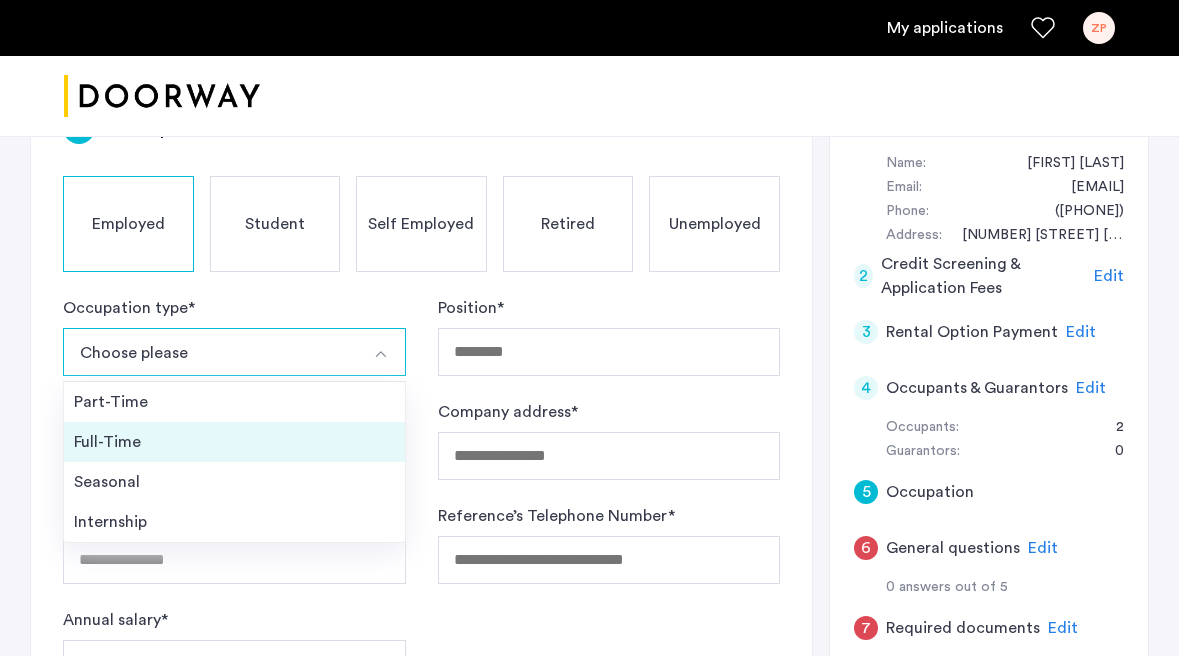 click on "Full-Time" at bounding box center (234, 442) 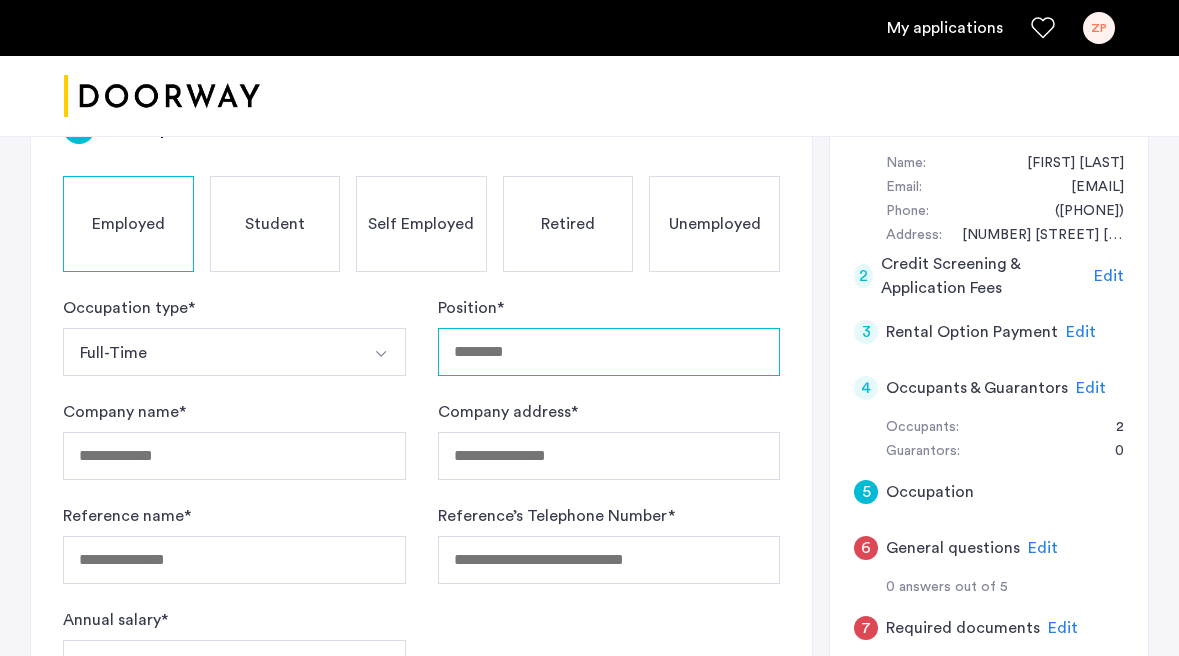 click on "Position  *" at bounding box center [609, 352] 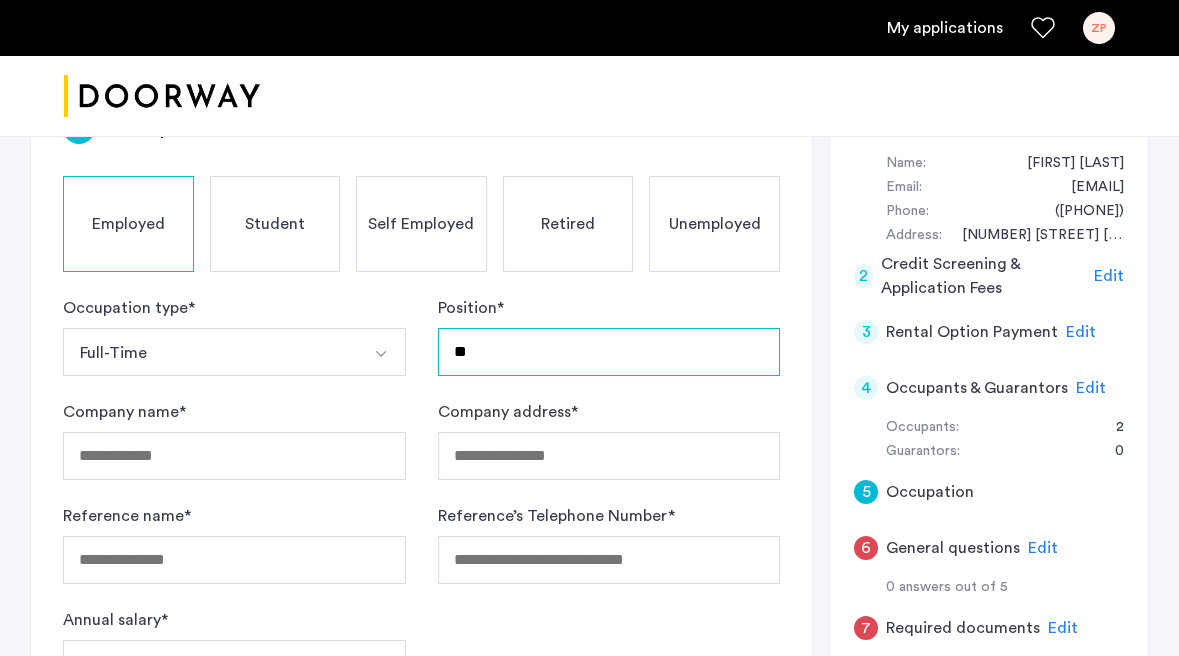 type on "*" 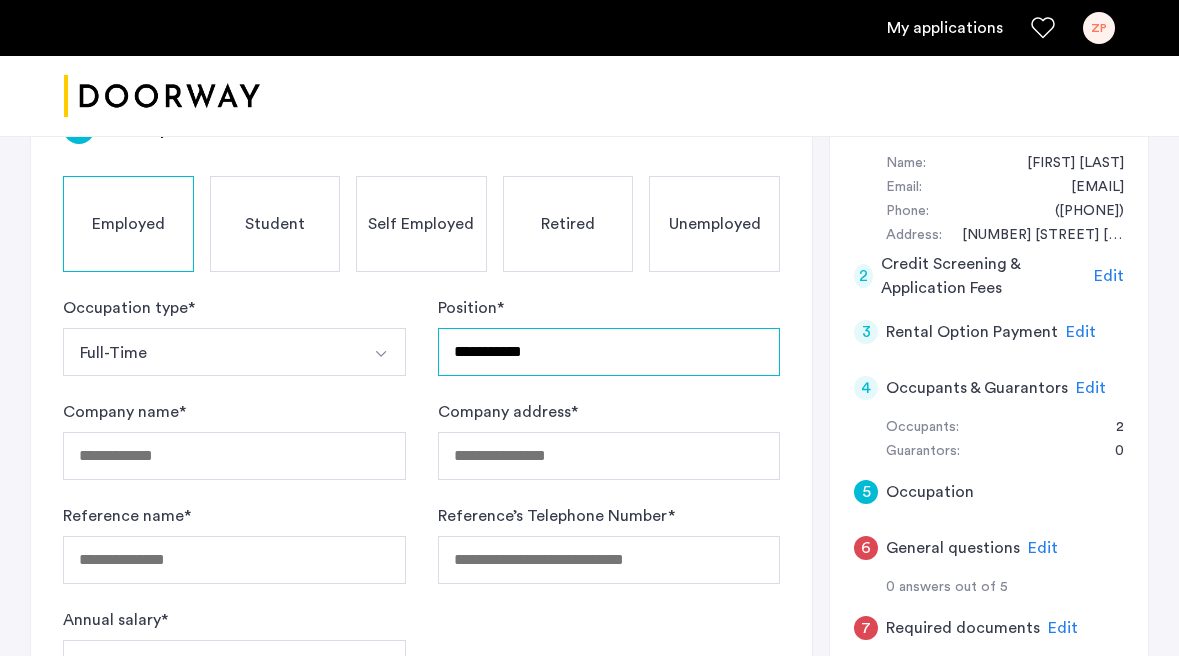 type on "**********" 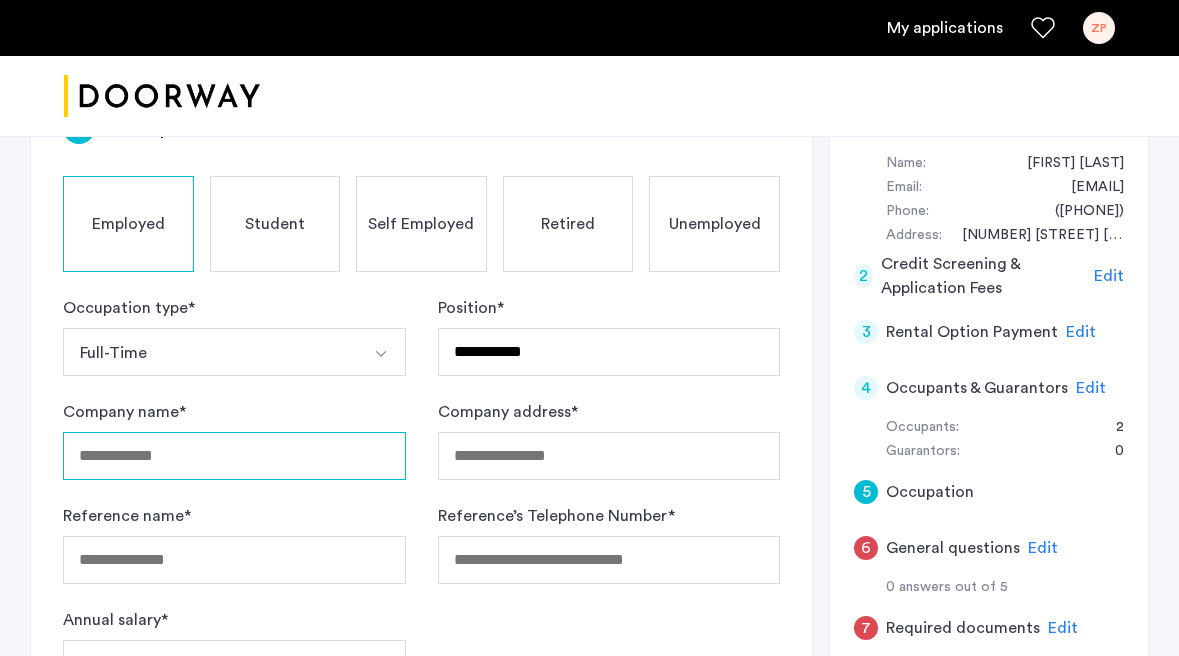 click on "Company name  *" at bounding box center (234, 456) 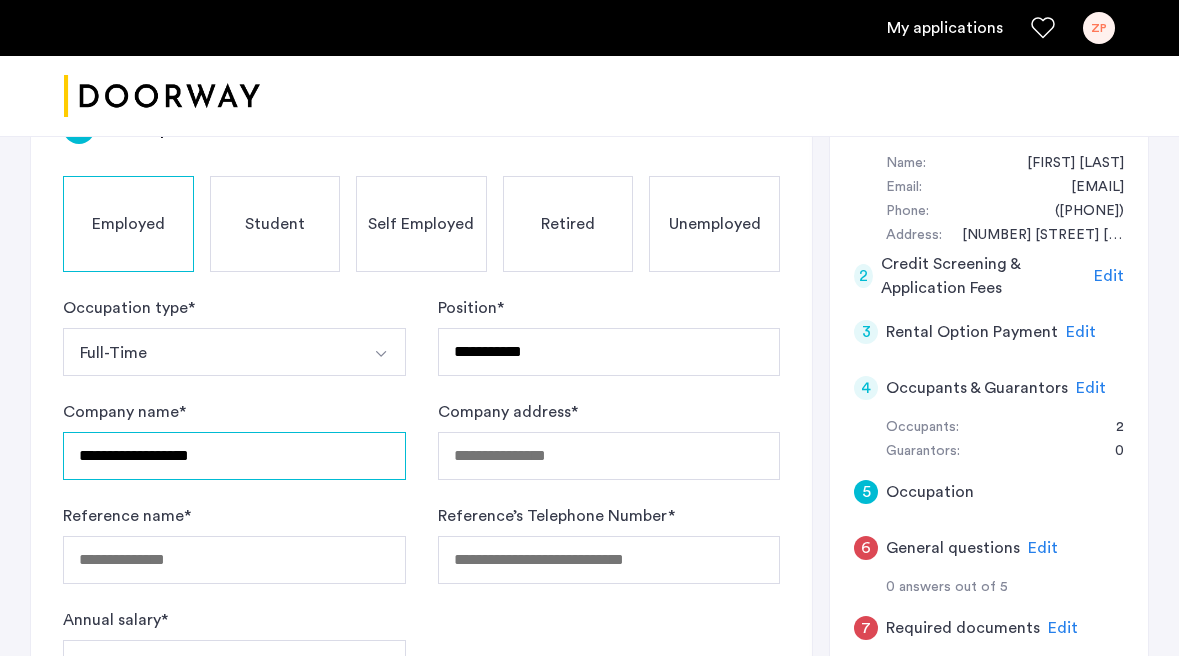 type on "**********" 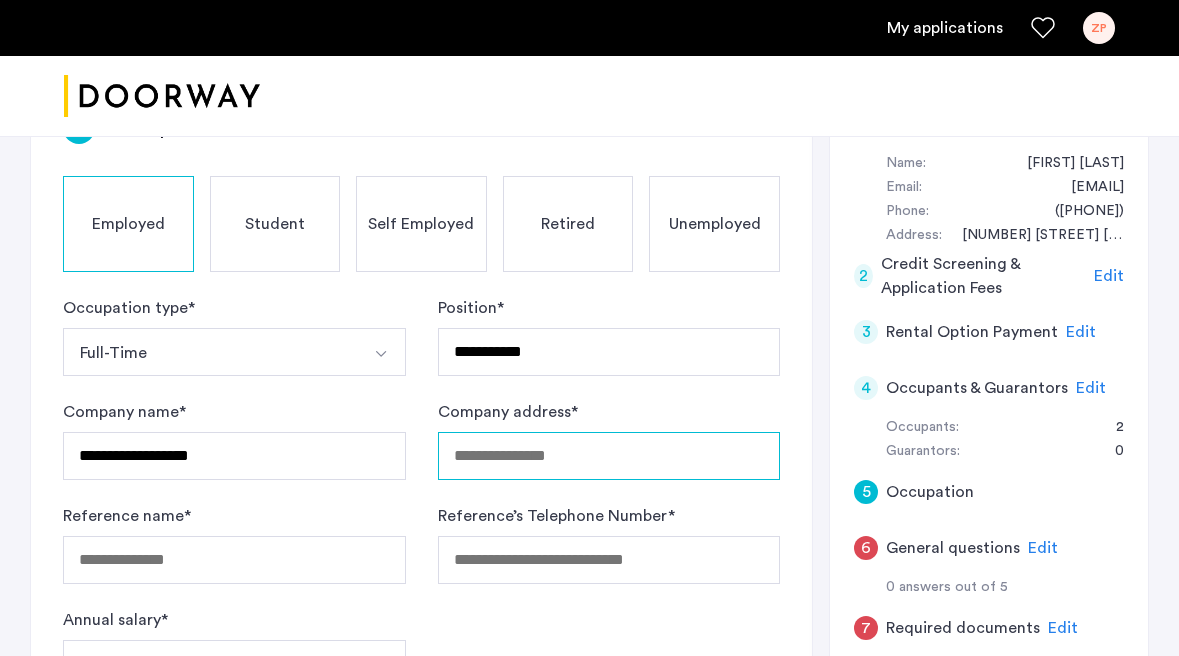 click on "Company address  *" at bounding box center [609, 456] 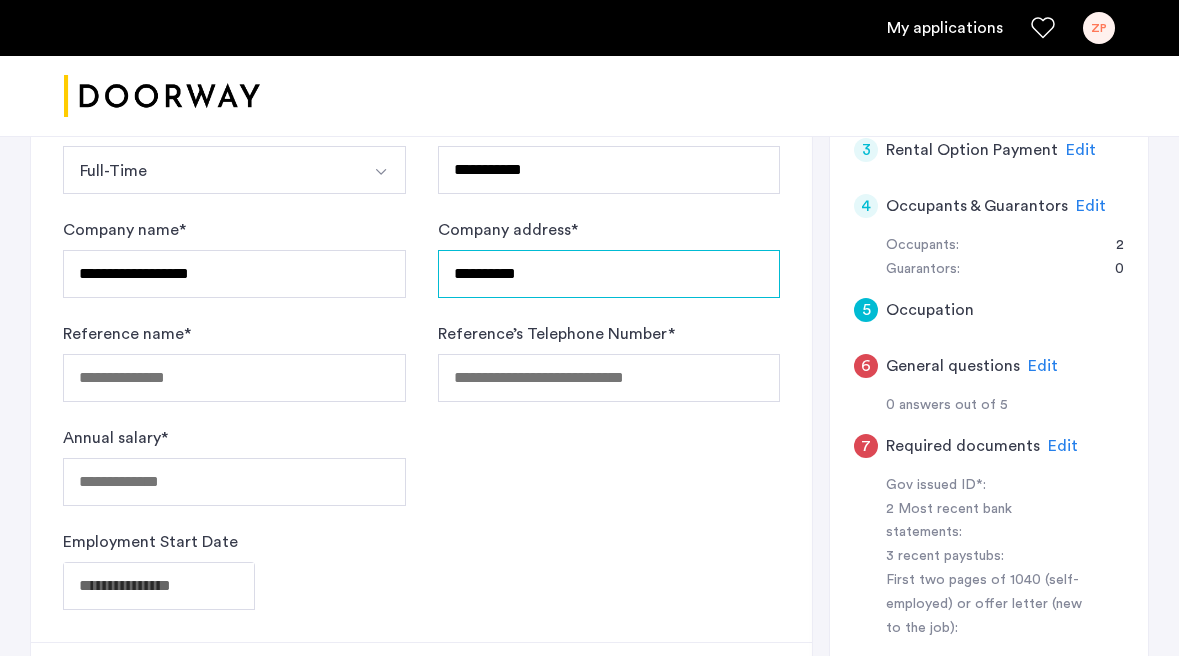 scroll, scrollTop: 656, scrollLeft: 0, axis: vertical 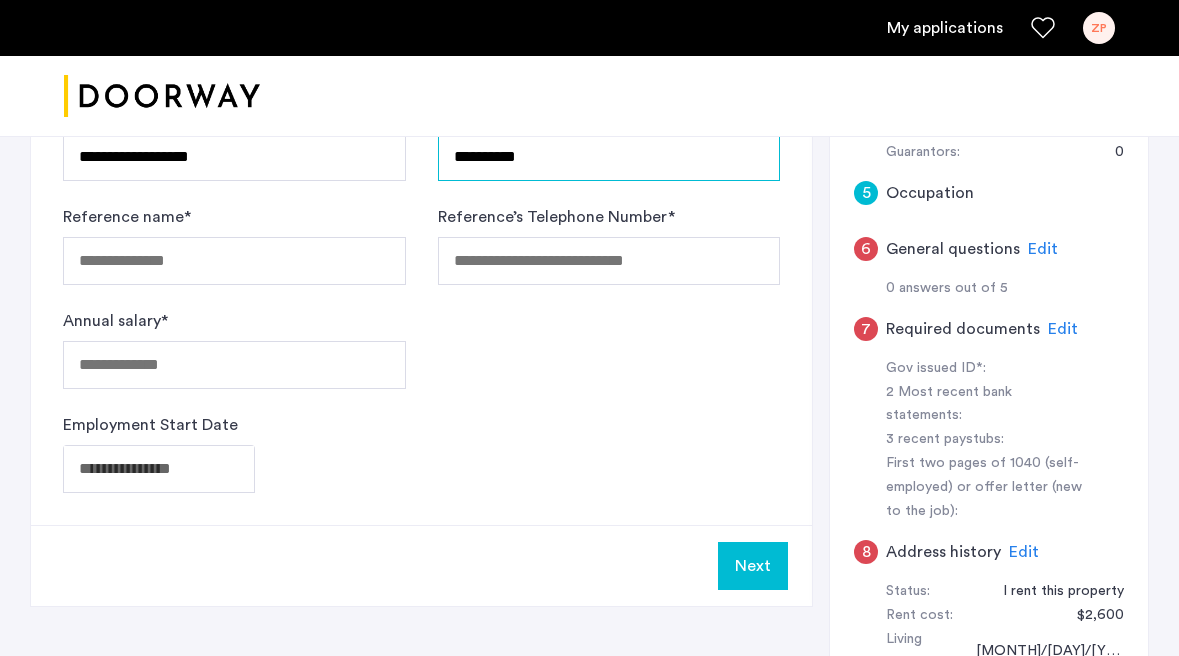 type on "**********" 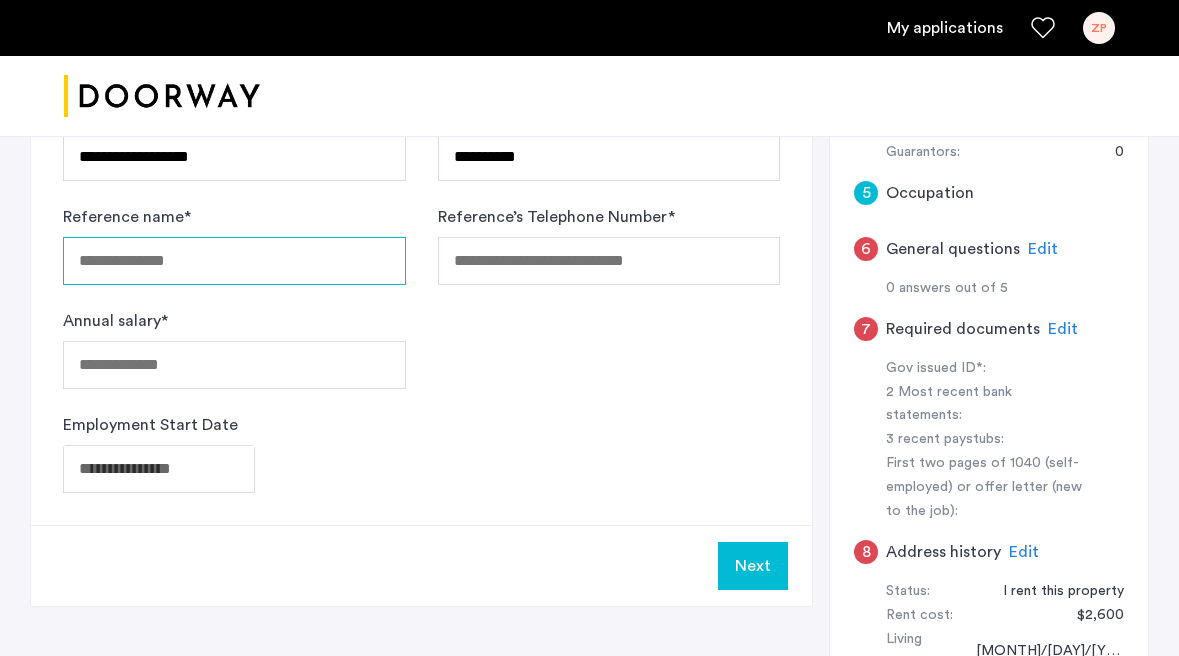 click on "Reference name  *" at bounding box center (234, 261) 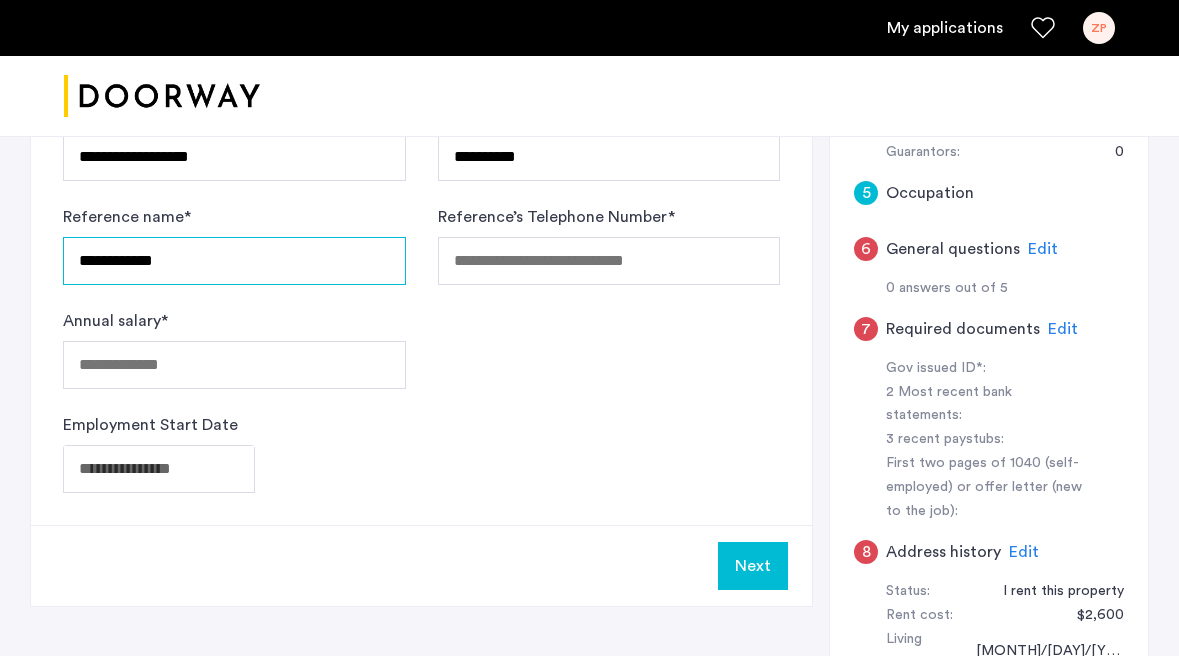 type on "**********" 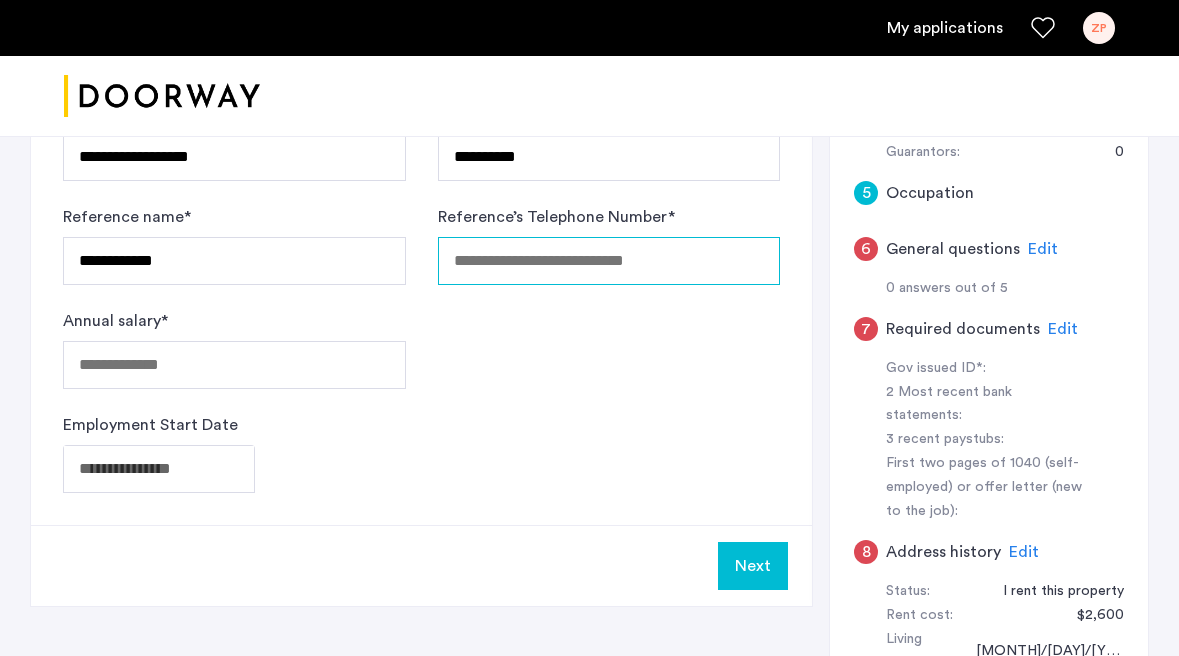 click on "Reference’s Telephone Number  *" at bounding box center [609, 261] 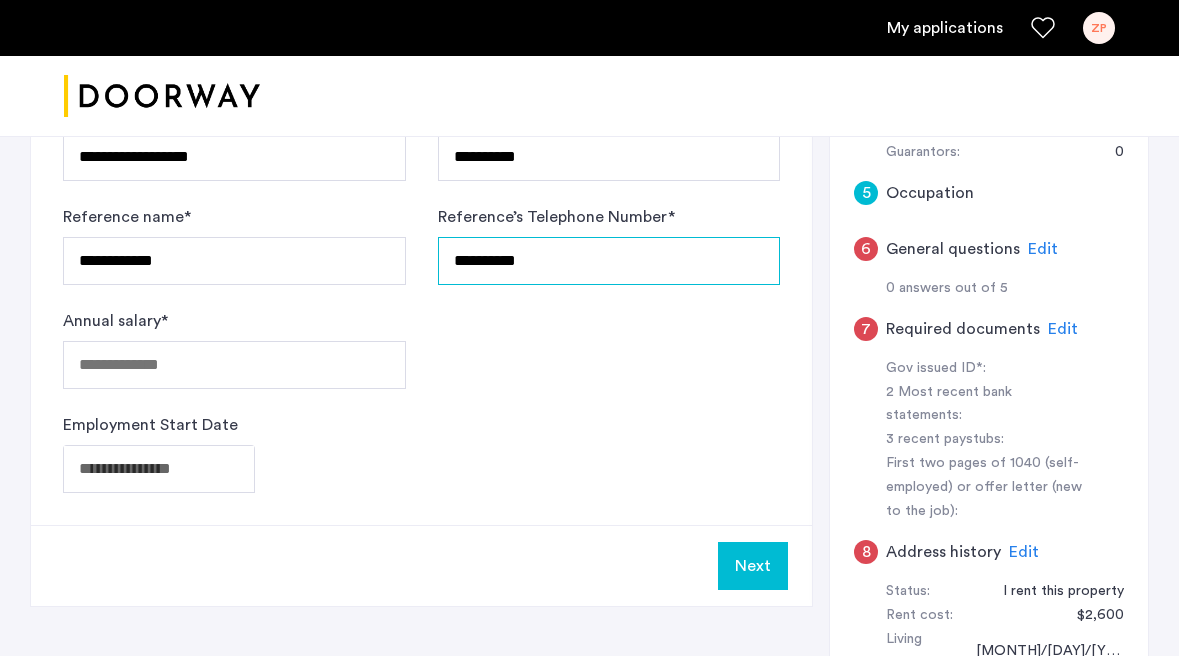 type on "**********" 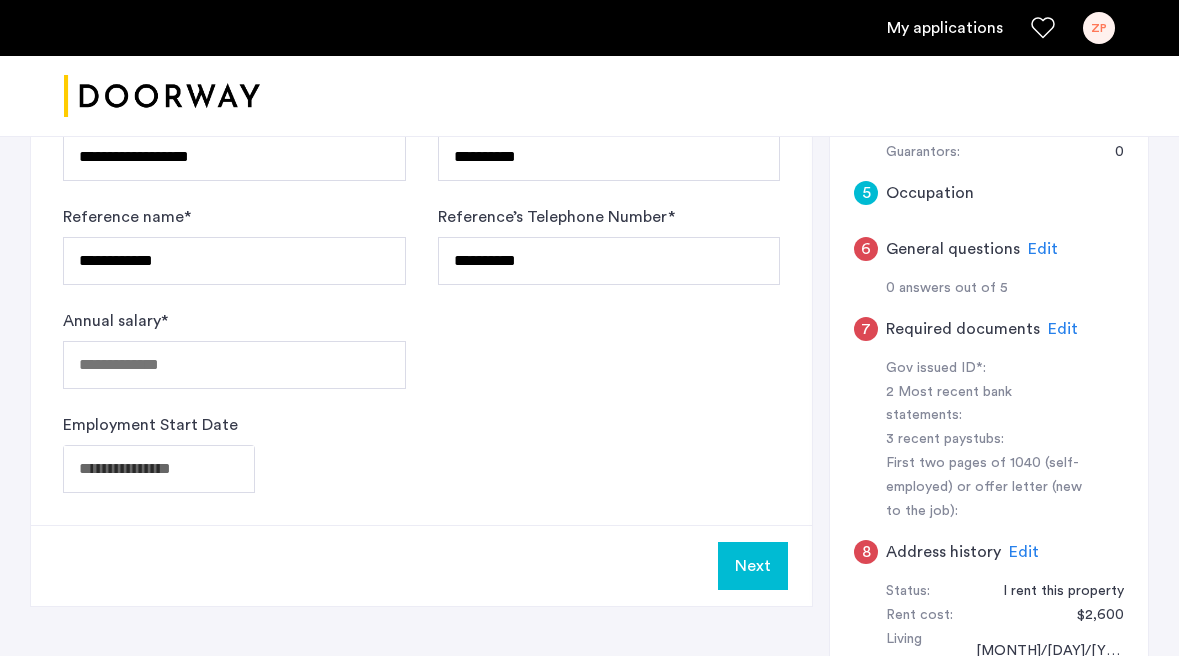 click 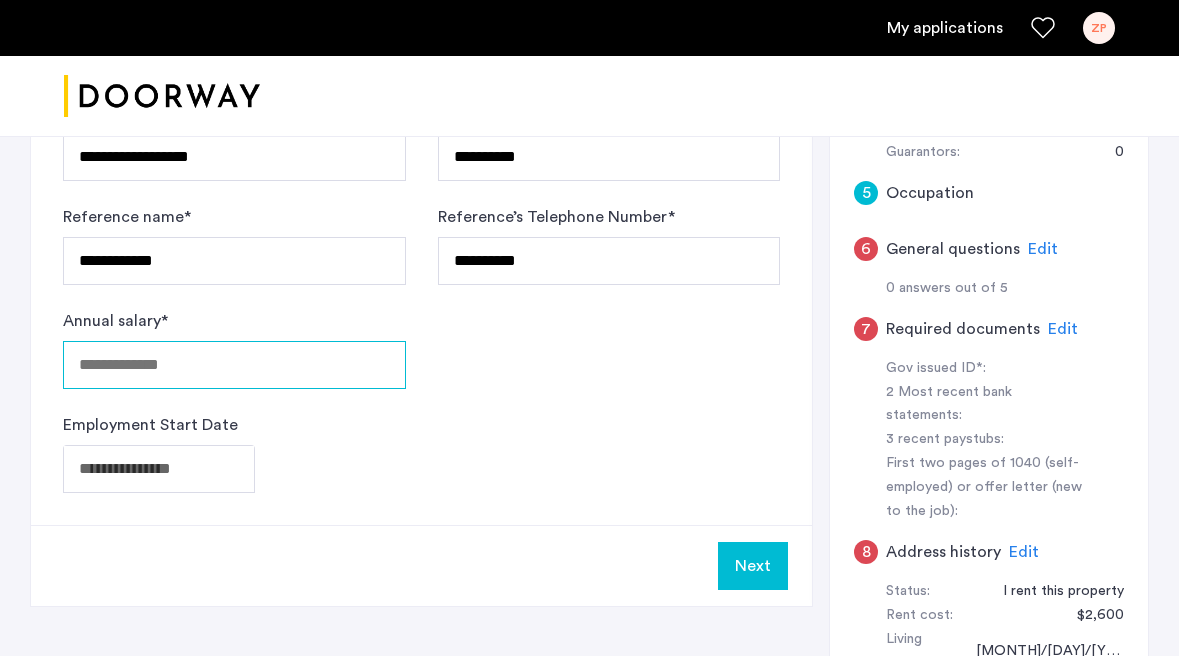click on "Annual salary  *" at bounding box center (234, 365) 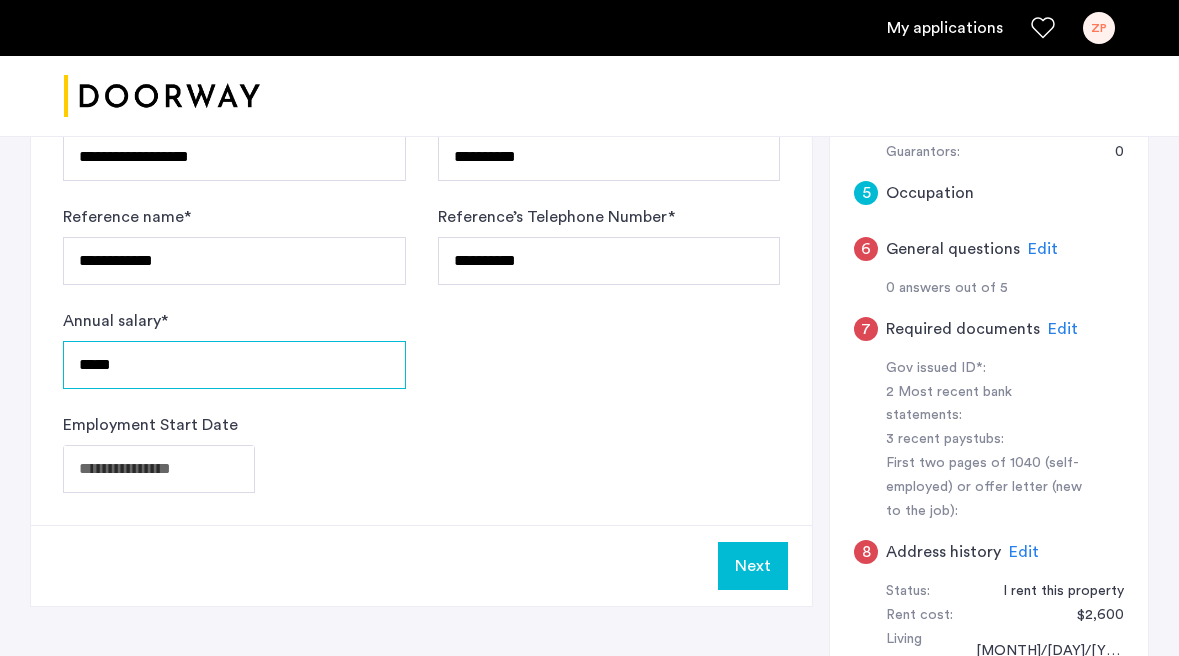 type on "*****" 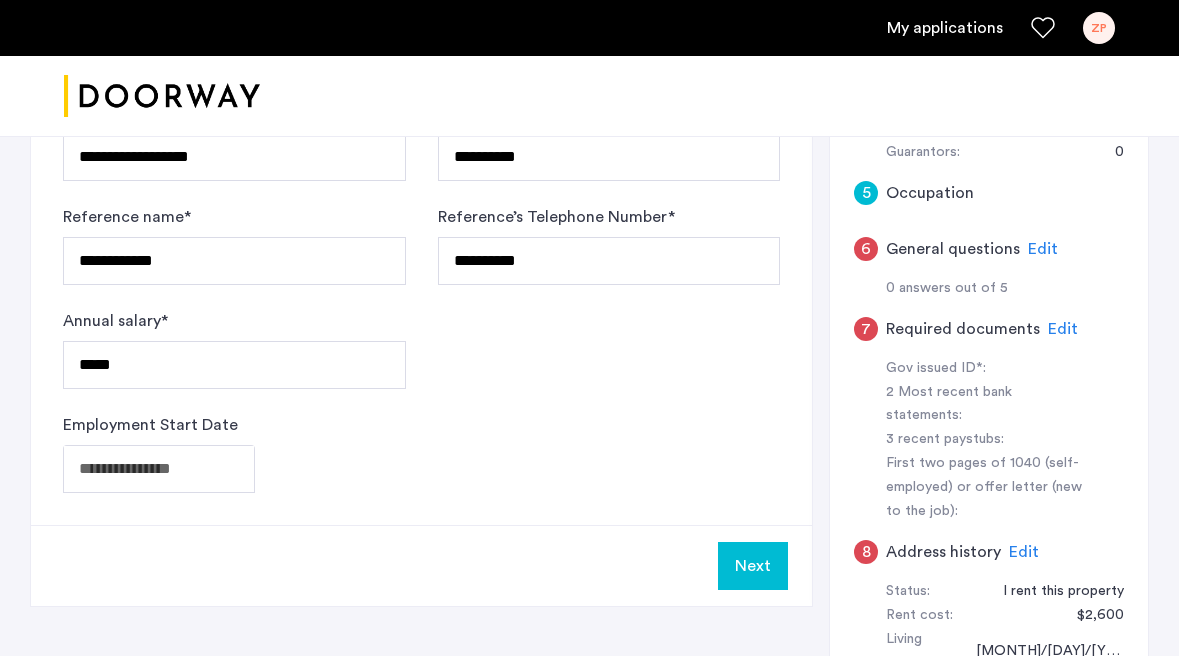 click 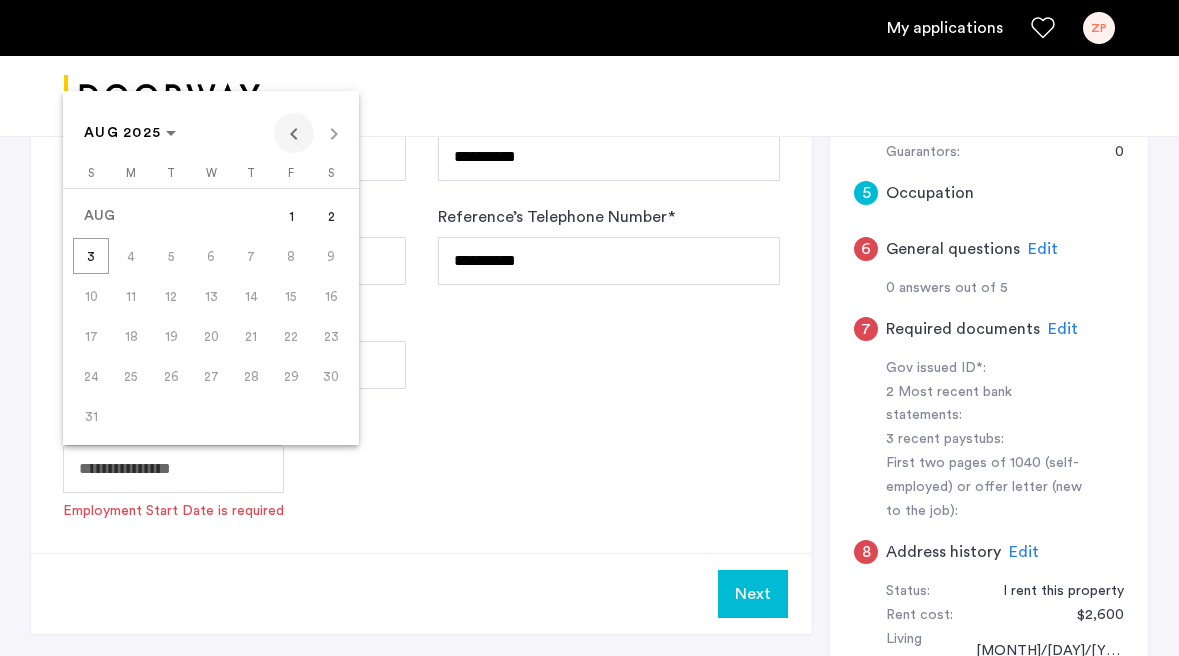 click at bounding box center (294, 133) 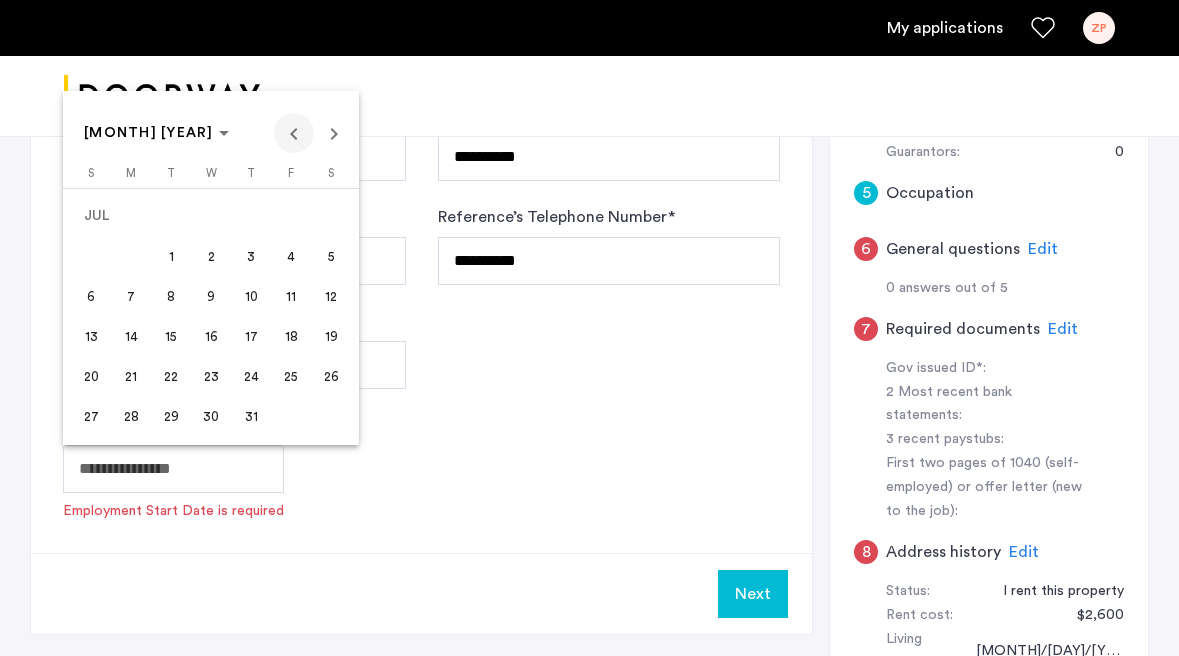 click at bounding box center [294, 133] 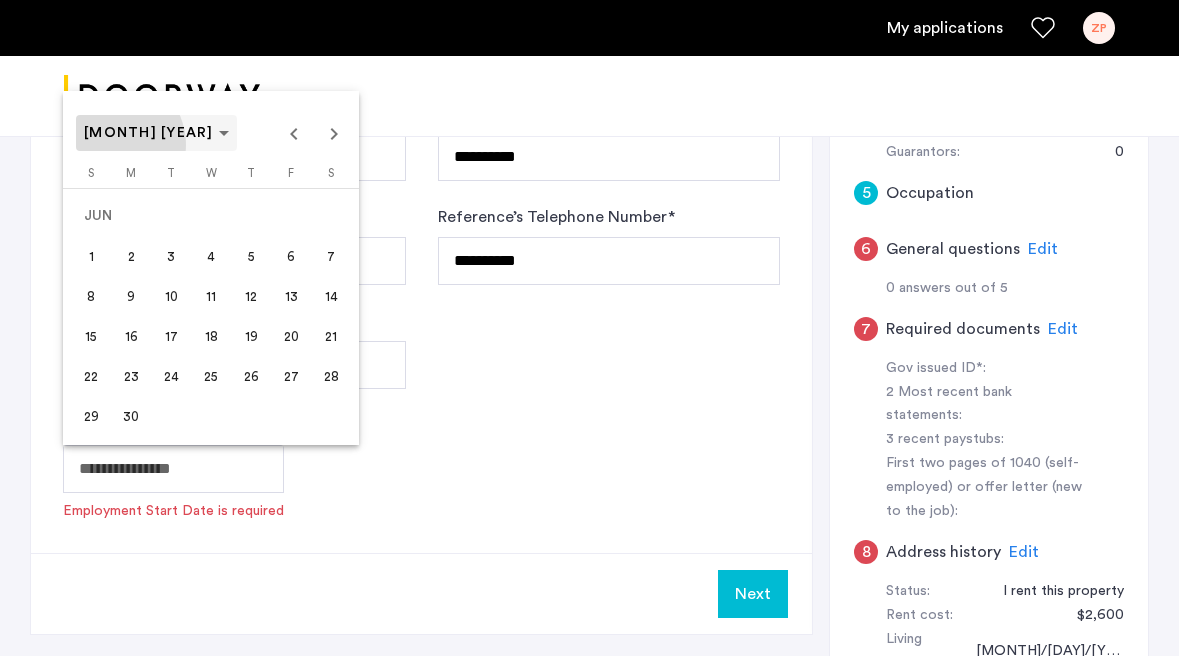 click at bounding box center [156, 133] 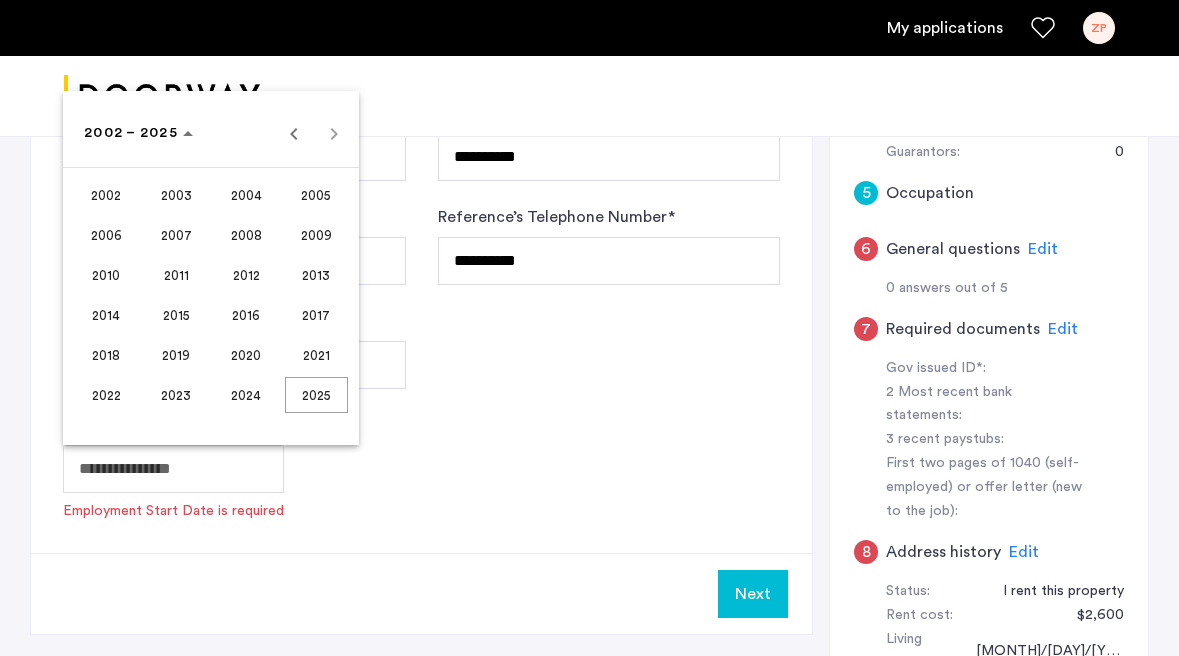 click on "2024" at bounding box center [246, 395] 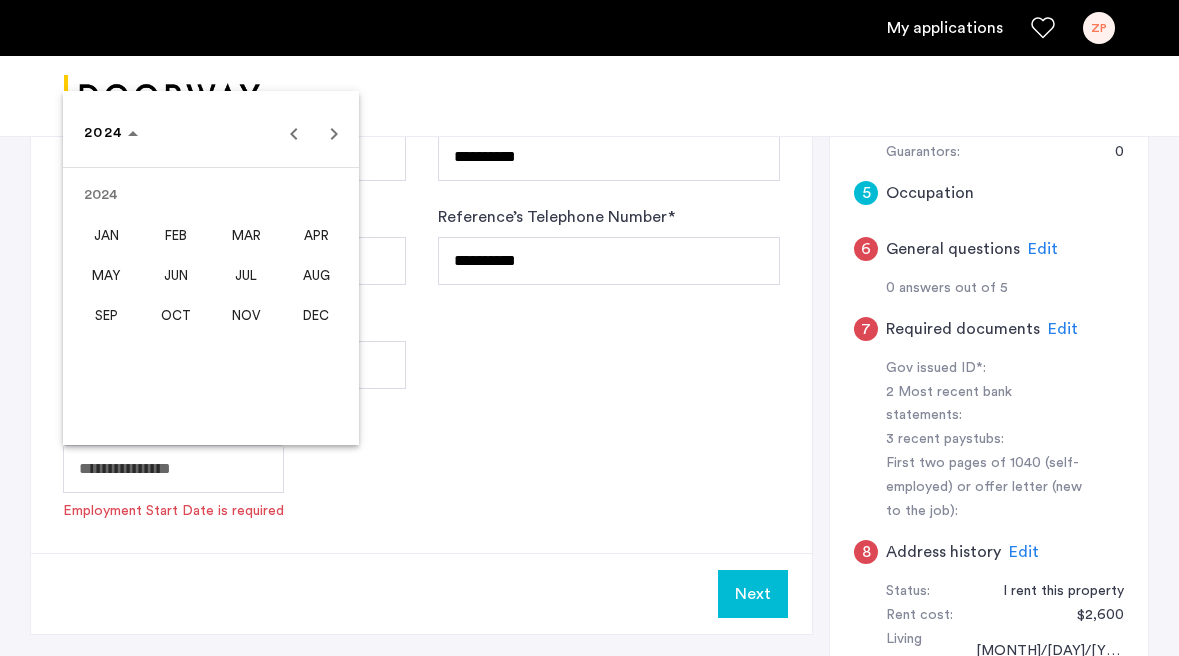 click on "FEB" at bounding box center (176, 235) 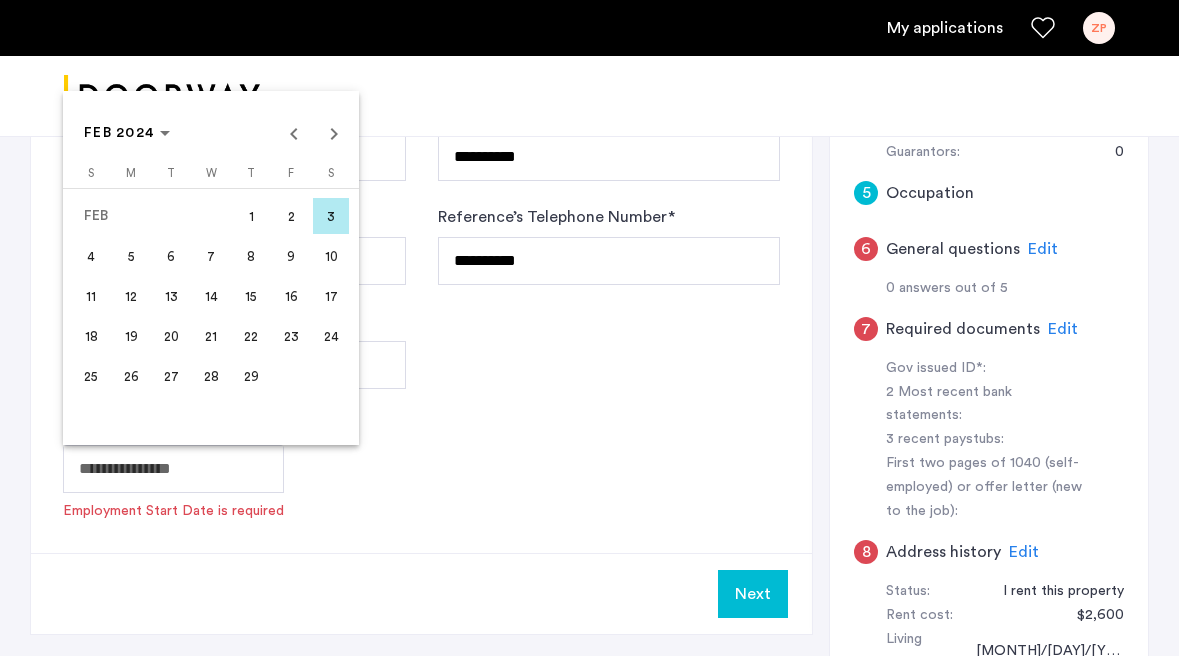 click on "21" at bounding box center (211, 336) 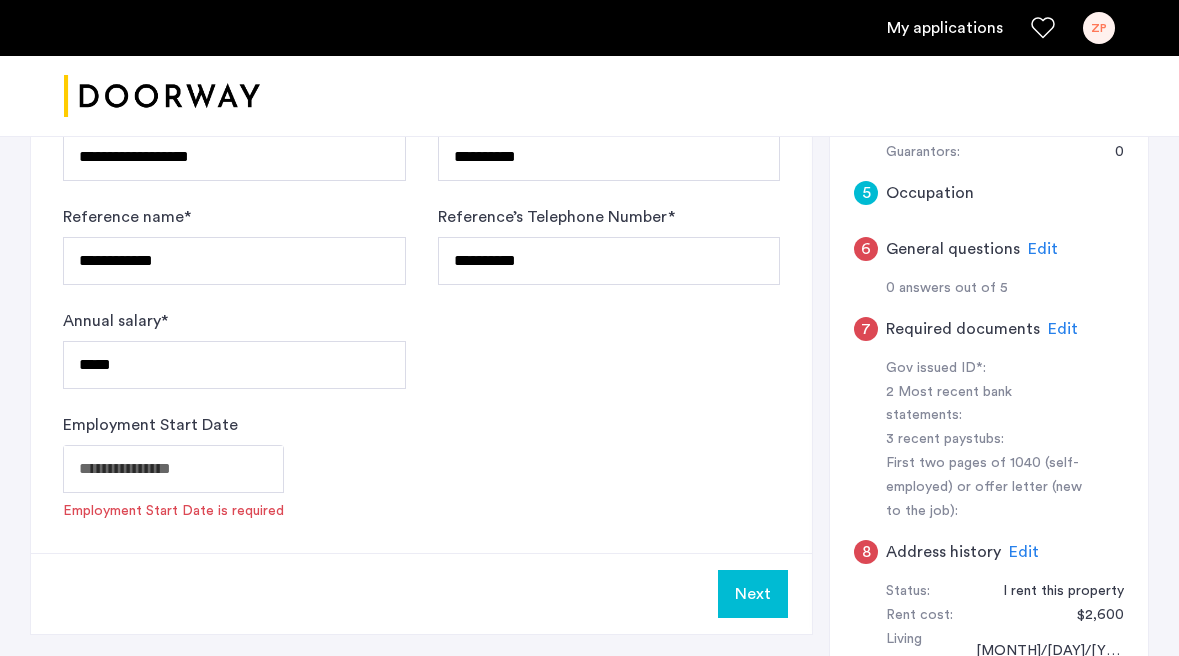 type on "**********" 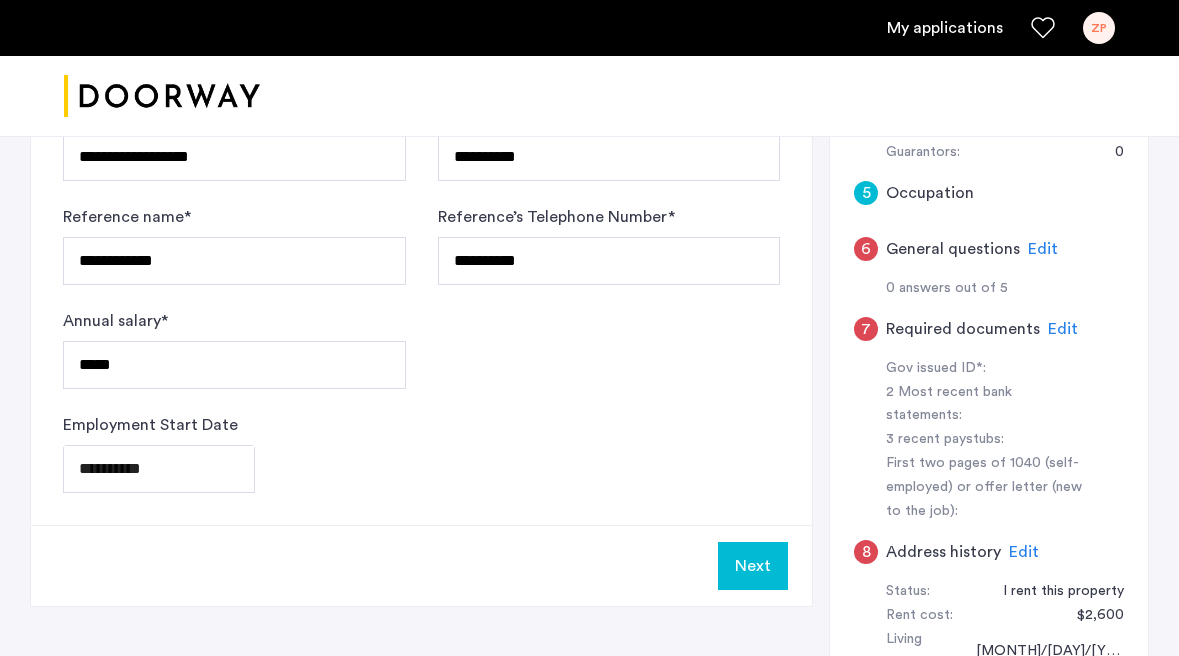 click on "**********" 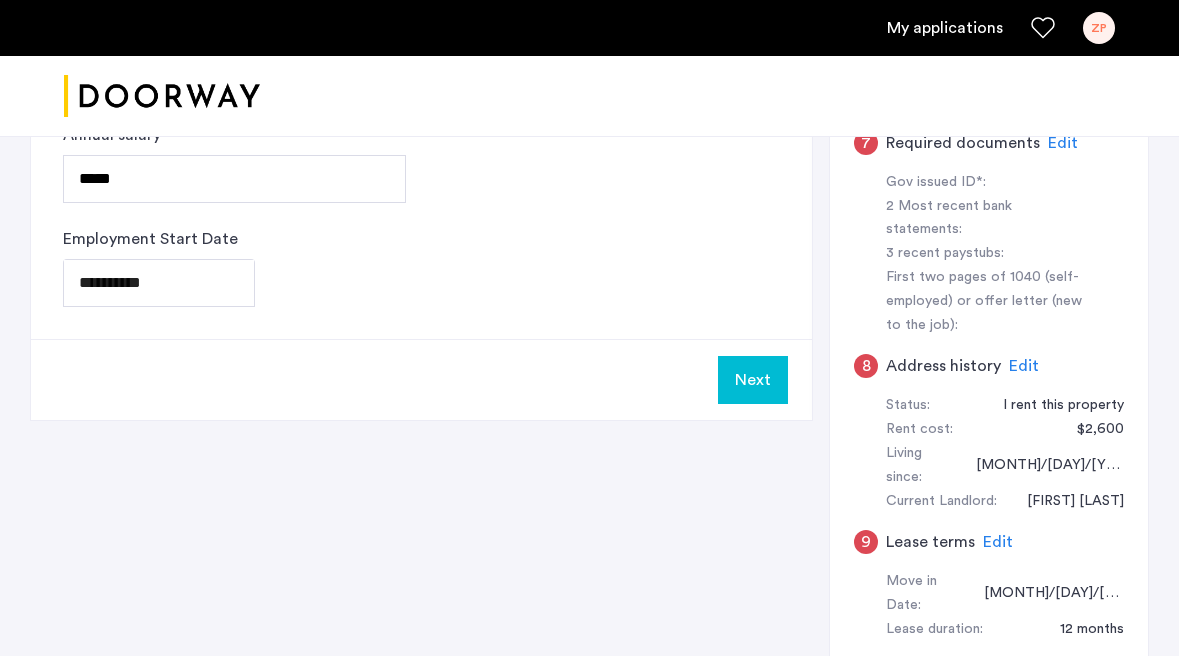 scroll, scrollTop: 846, scrollLeft: 0, axis: vertical 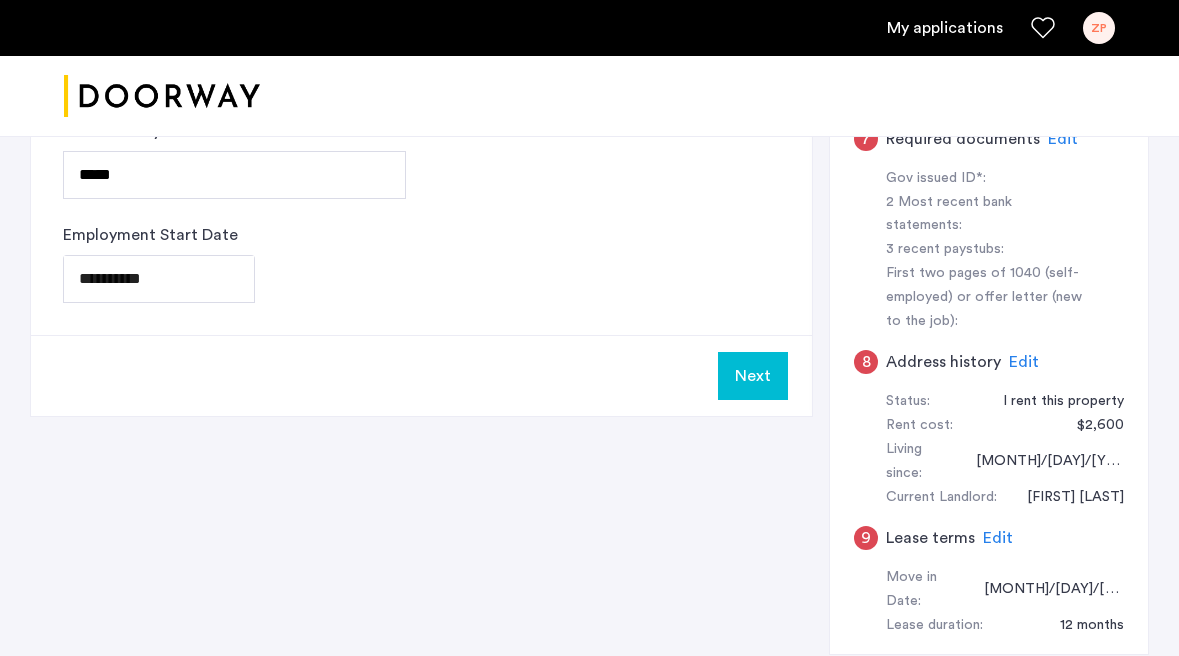 click on "Next" 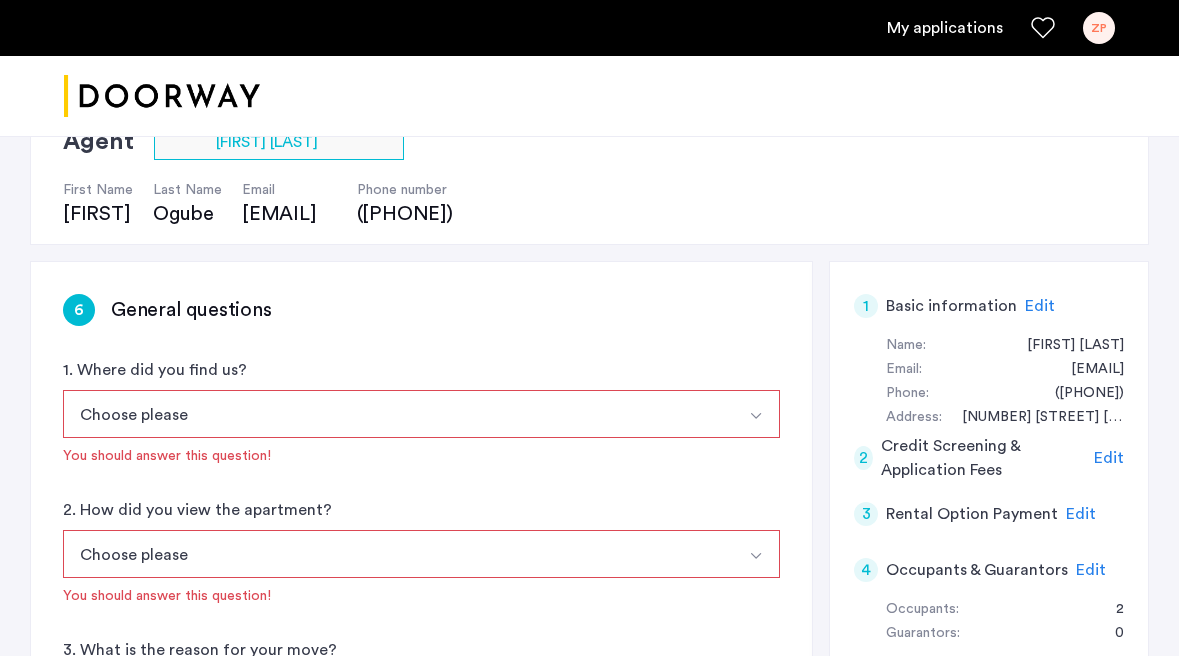scroll, scrollTop: 393, scrollLeft: 0, axis: vertical 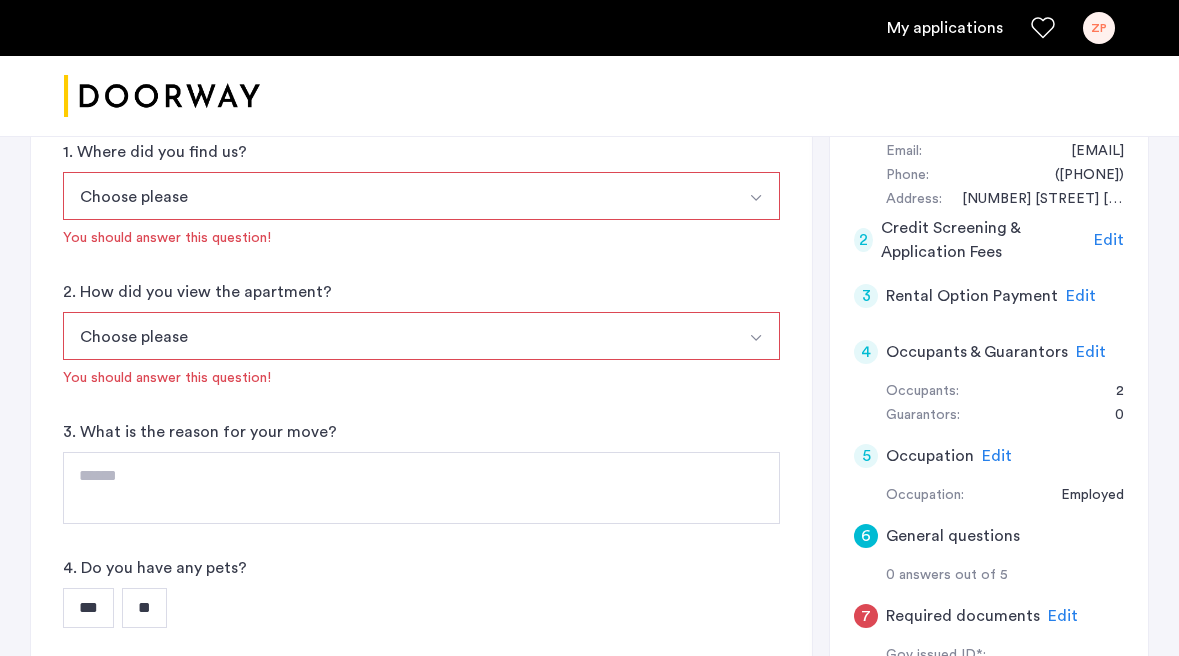 click on "Choose please" at bounding box center [398, 196] 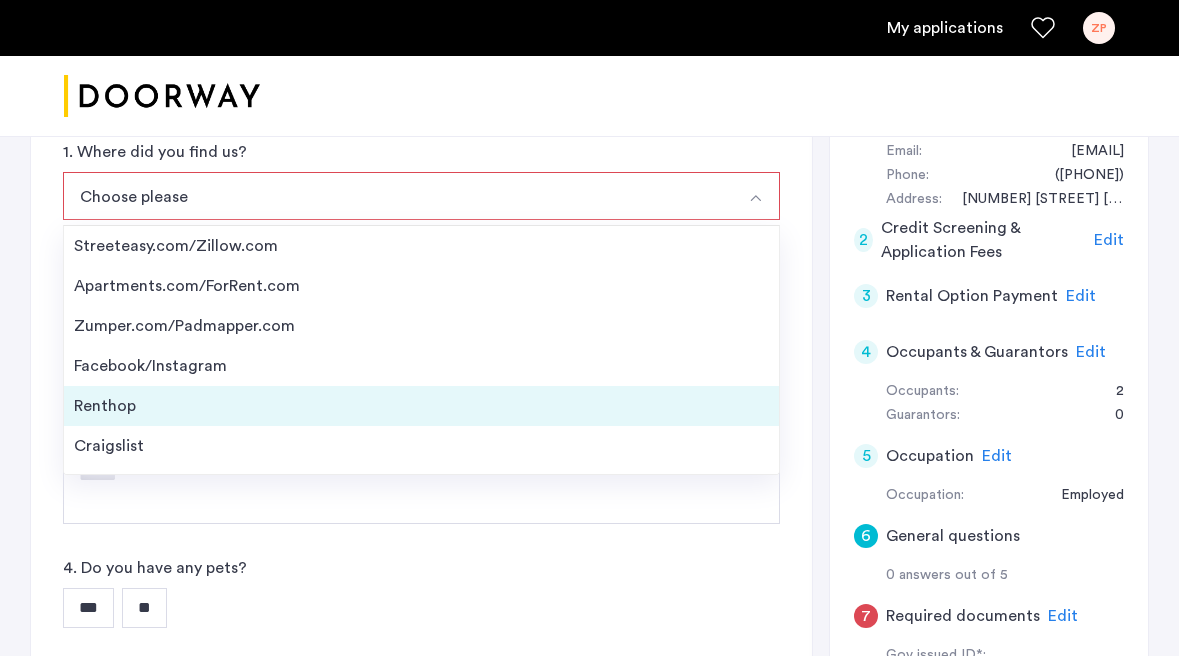 scroll, scrollTop: 32, scrollLeft: 0, axis: vertical 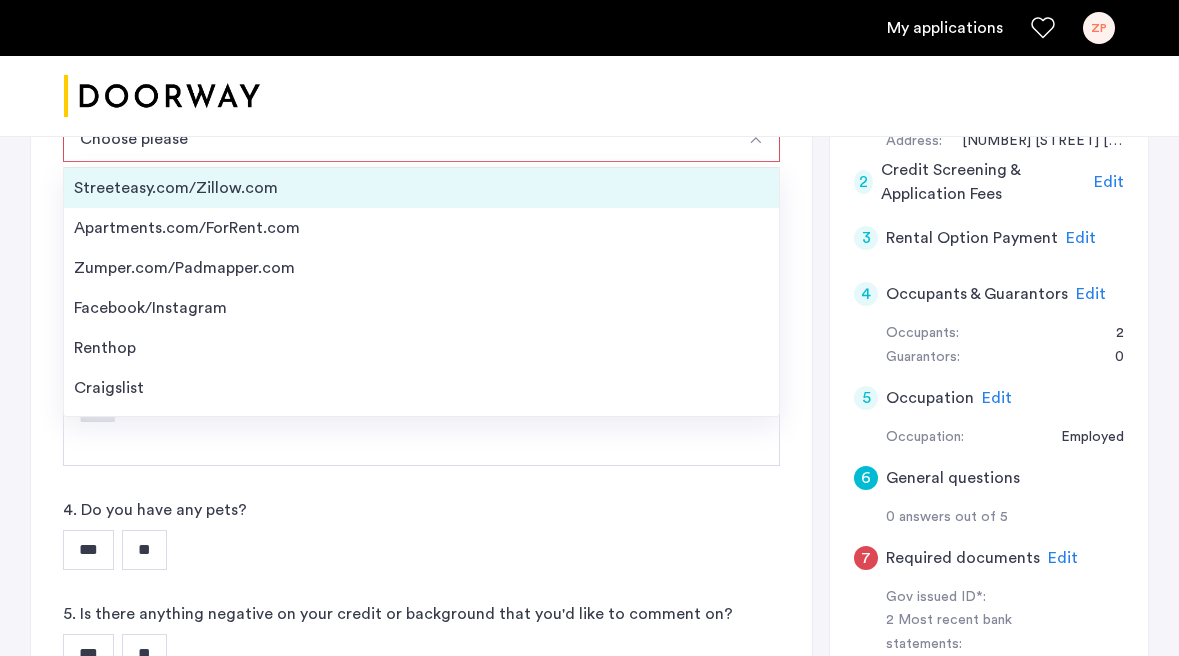 click on "Streeteasy.com/Zillow.com" at bounding box center [421, 188] 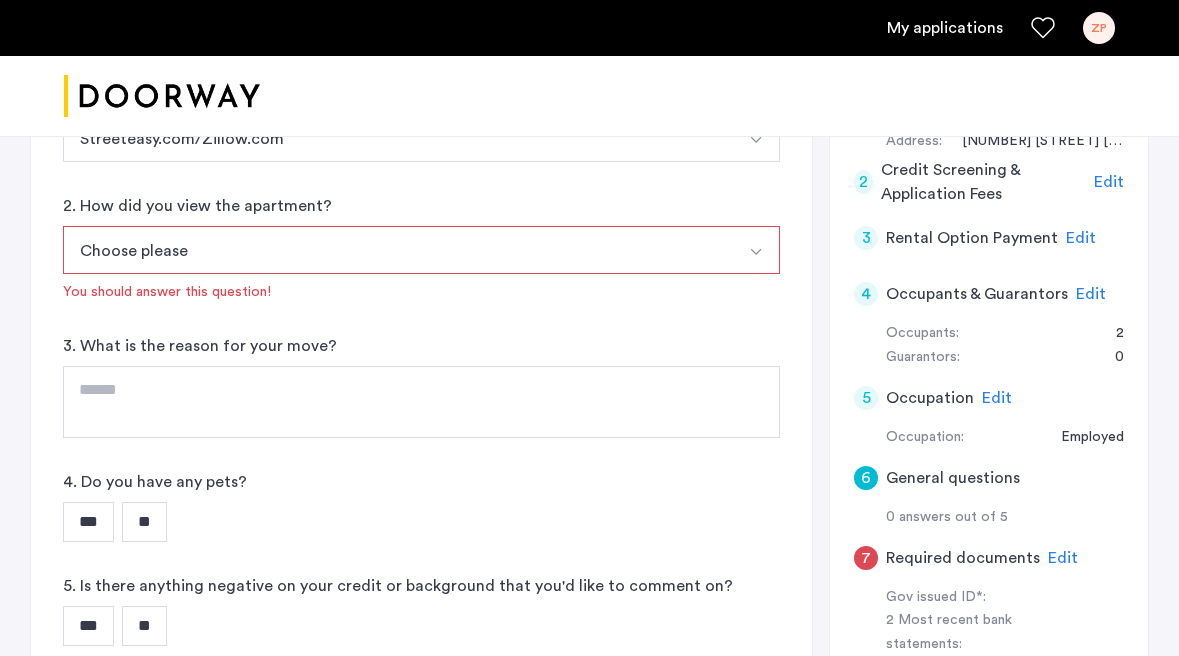click on "Choose please" at bounding box center (398, 250) 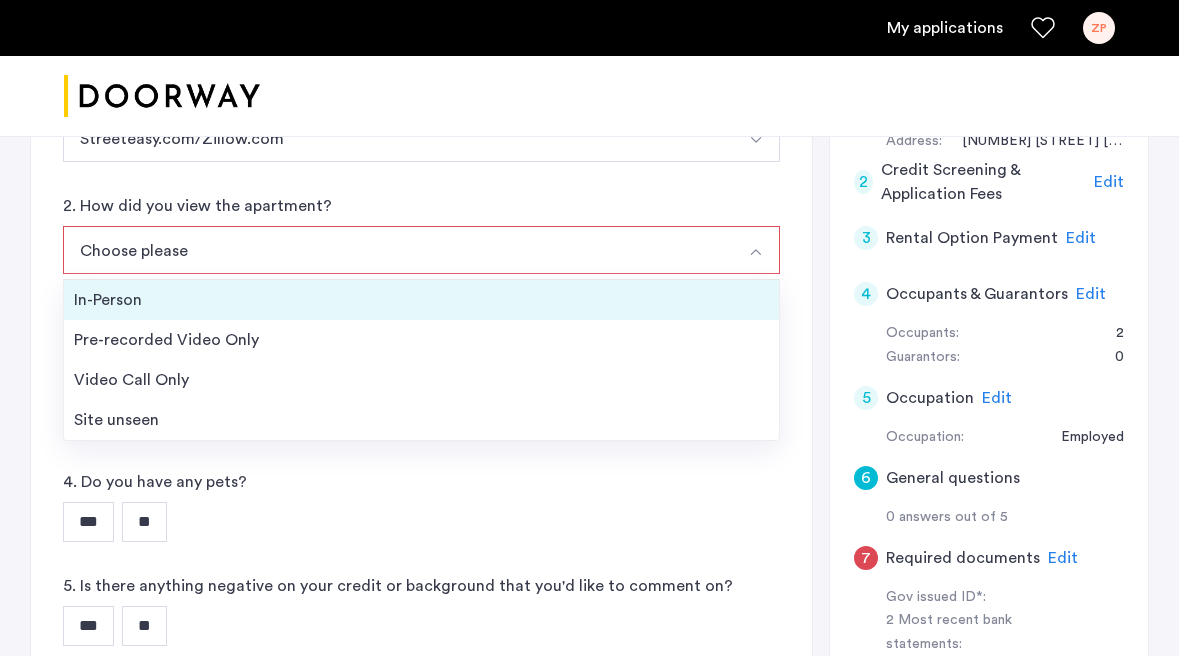 click on "In-Person" at bounding box center [421, 300] 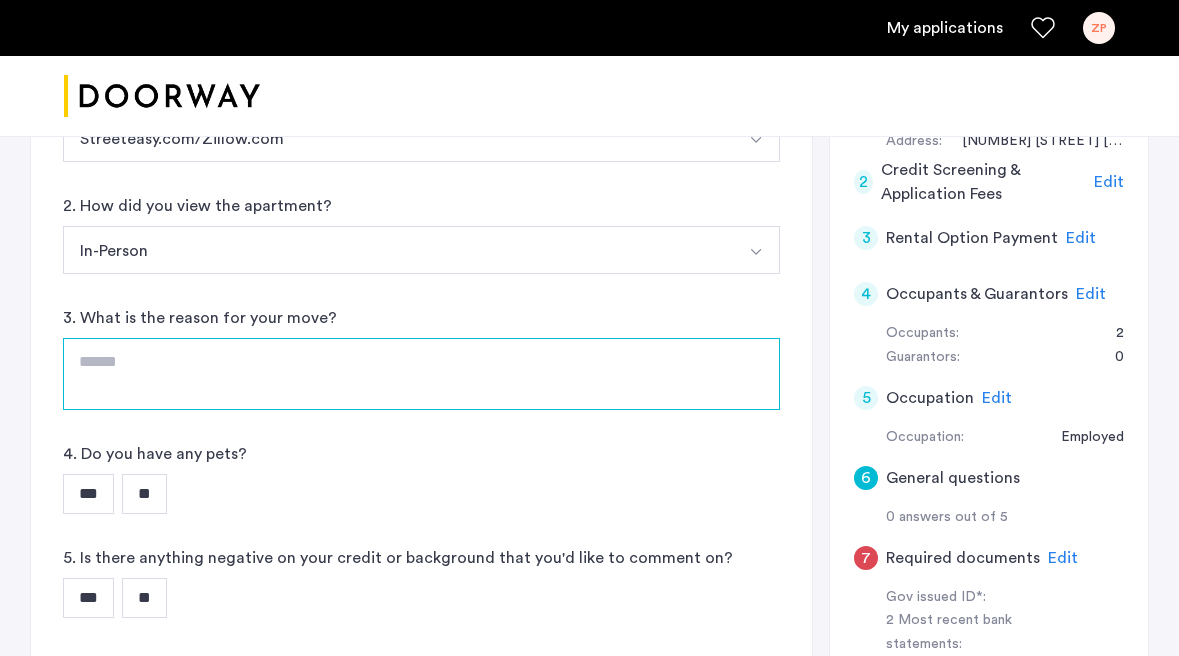 click 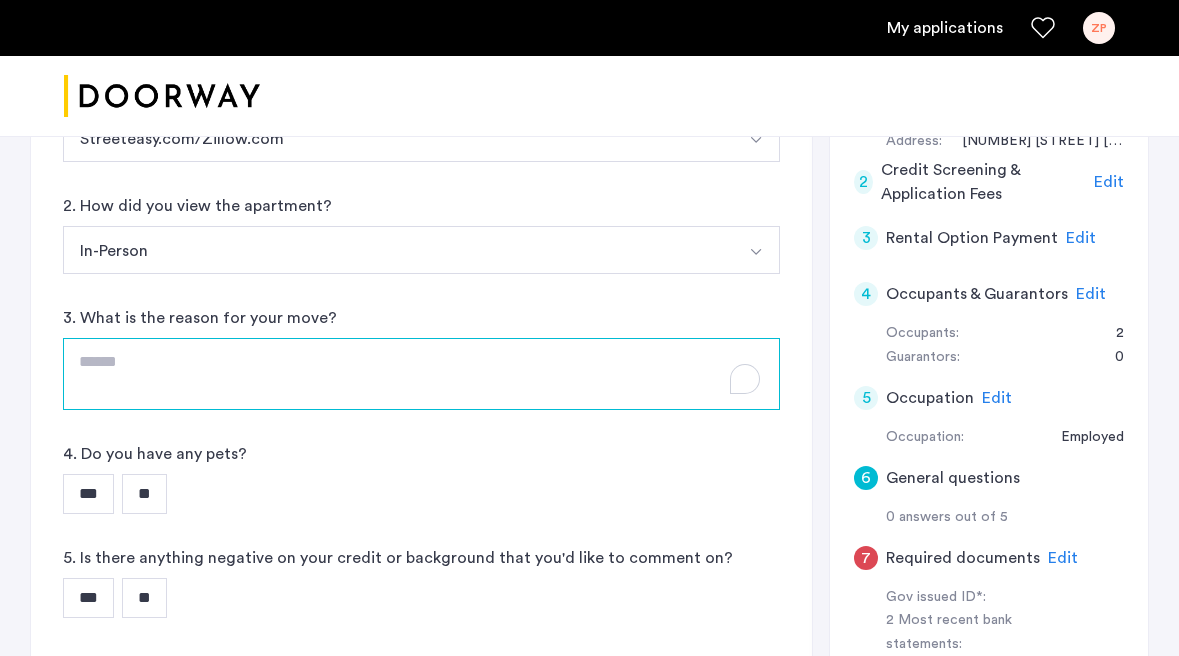 scroll, scrollTop: 477, scrollLeft: 0, axis: vertical 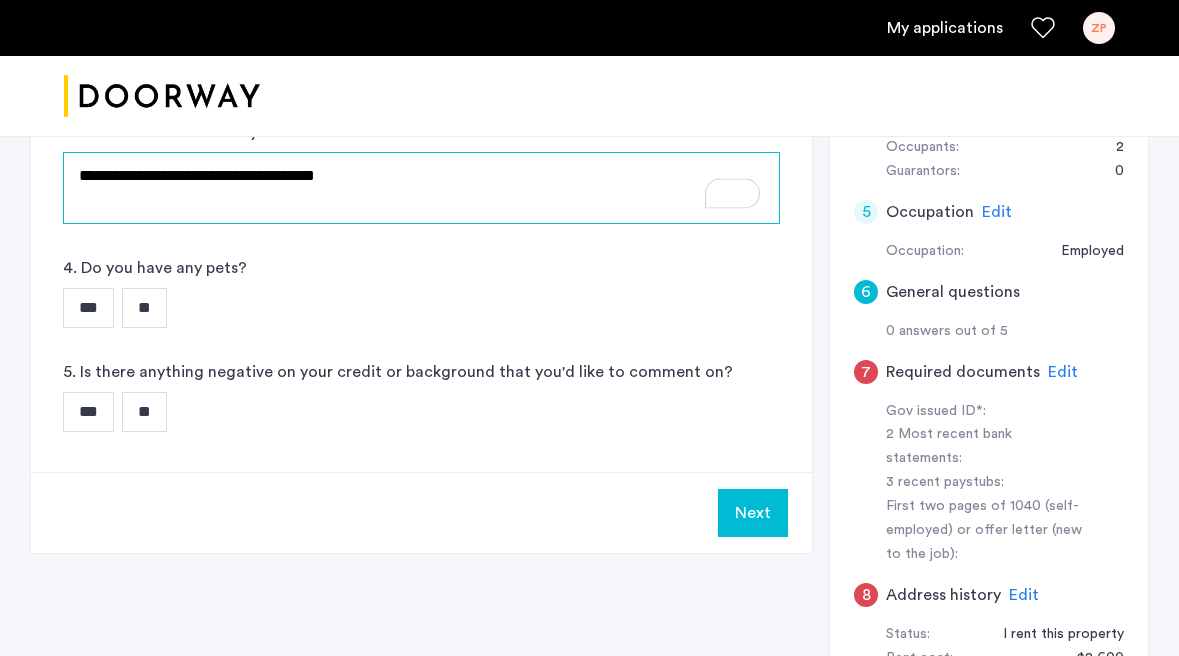 type on "**********" 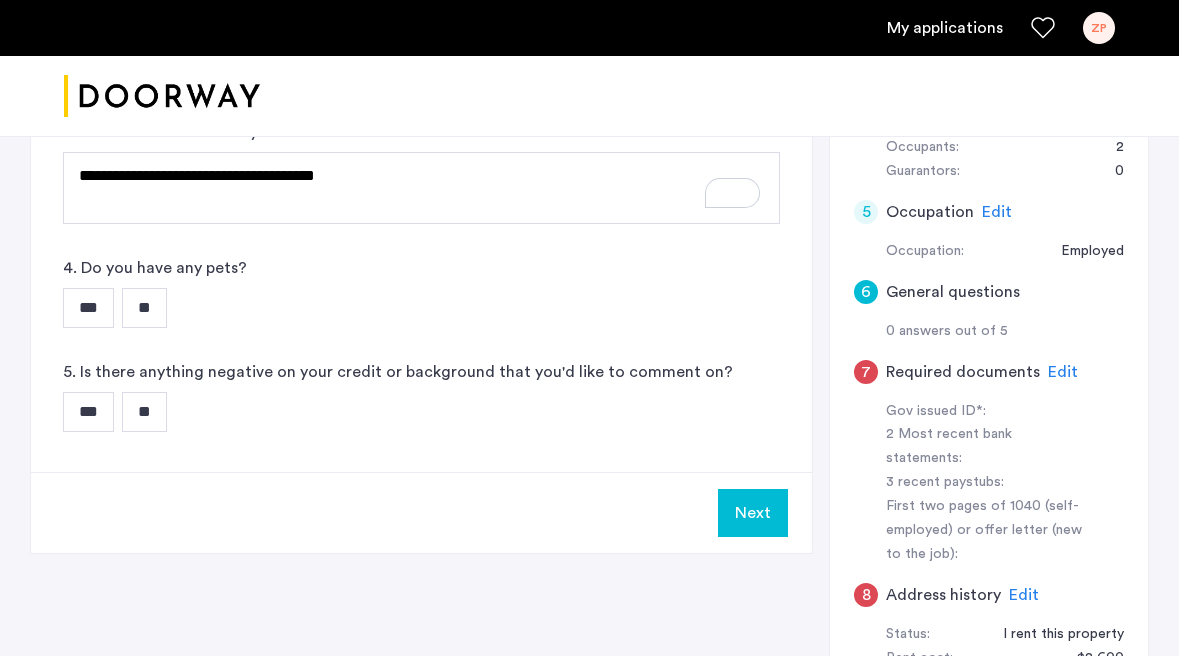 click on "**" at bounding box center [144, 308] 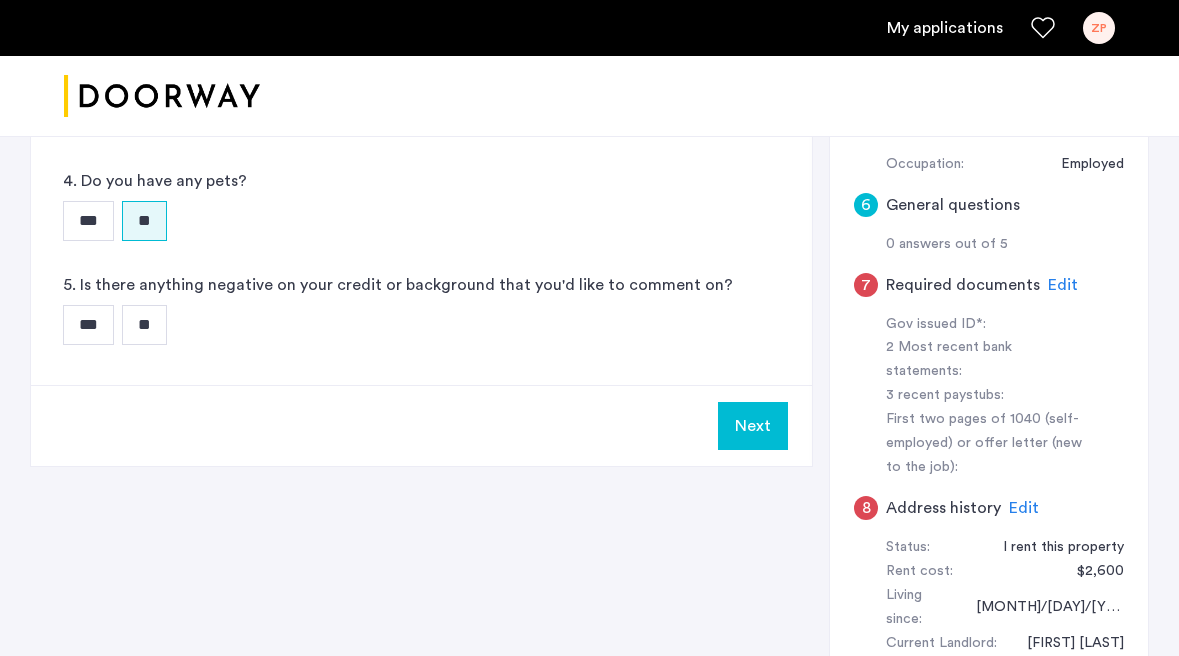 scroll, scrollTop: 730, scrollLeft: 0, axis: vertical 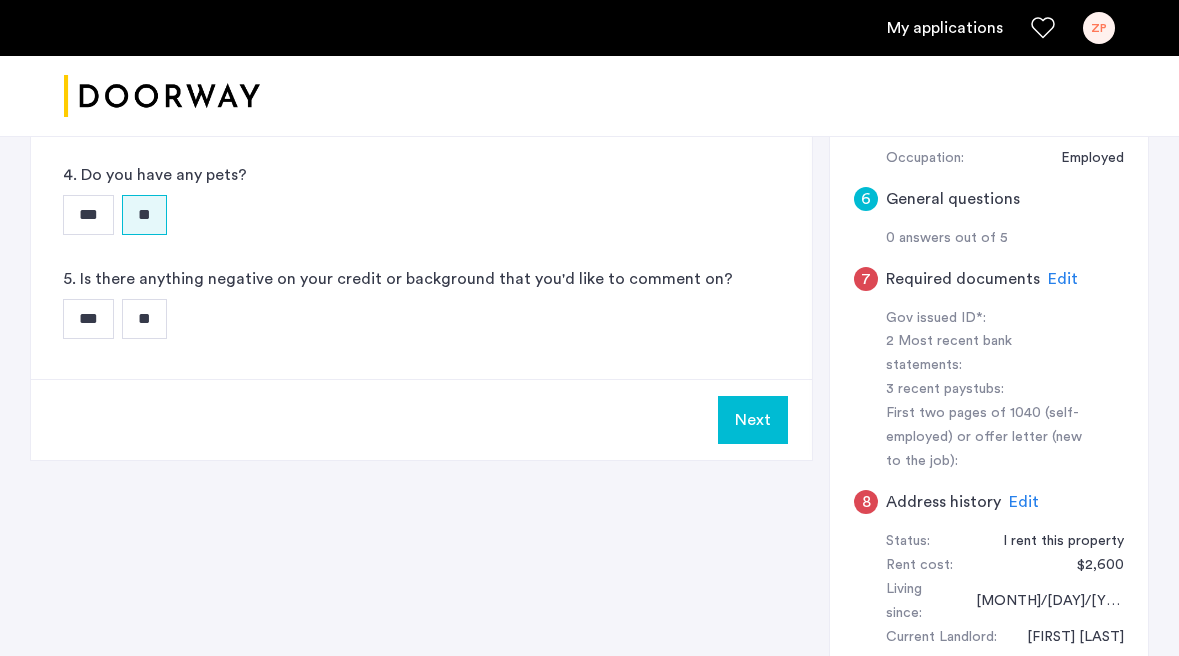 click on "**" at bounding box center (144, 319) 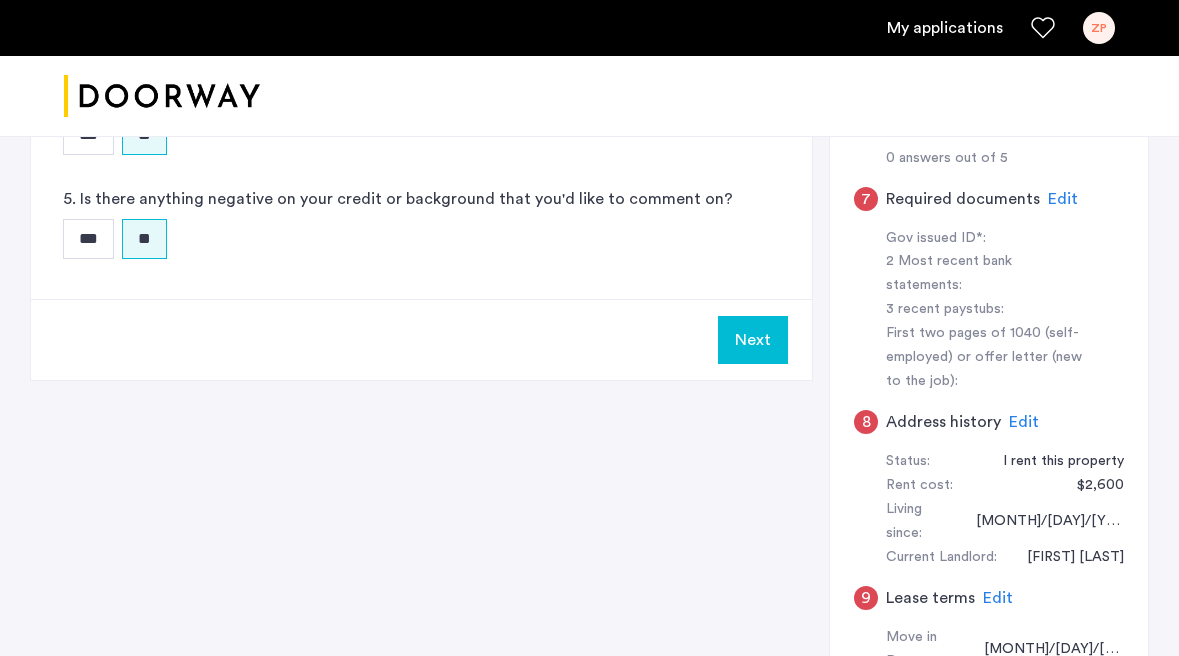 scroll, scrollTop: 855, scrollLeft: 0, axis: vertical 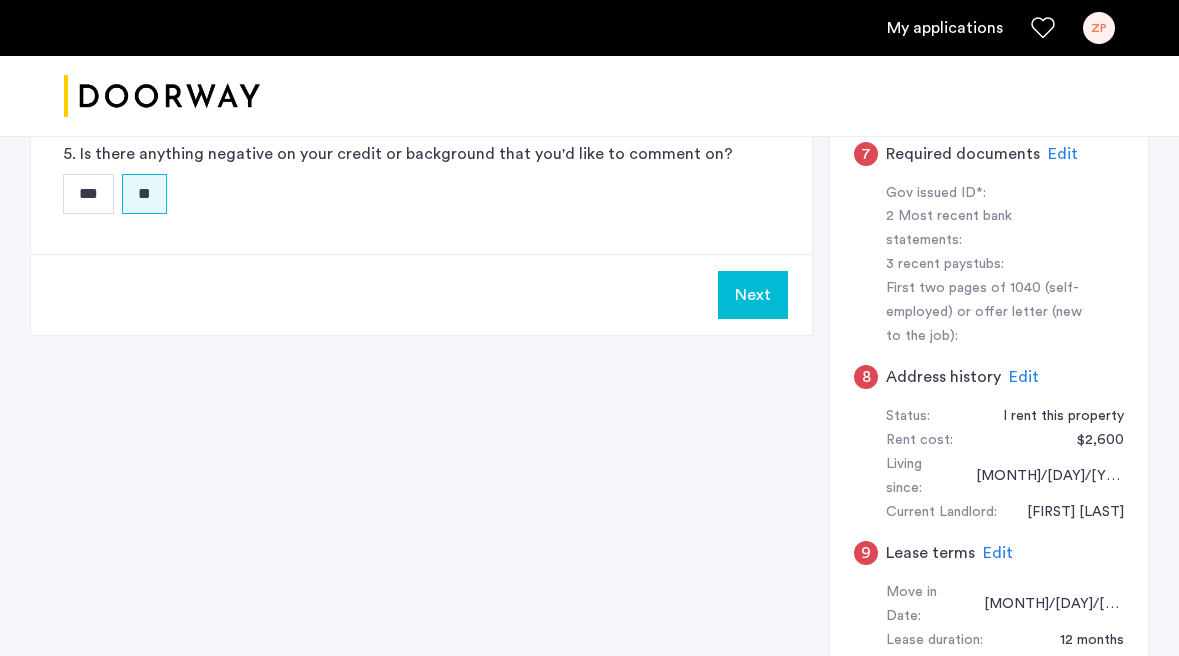 click on "Next" at bounding box center (753, 295) 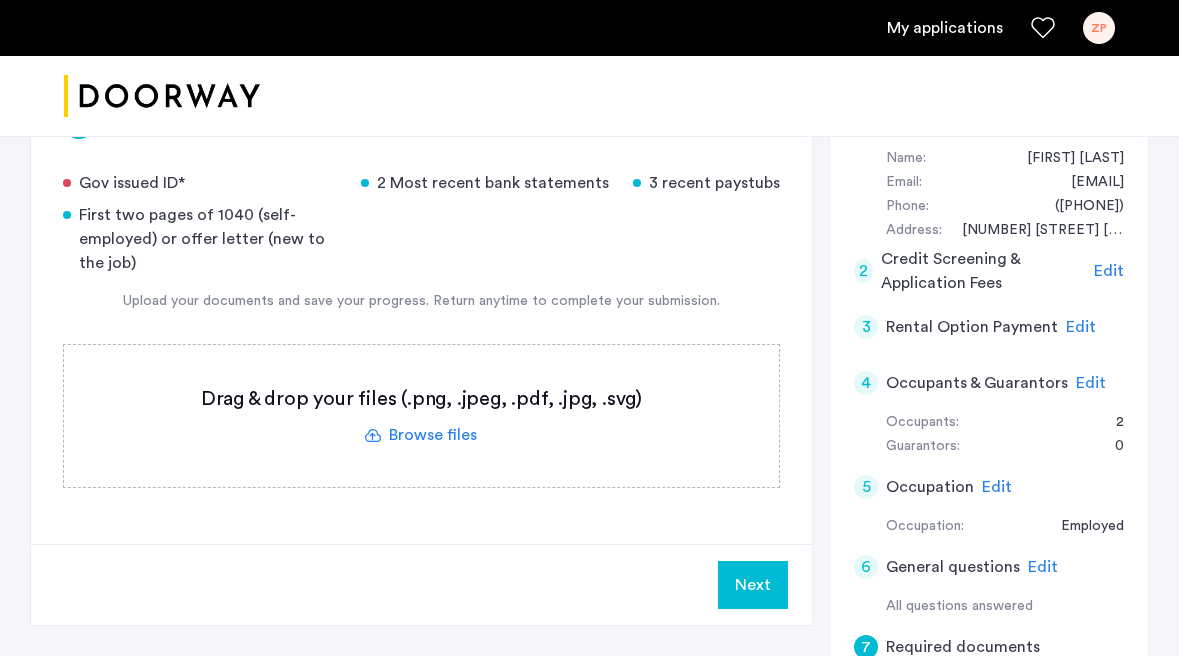 scroll, scrollTop: 370, scrollLeft: 0, axis: vertical 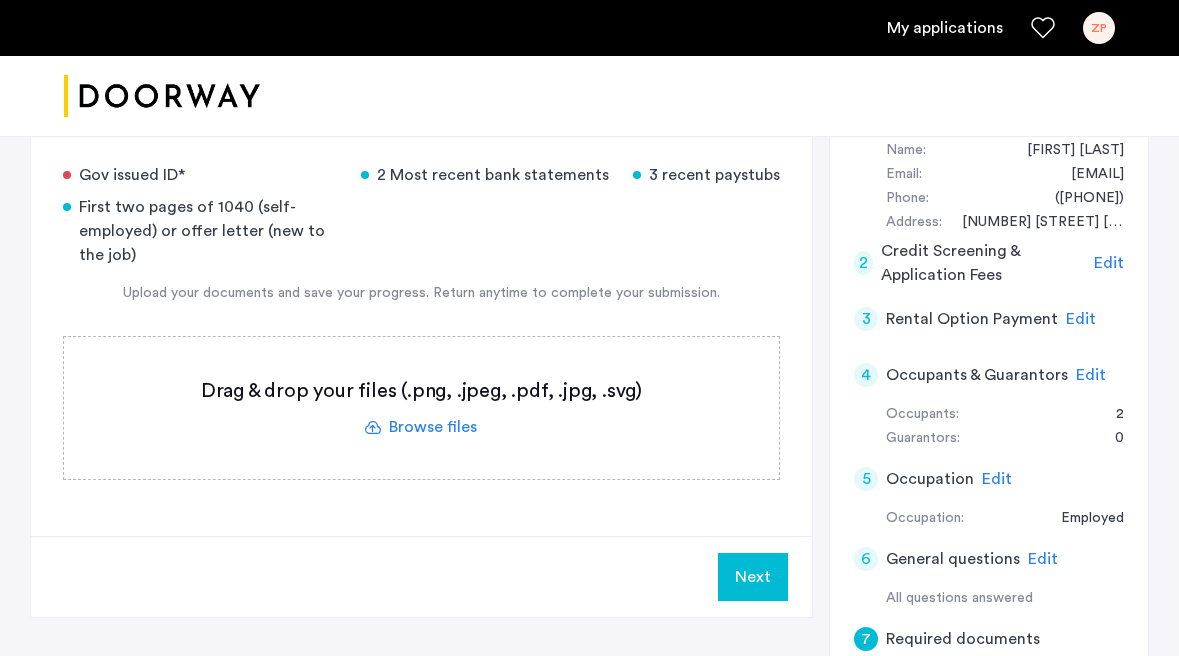 click on "2 Most recent bank statements" 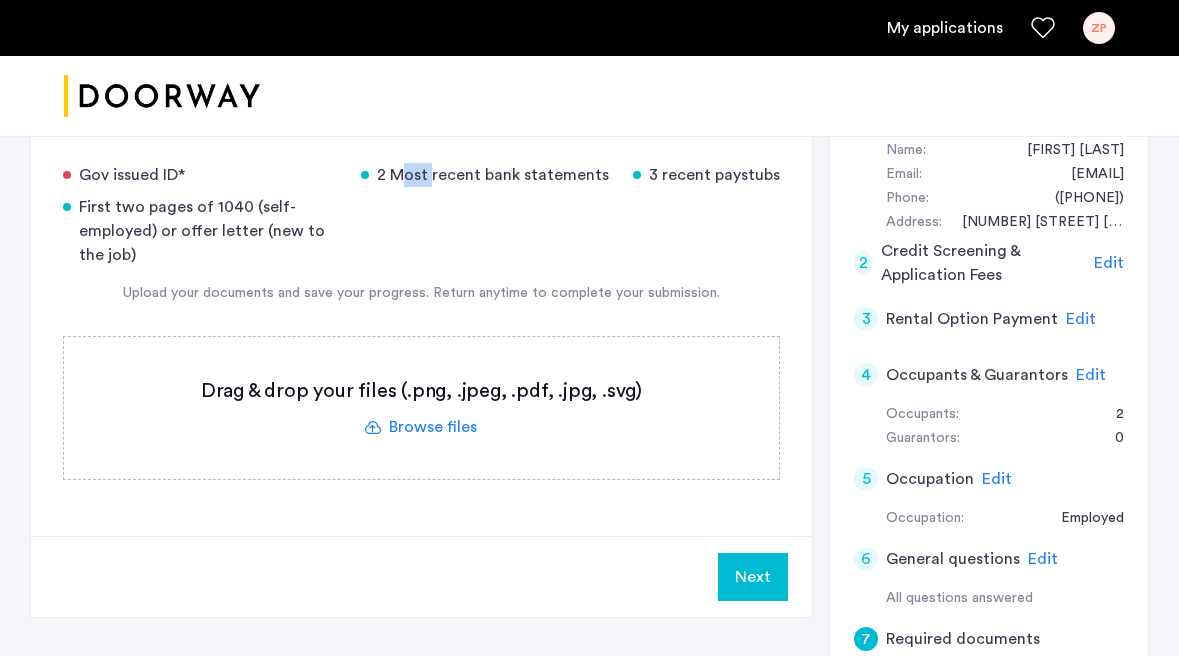 click on "2 Most recent bank statements" 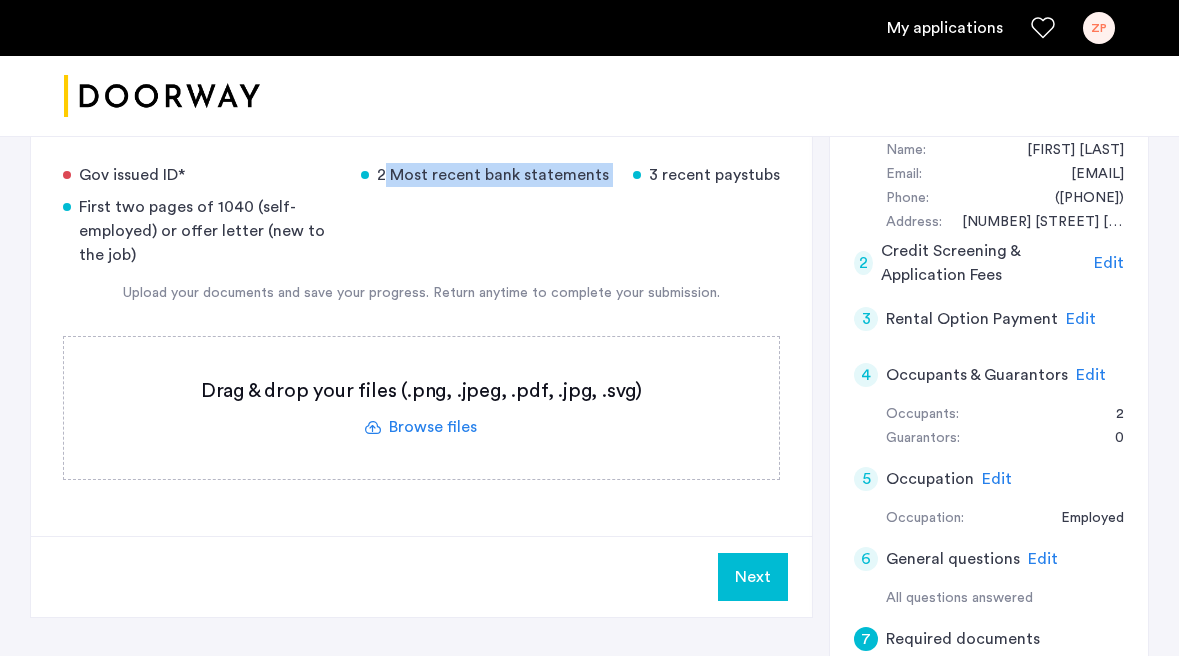 click on "2 Most recent bank statements" 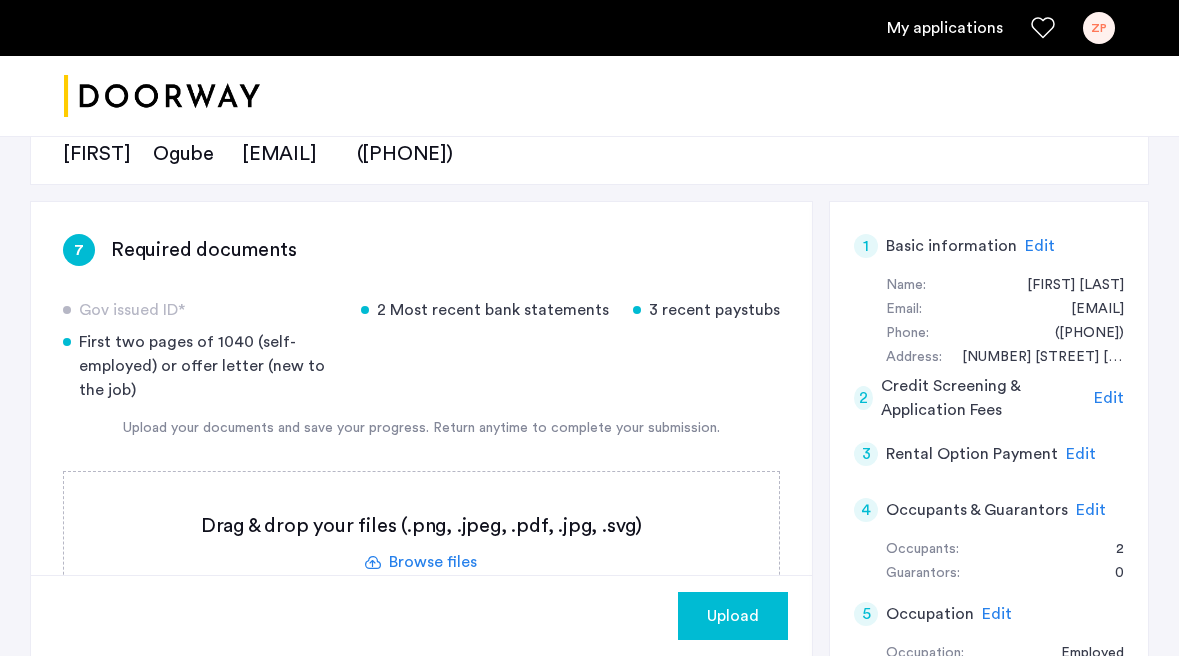 scroll, scrollTop: 226, scrollLeft: 0, axis: vertical 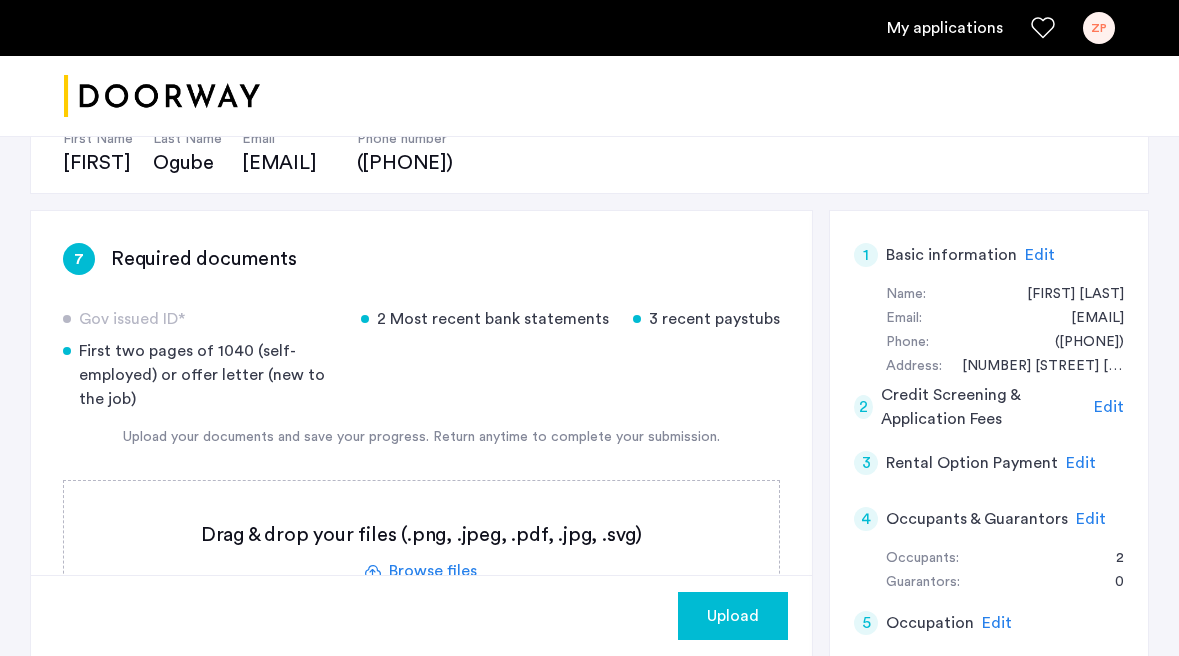 click on "First two pages of 1040 (self-employed) or offer letter (new to the job)" 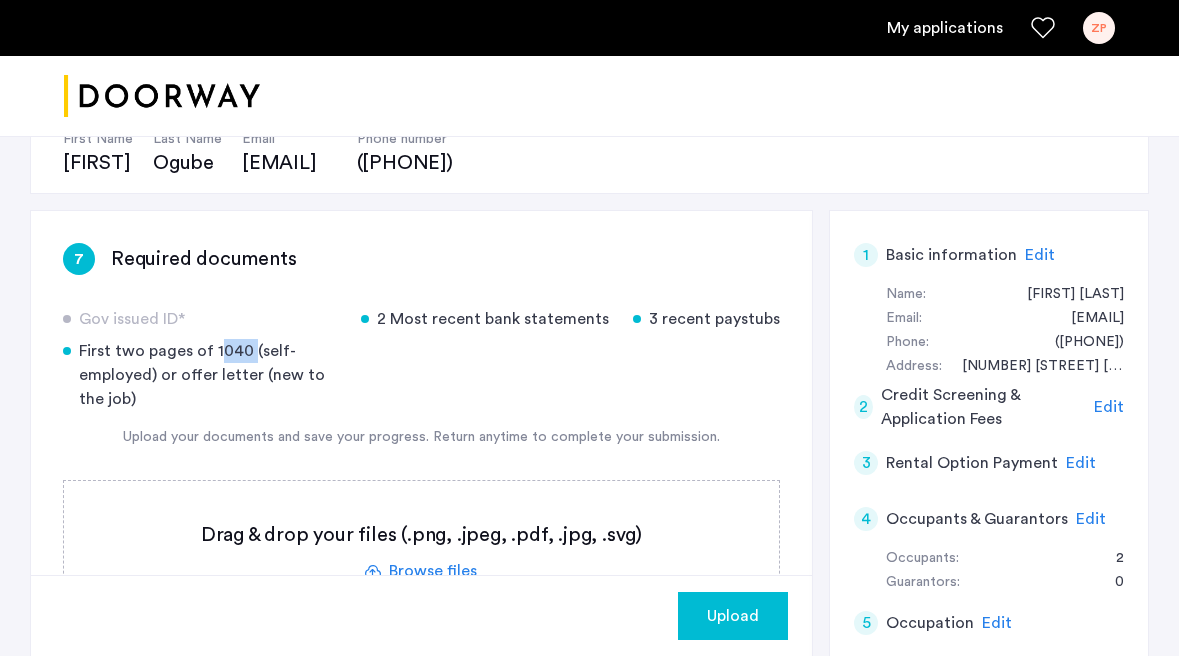 click on "First two pages of 1040 (self-employed) or offer letter (new to the job)" 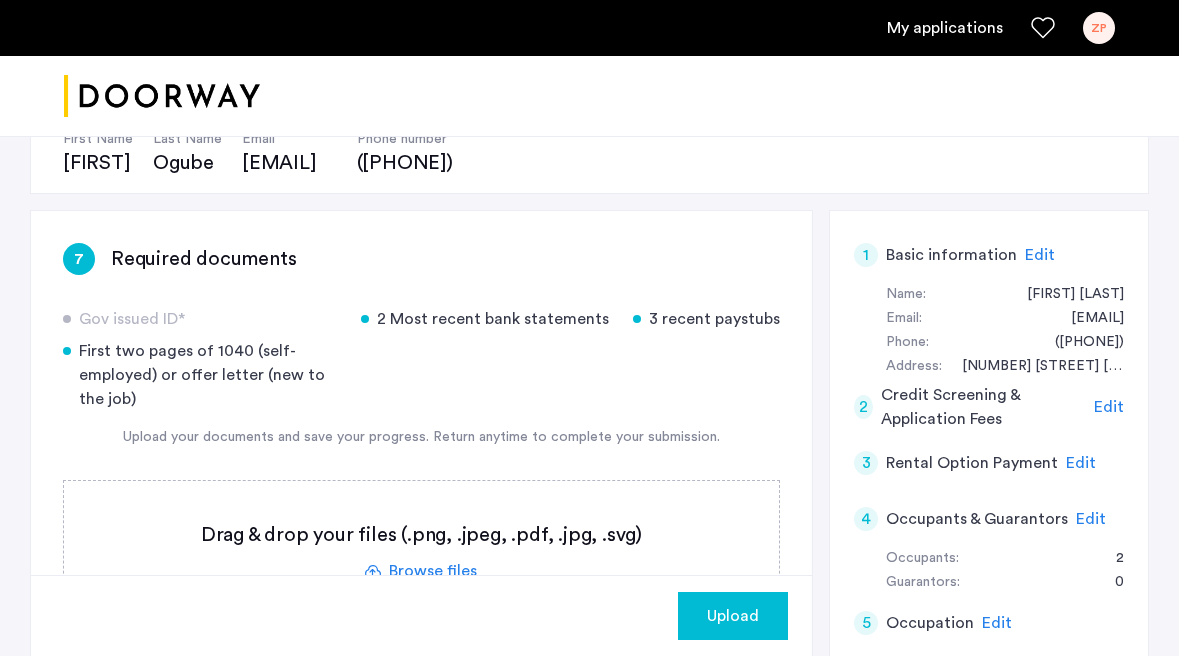 click on "First two pages of 1040 (self-employed) or offer letter (new to the job)" 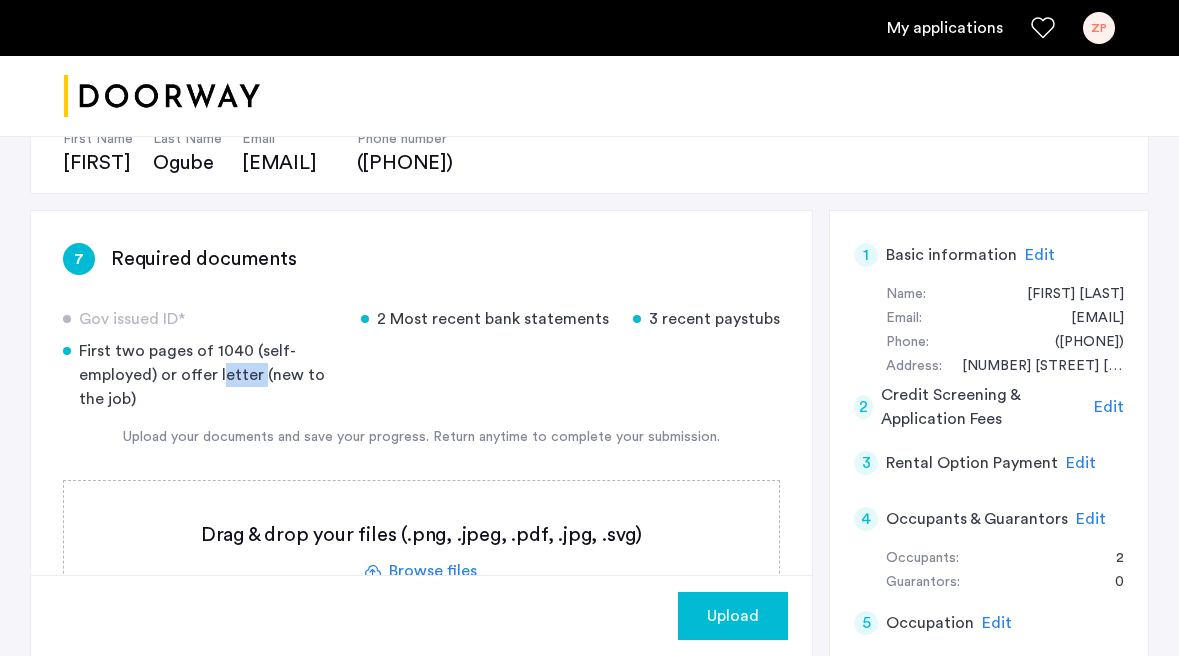 click on "First two pages of 1040 (self-employed) or offer letter (new to the job)" 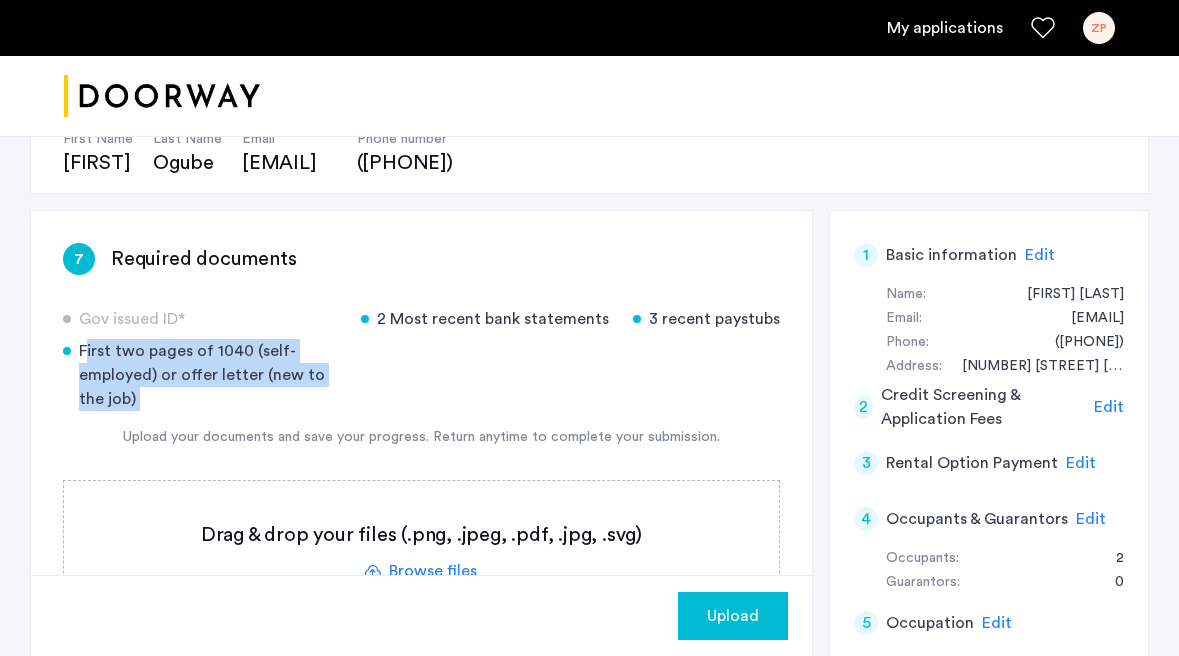 click on "First two pages of 1040 (self-employed) or offer letter (new to the job)" 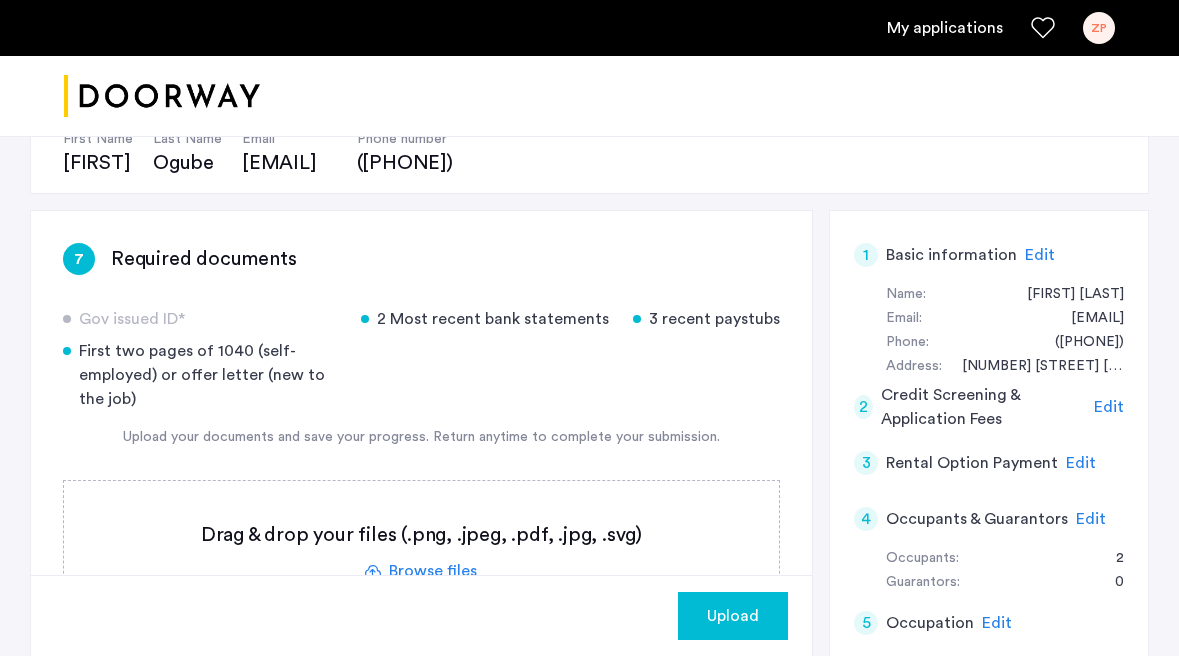 click on "First two pages of 1040 (self-employed) or offer letter (new to the job)" 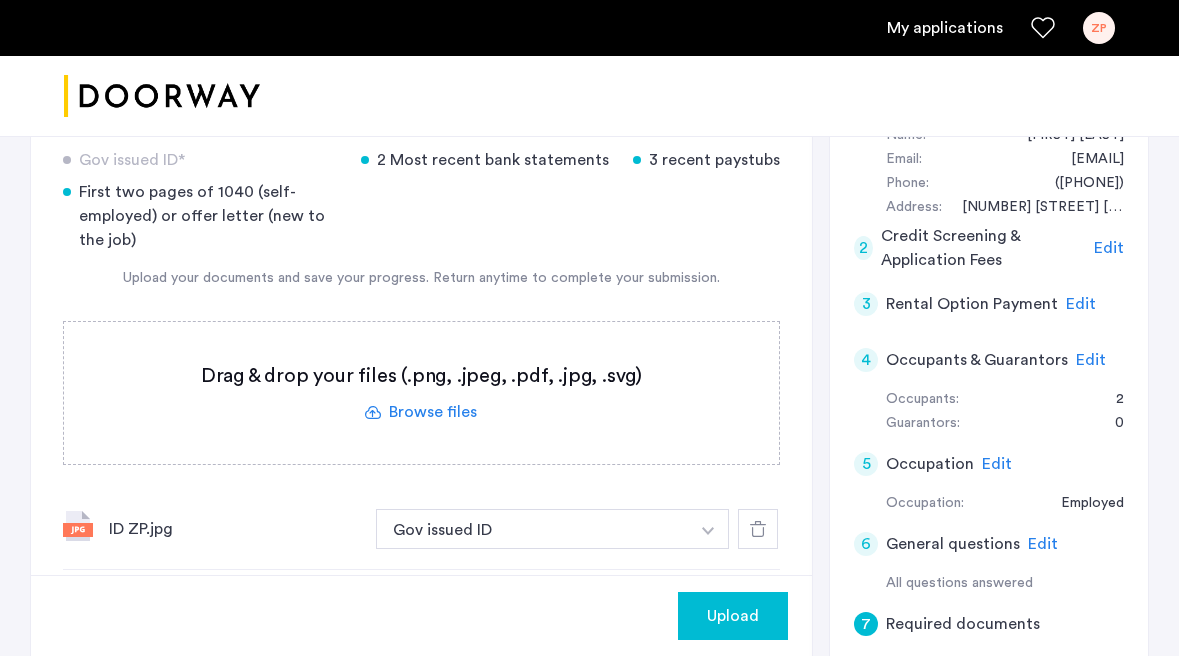 scroll, scrollTop: 0, scrollLeft: 0, axis: both 